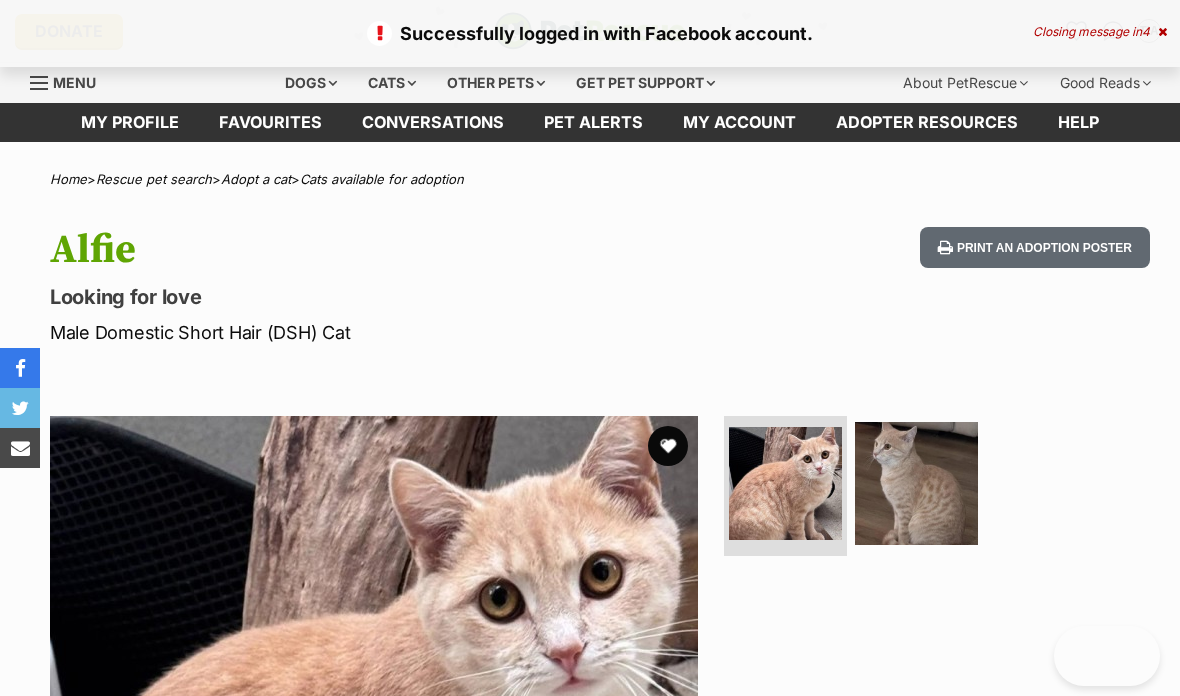scroll, scrollTop: 0, scrollLeft: 0, axis: both 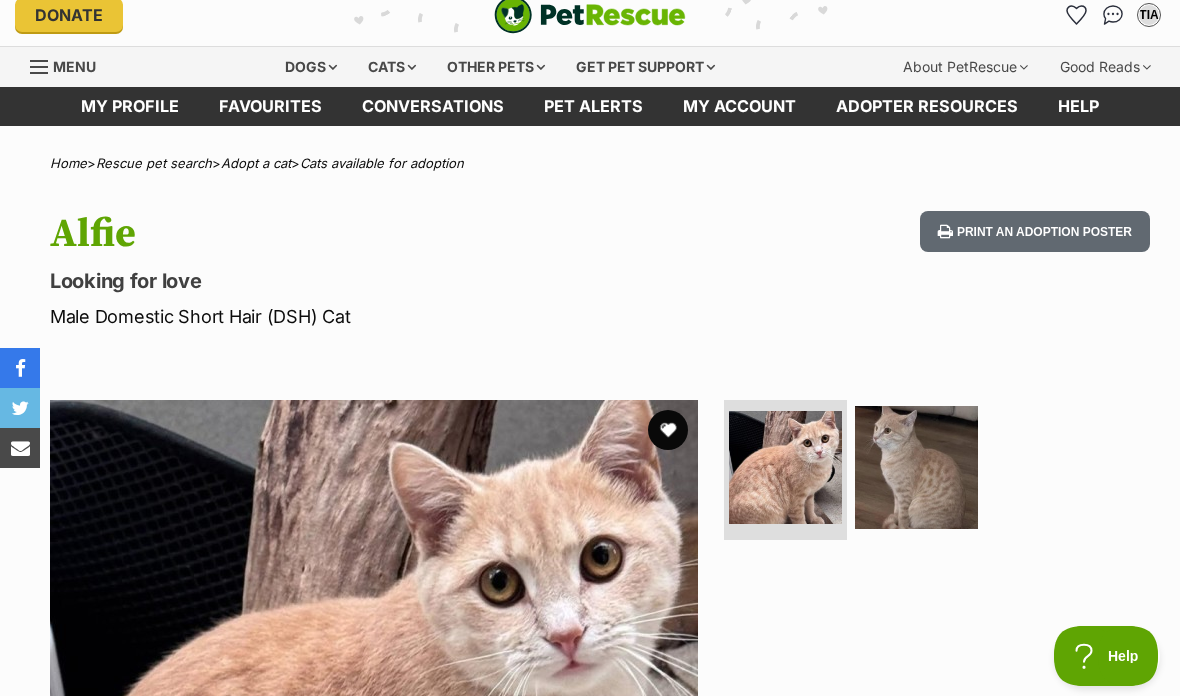 click at bounding box center (668, 430) 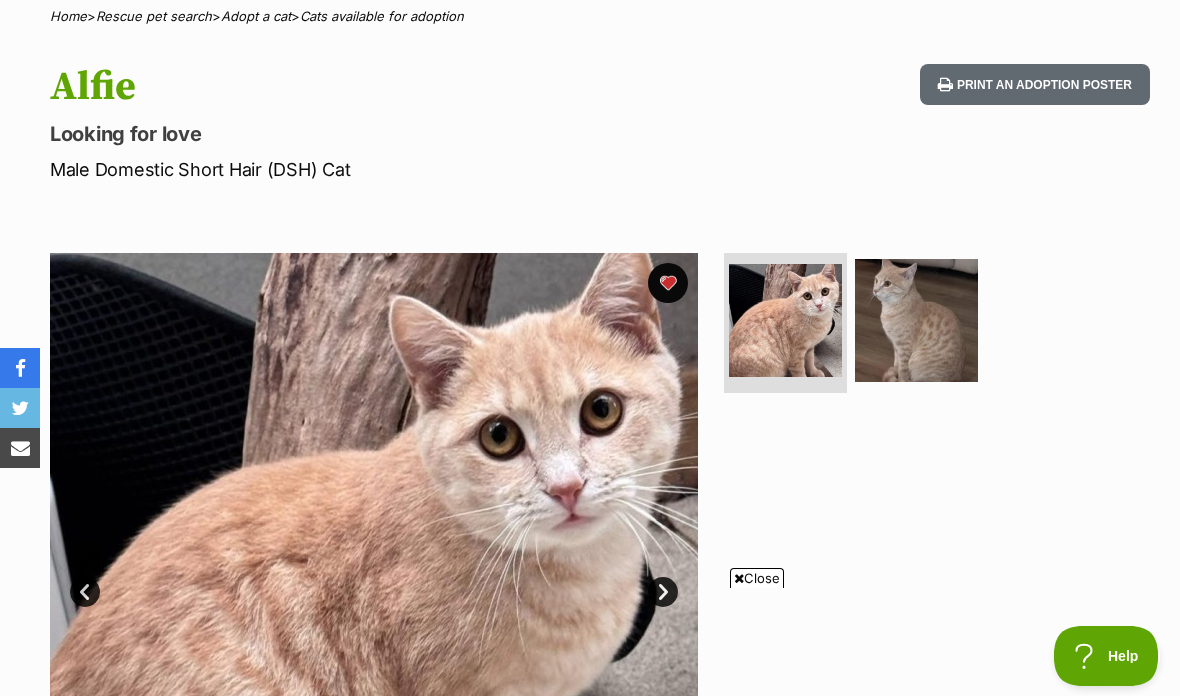 scroll, scrollTop: 162, scrollLeft: 0, axis: vertical 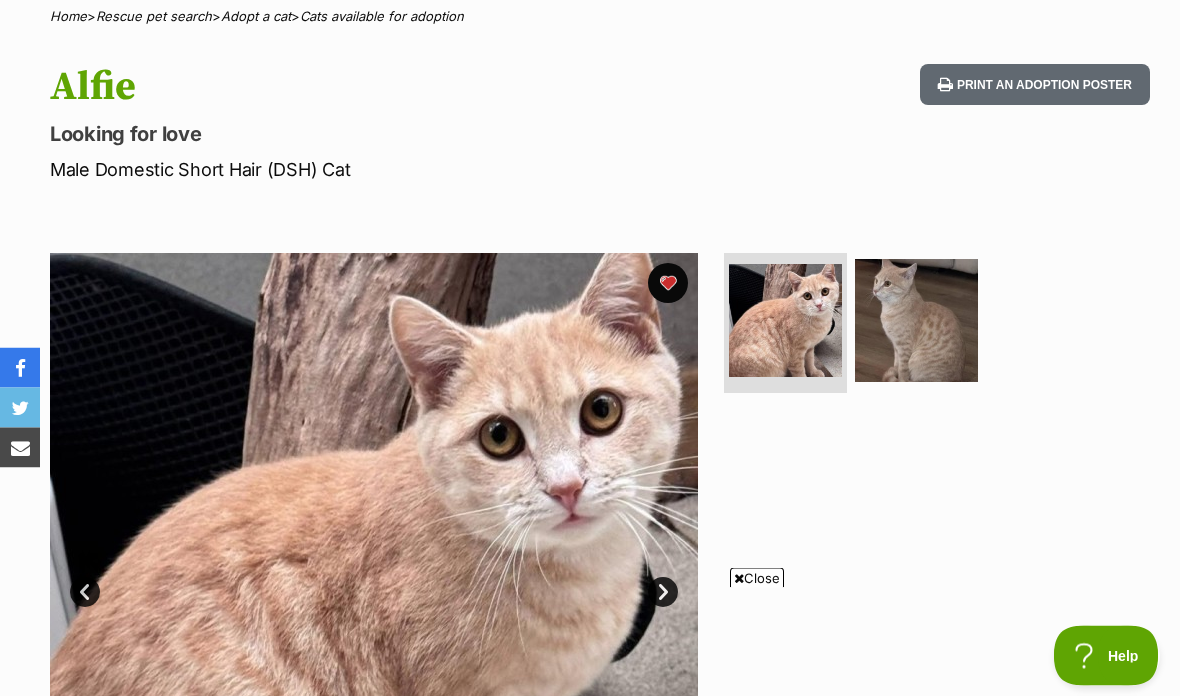 click at bounding box center (374, 578) 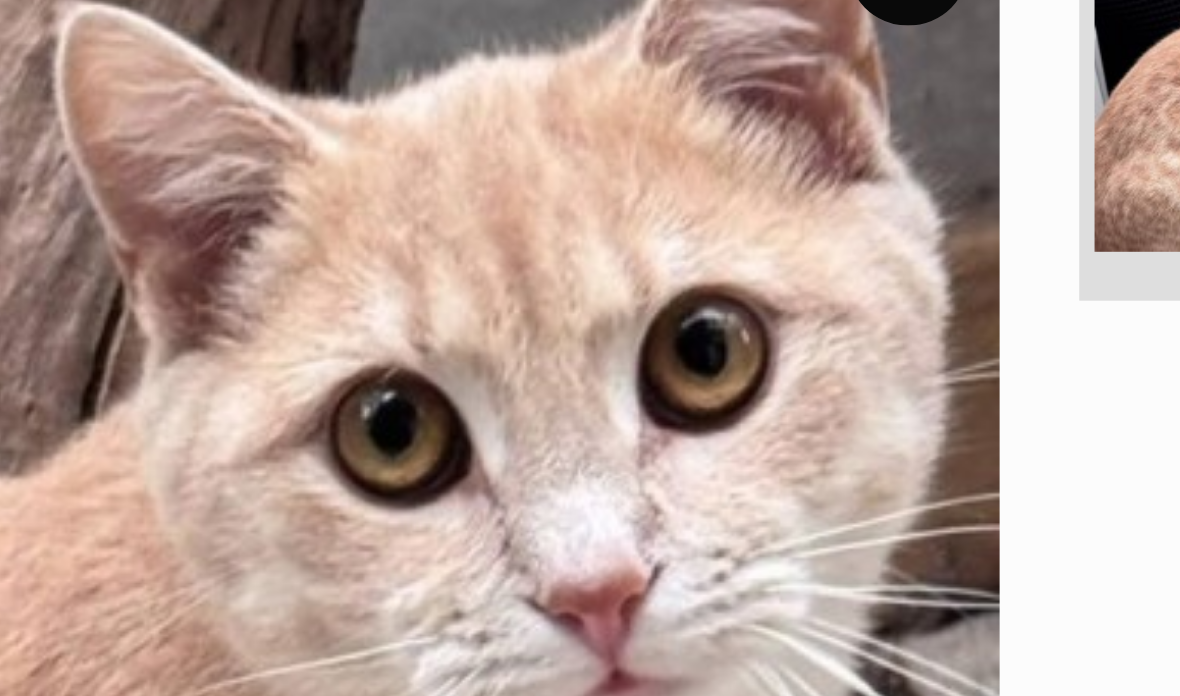 scroll, scrollTop: 0, scrollLeft: 0, axis: both 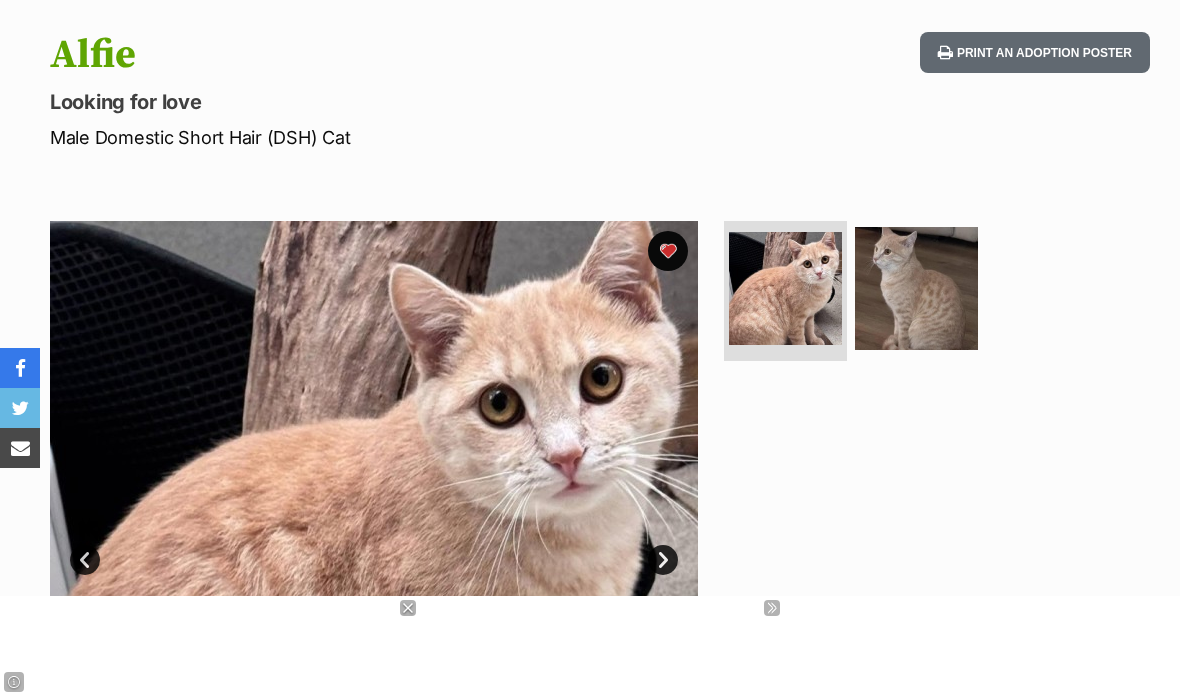 click at bounding box center [916, 288] 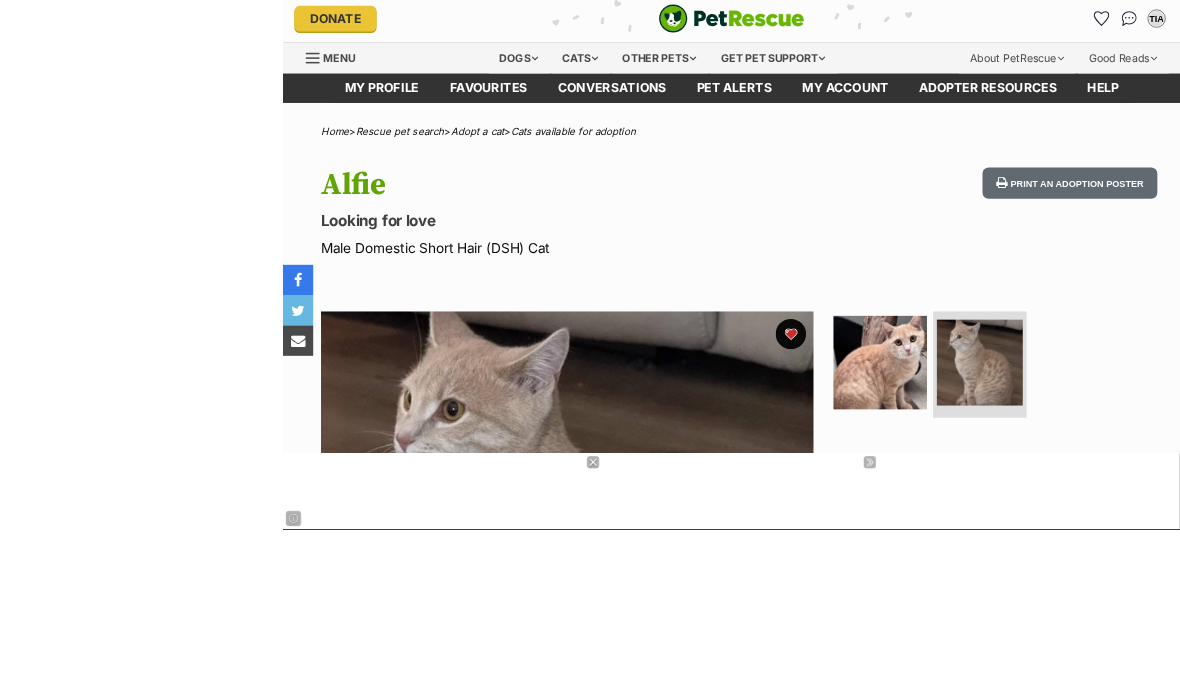 scroll, scrollTop: 247, scrollLeft: 0, axis: vertical 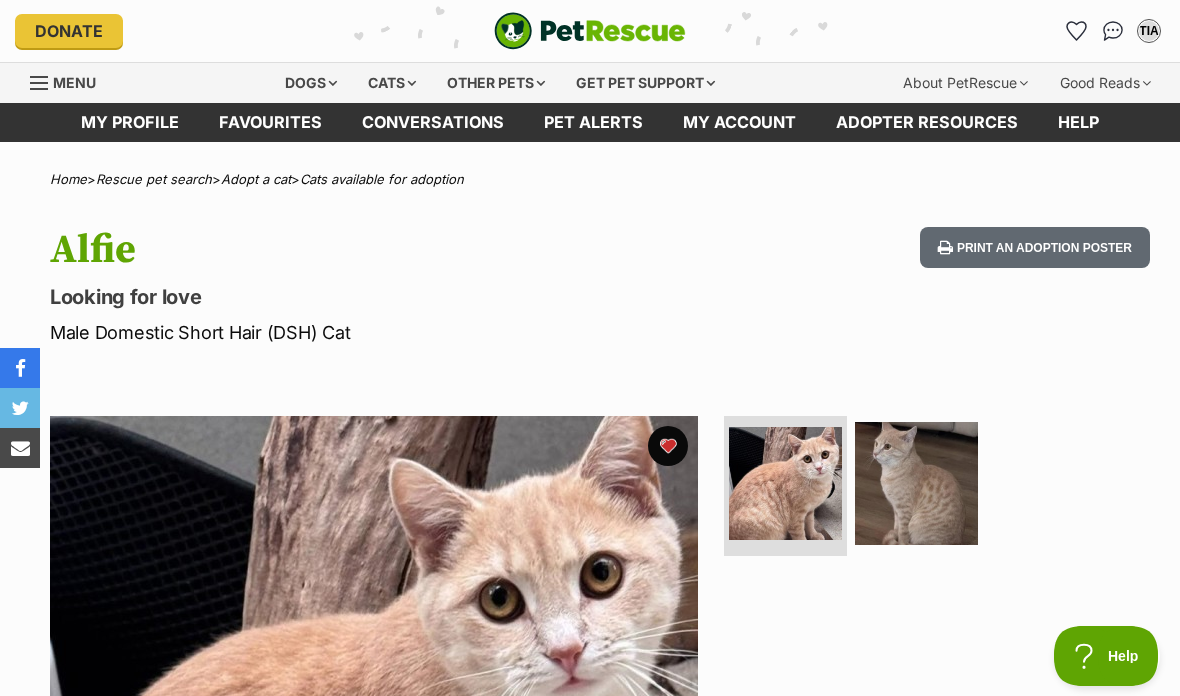 click on "[INITIALS]" at bounding box center (1149, 31) 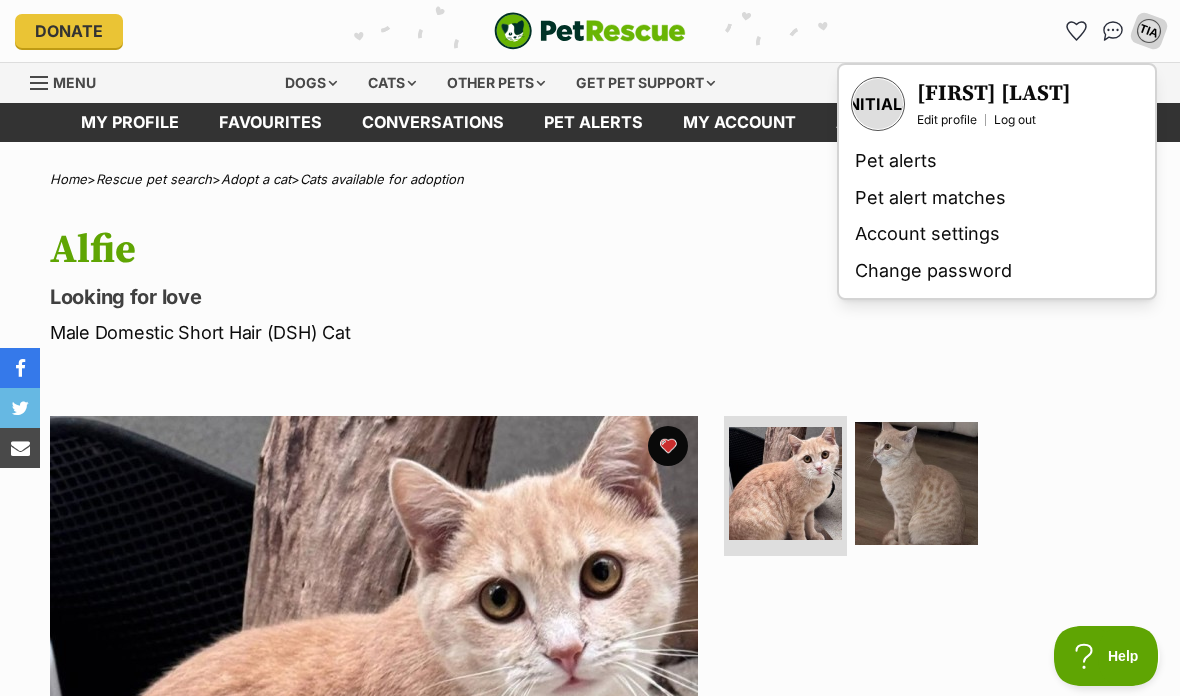 click 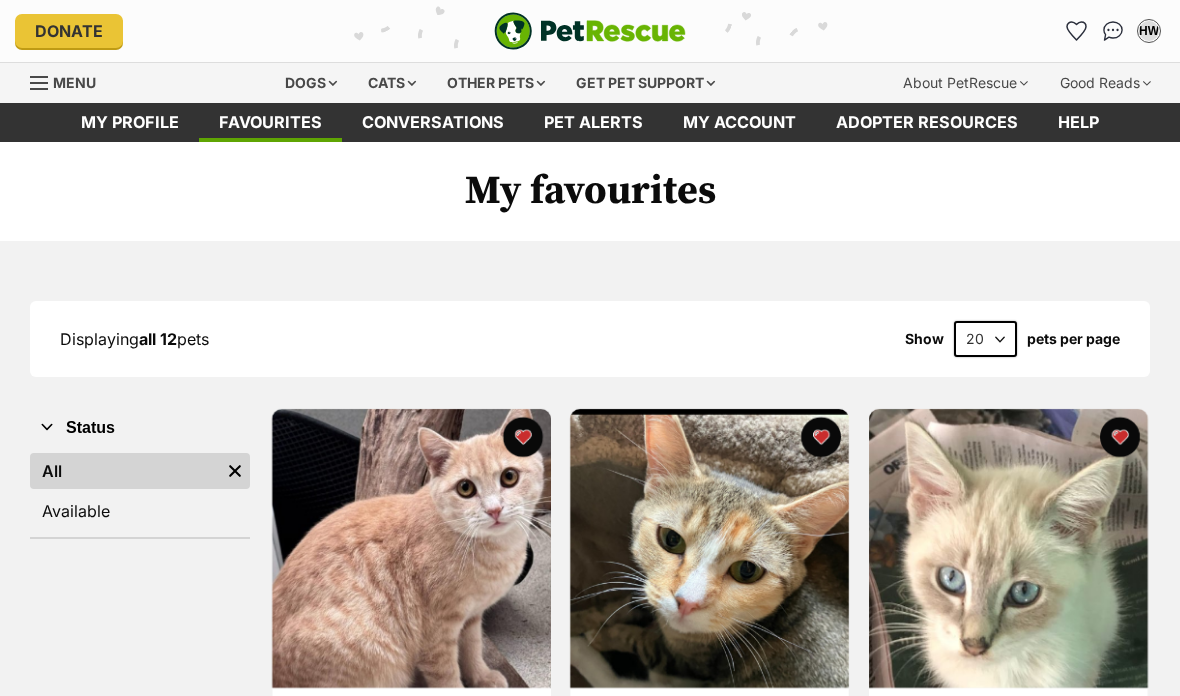 scroll, scrollTop: 0, scrollLeft: 0, axis: both 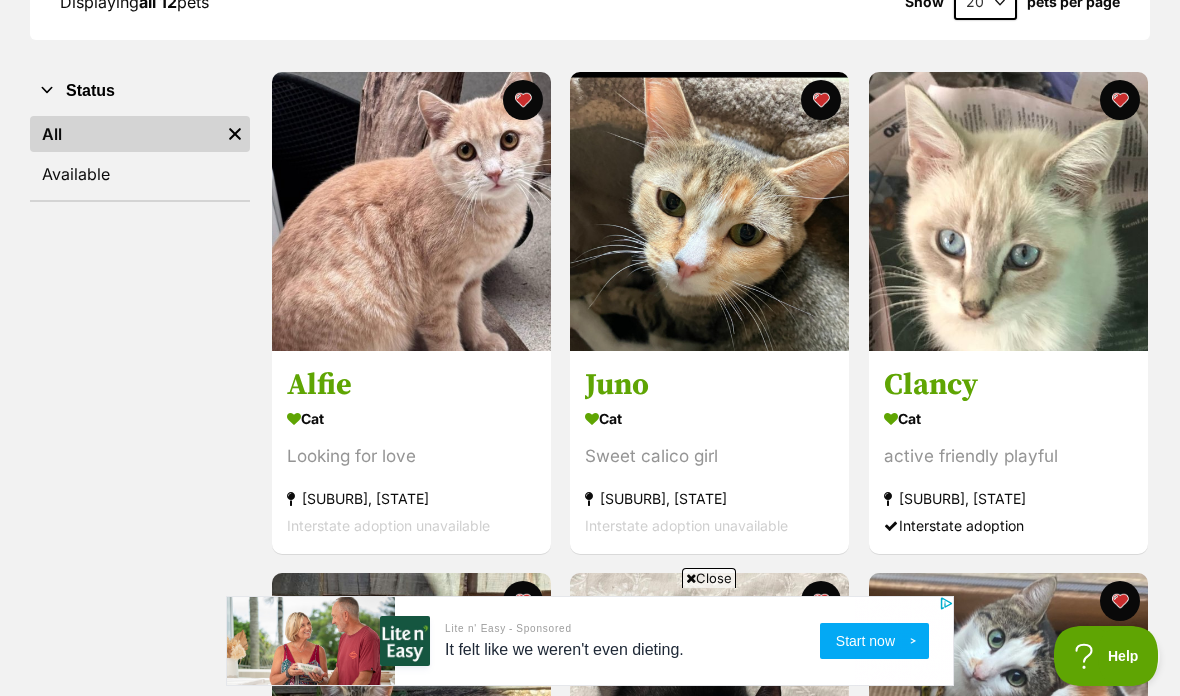 click on "Hampton Park, VIC" at bounding box center [411, 498] 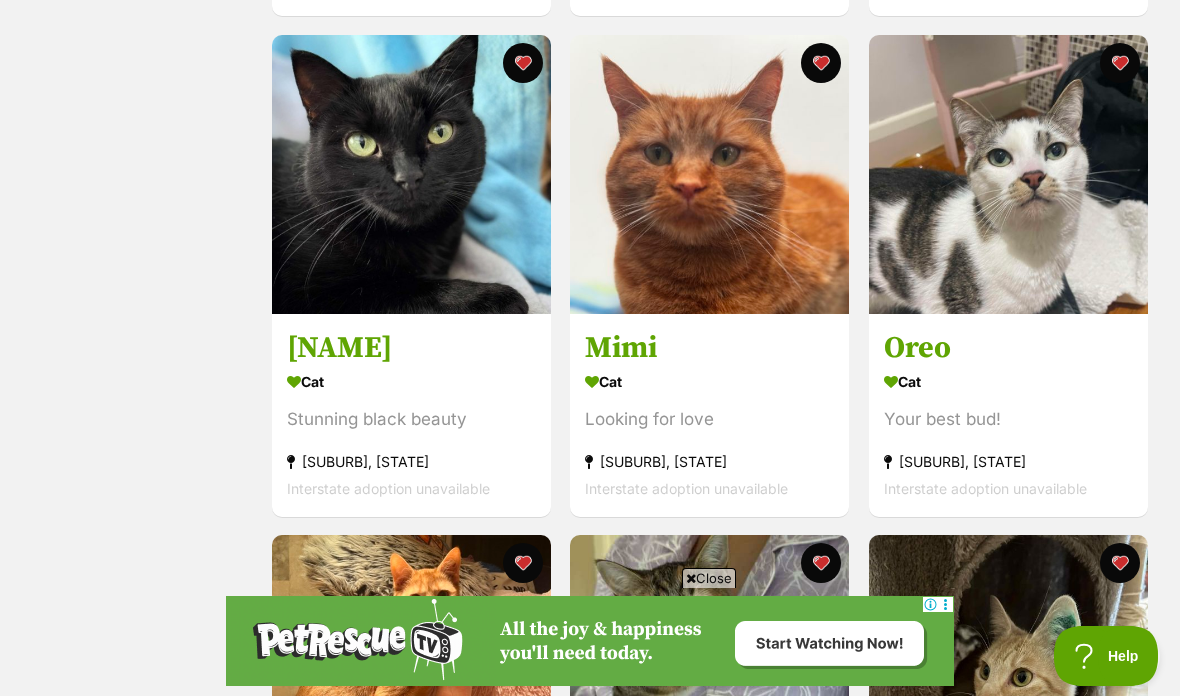 scroll, scrollTop: 1369, scrollLeft: 0, axis: vertical 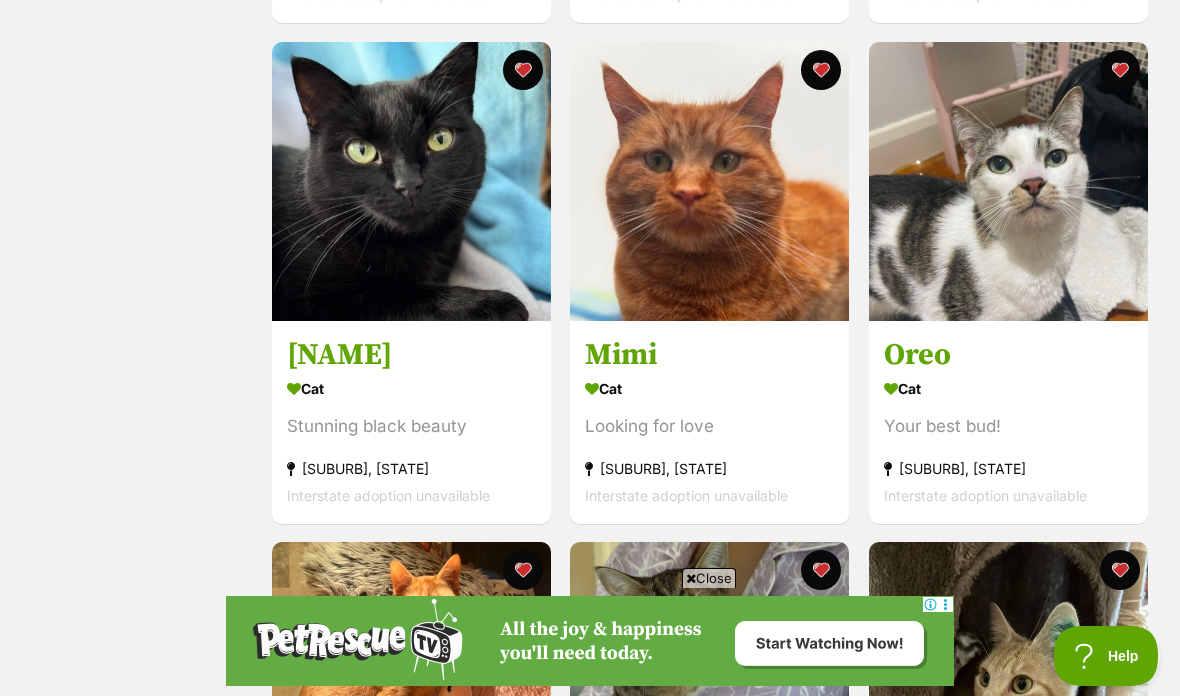 click at bounding box center (1008, 181) 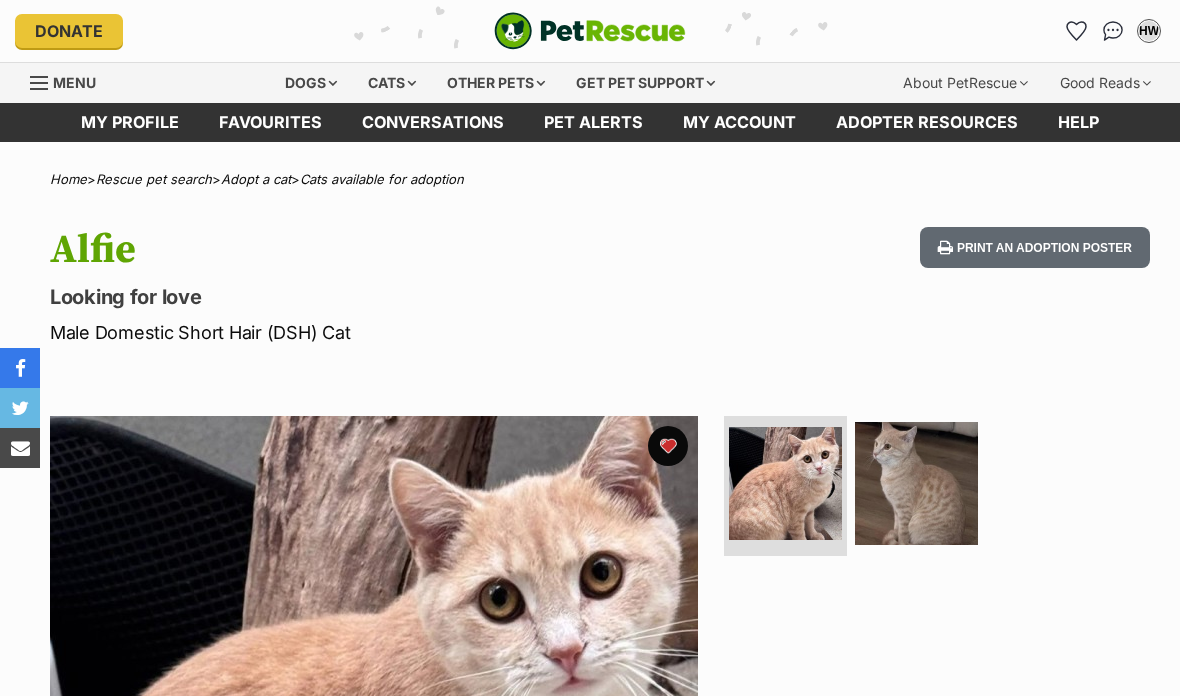 scroll, scrollTop: 0, scrollLeft: 0, axis: both 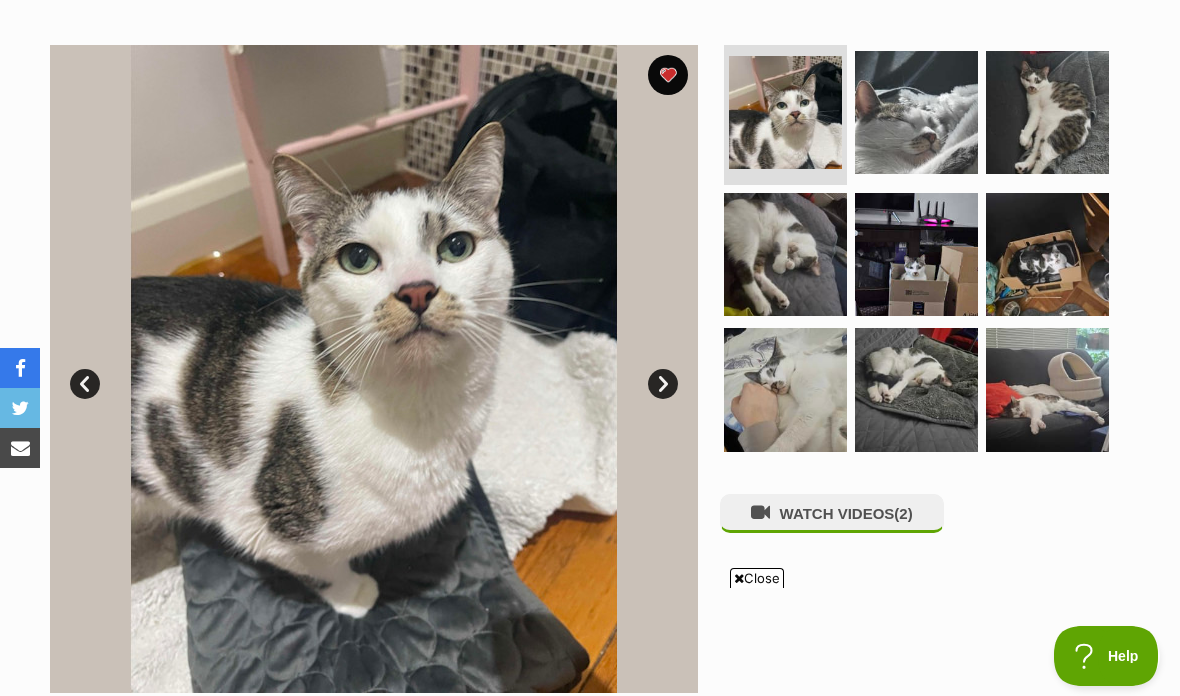 click at bounding box center (916, 112) 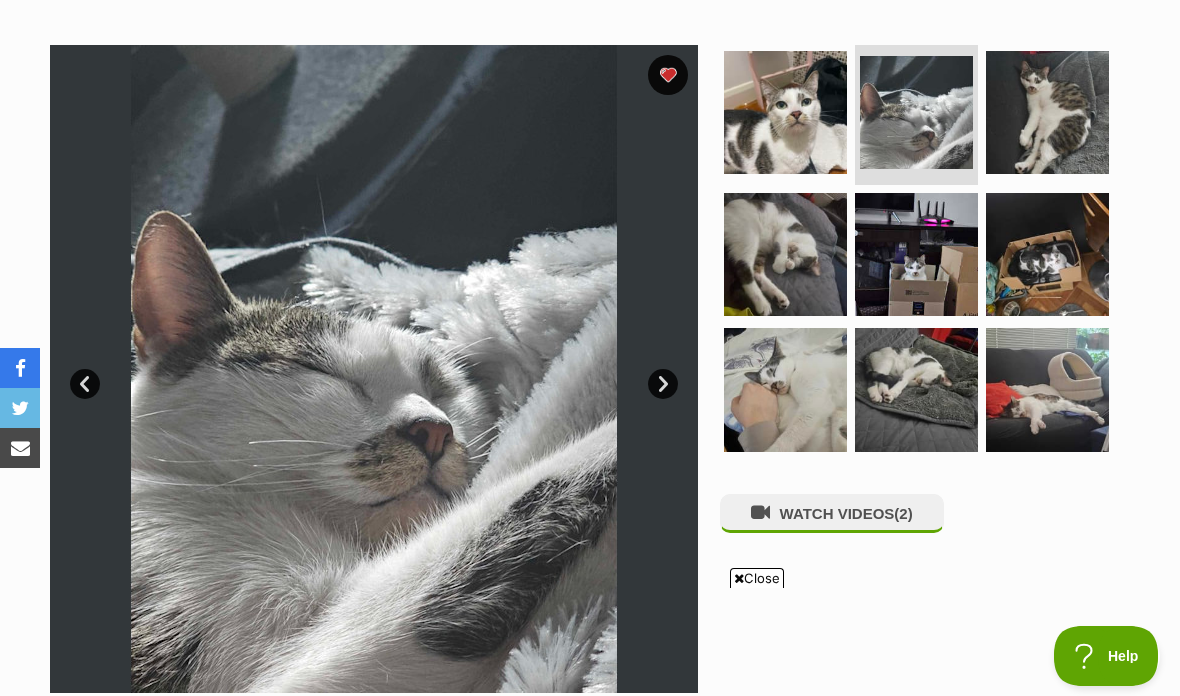 click at bounding box center (1047, 112) 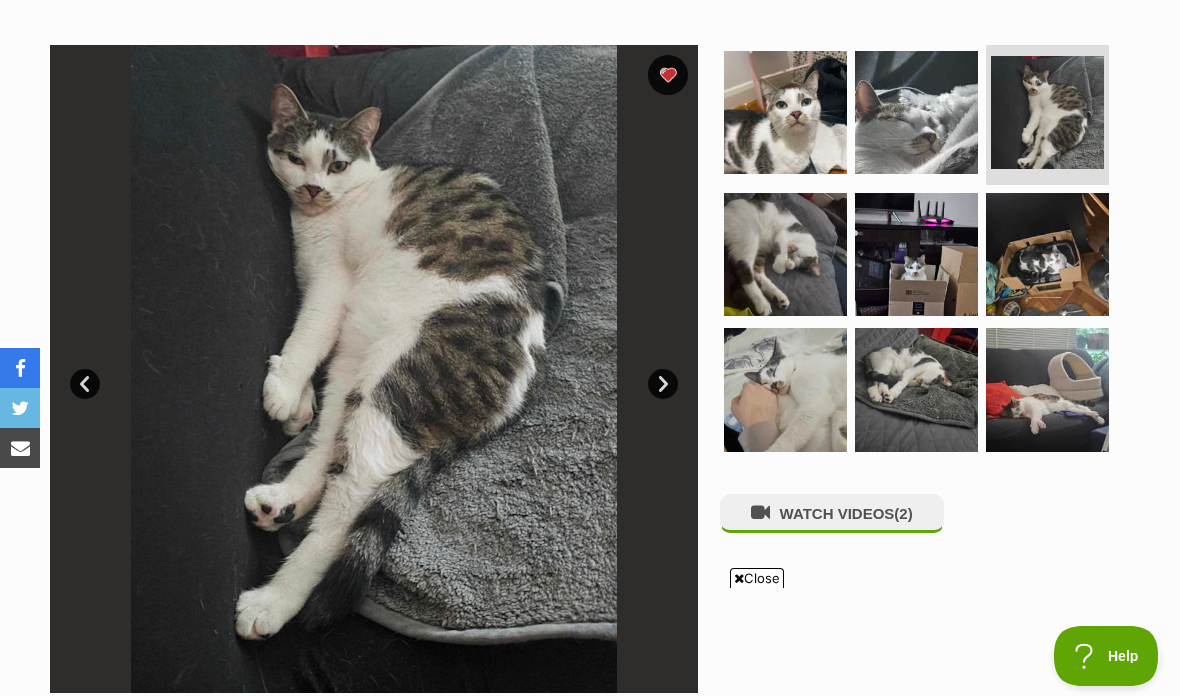 click at bounding box center [785, 254] 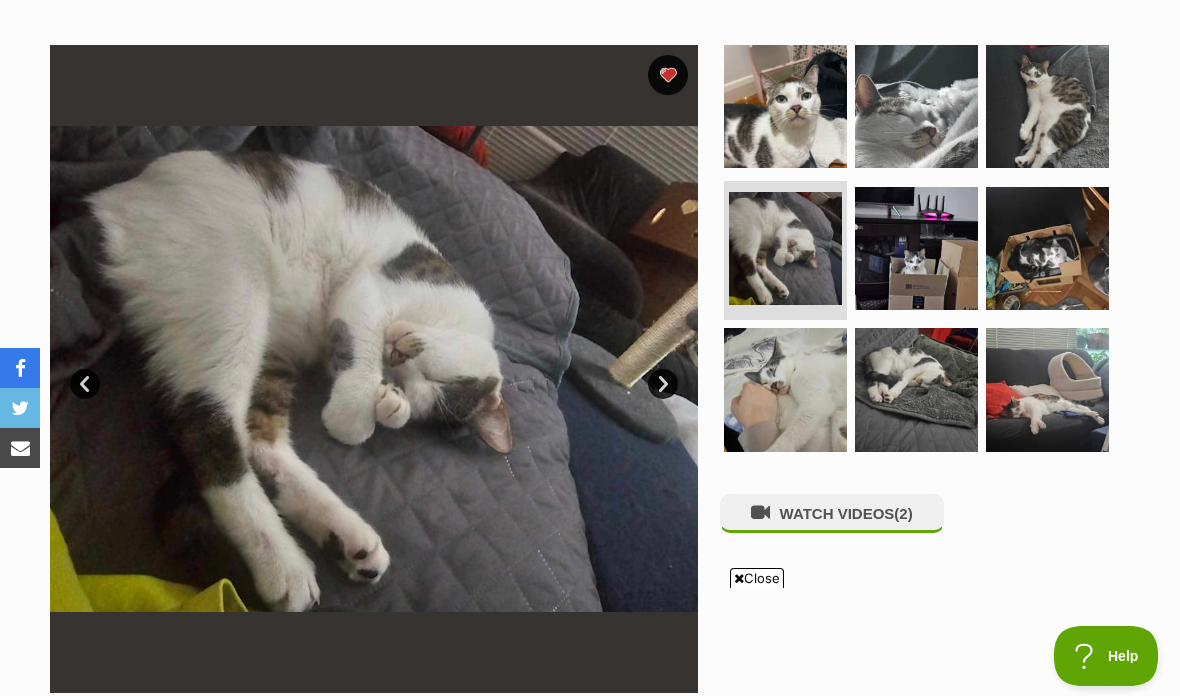 click at bounding box center [916, 248] 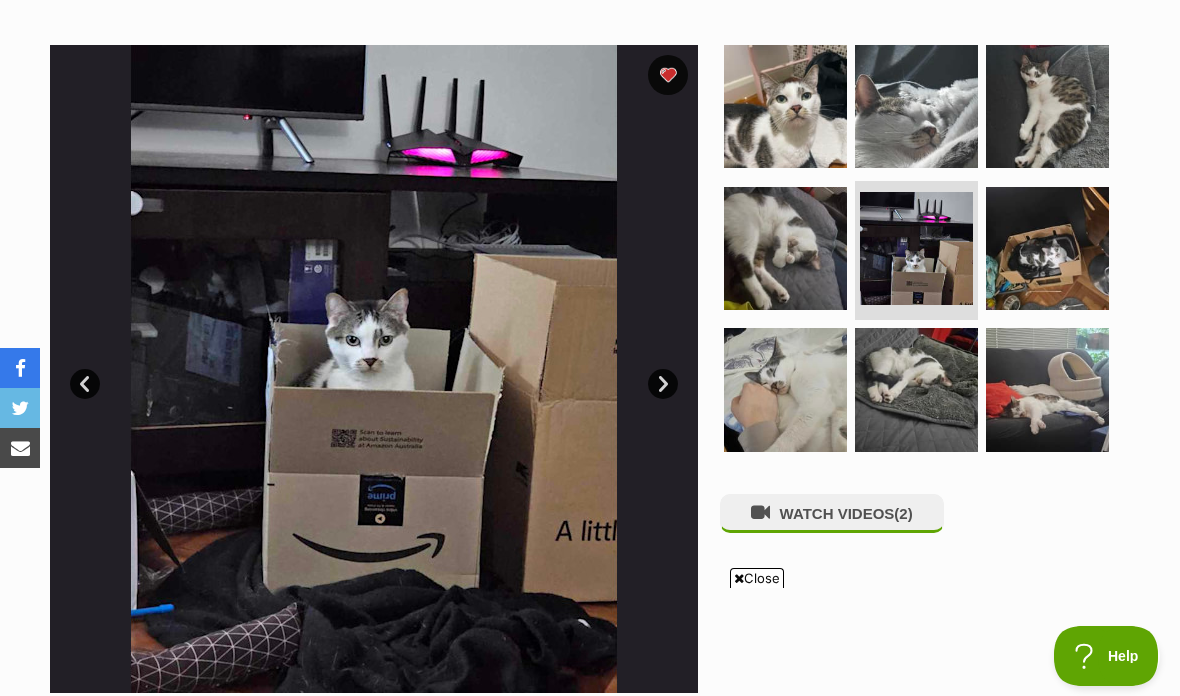 click at bounding box center (1047, 248) 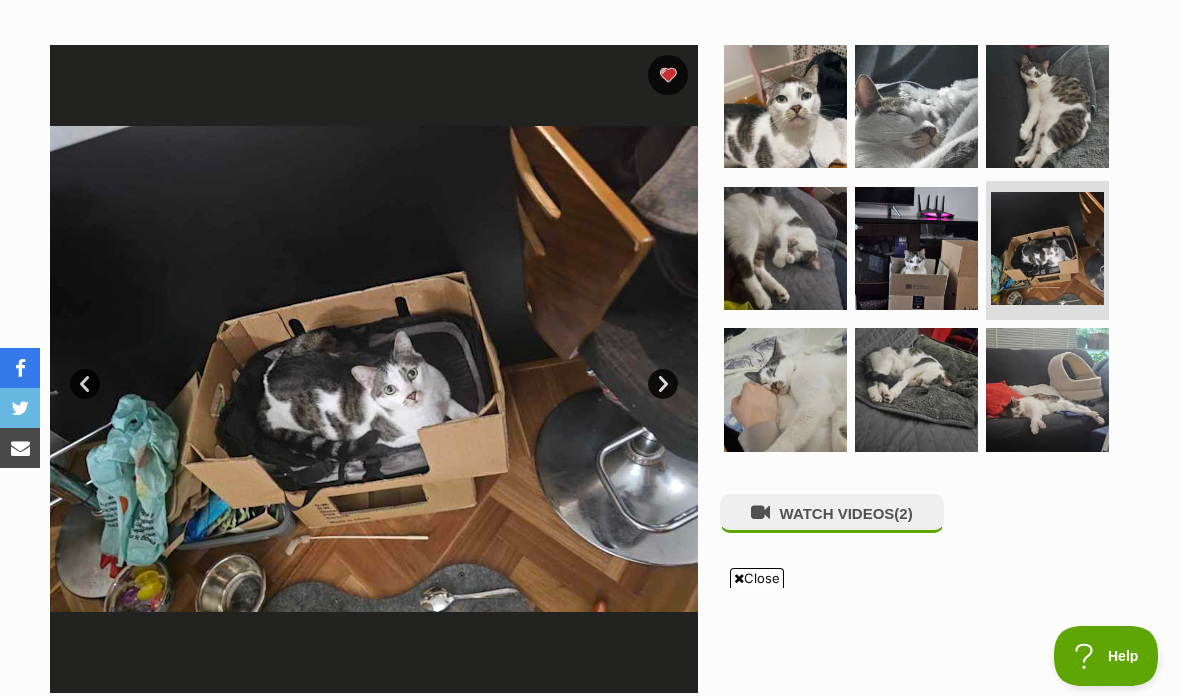 click at bounding box center [785, 389] 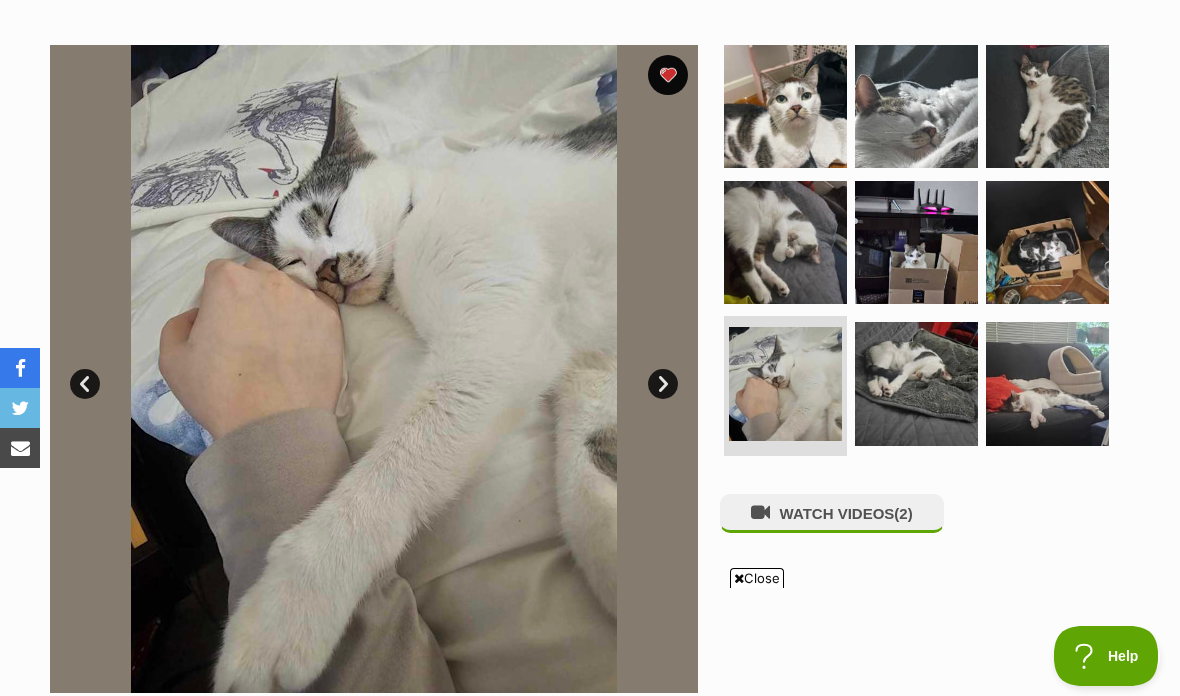 click at bounding box center [916, 383] 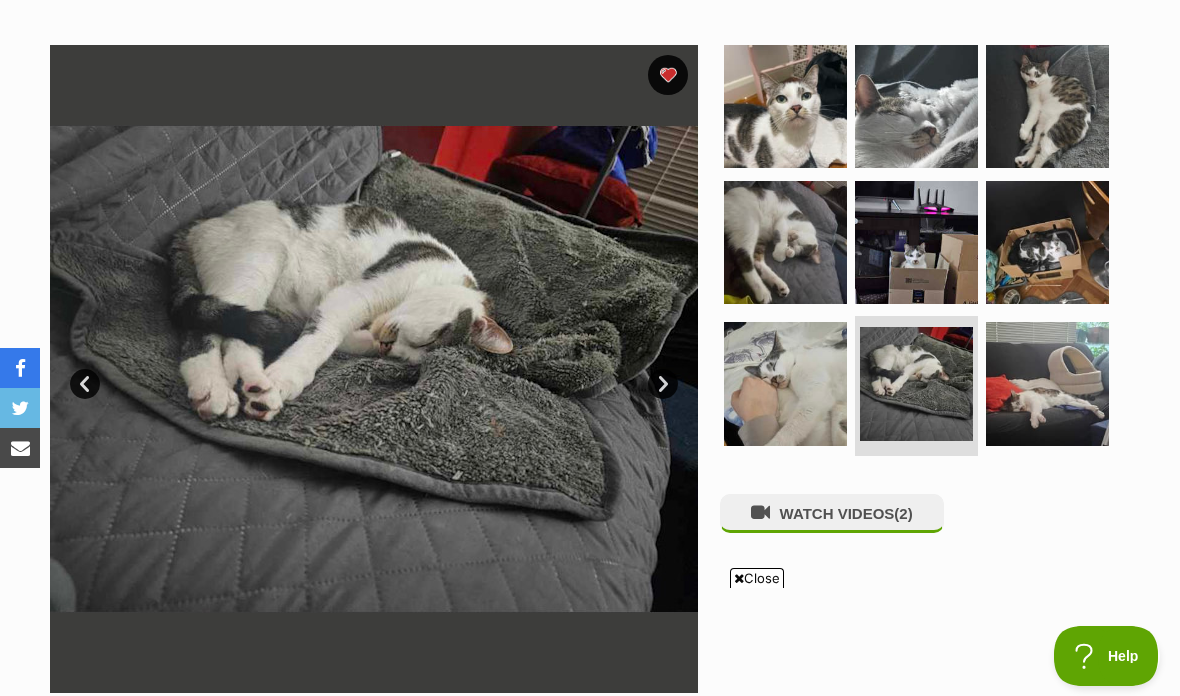 click at bounding box center [1047, 383] 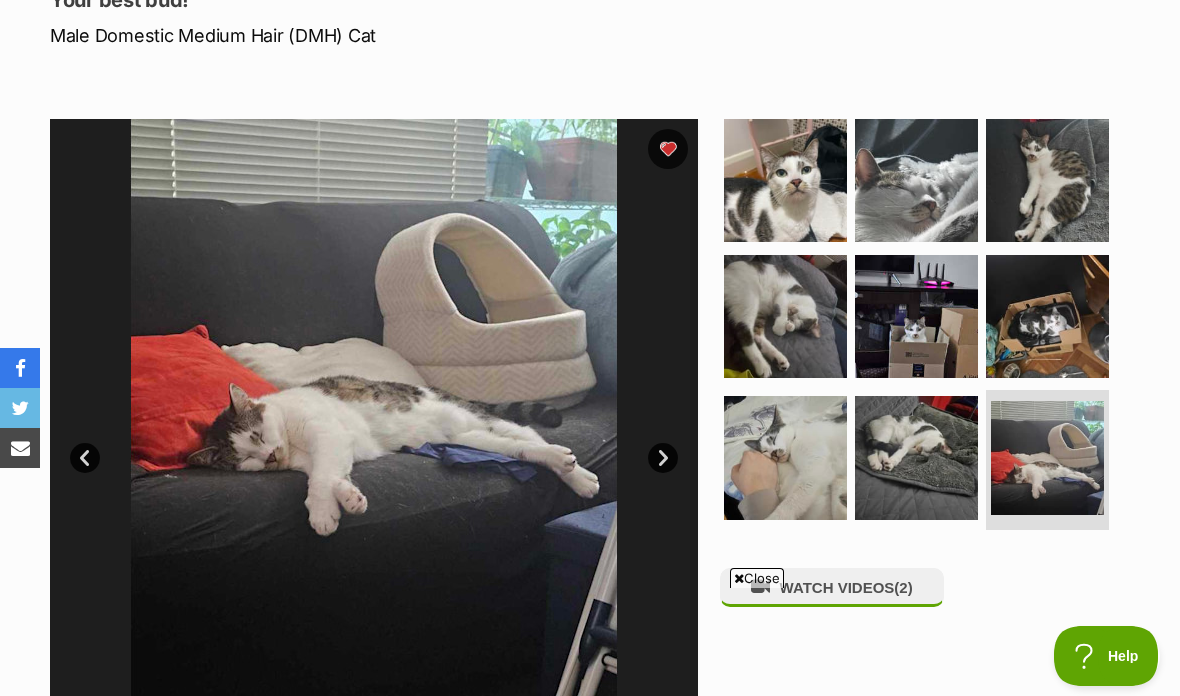 scroll, scrollTop: 424, scrollLeft: 0, axis: vertical 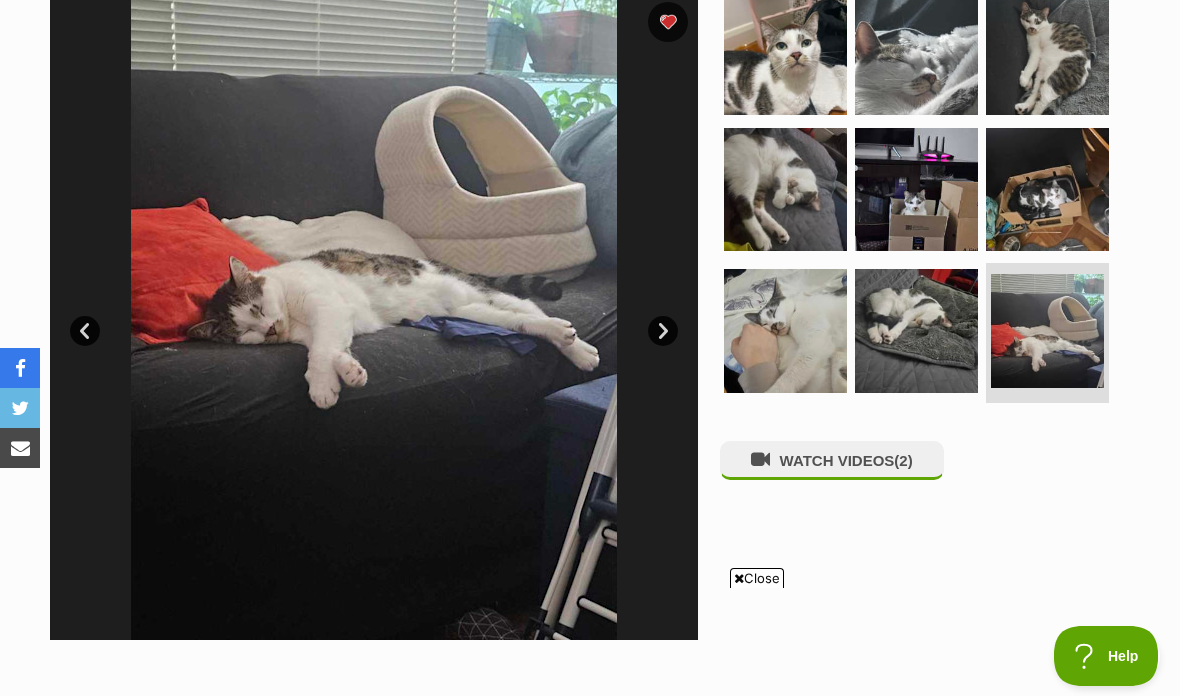 click at bounding box center (785, 189) 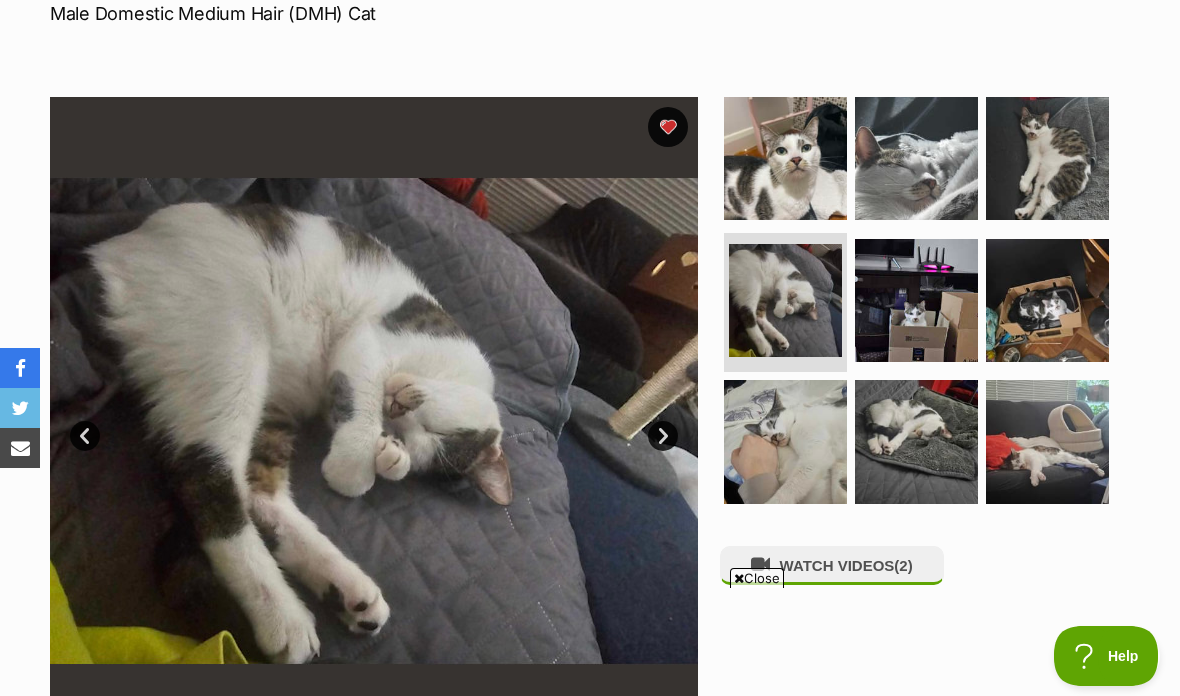 scroll, scrollTop: 303, scrollLeft: 0, axis: vertical 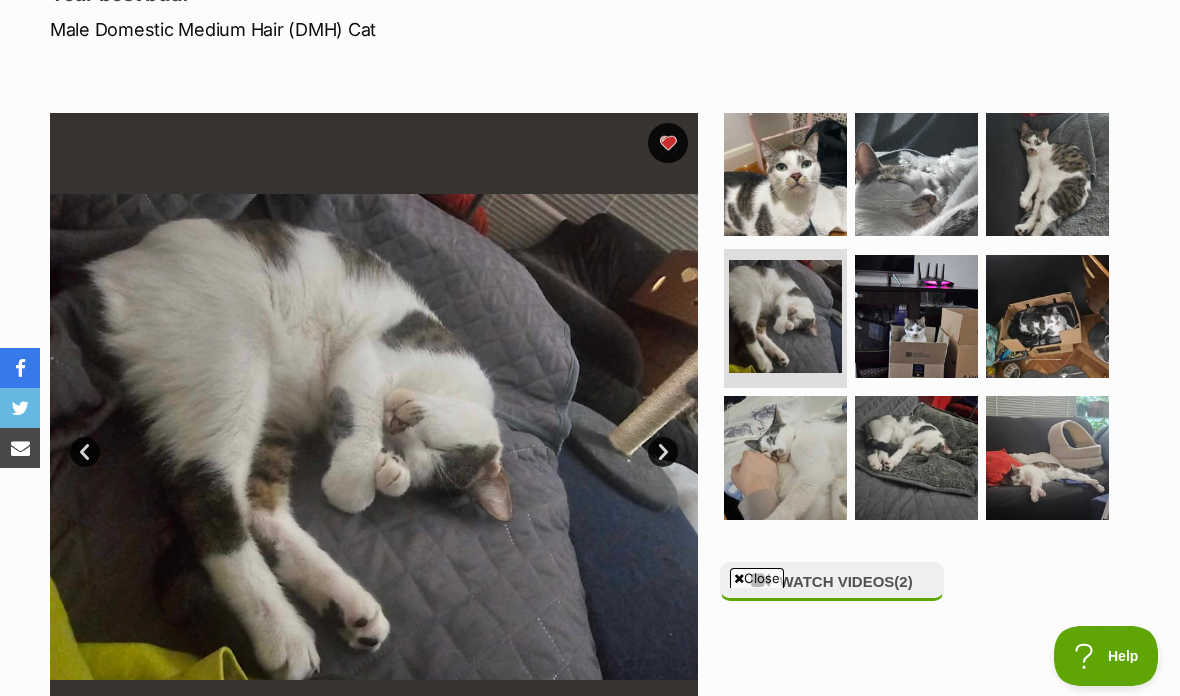 click at bounding box center [785, 174] 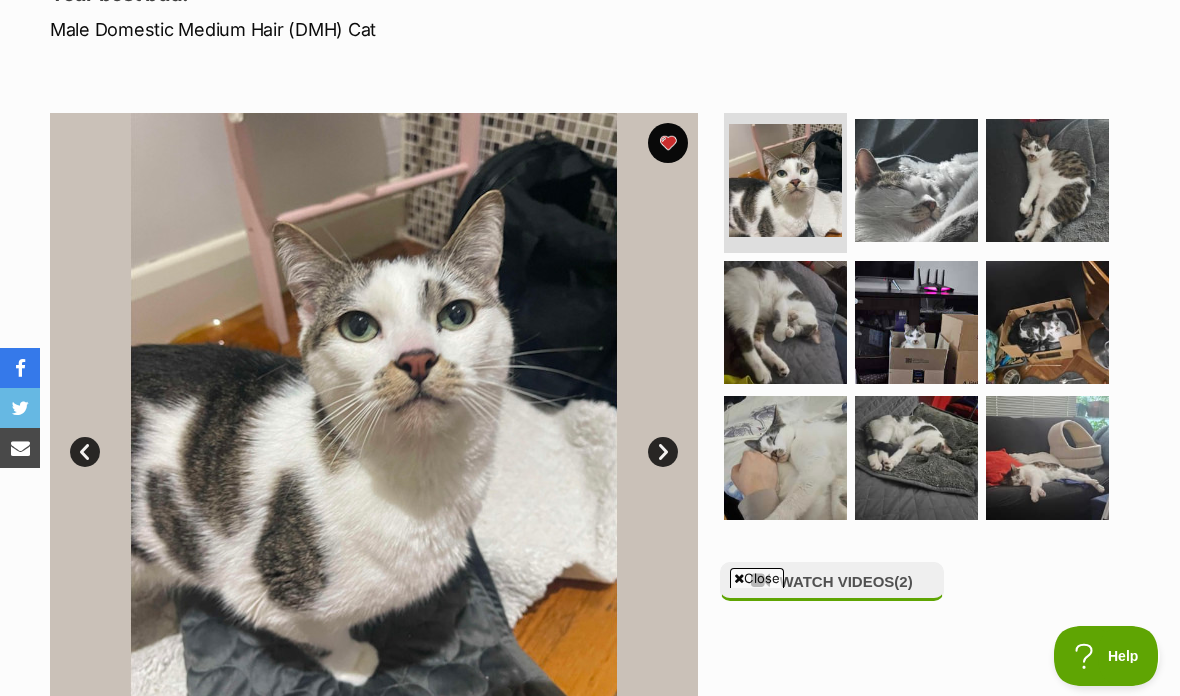 click at bounding box center [374, 437] 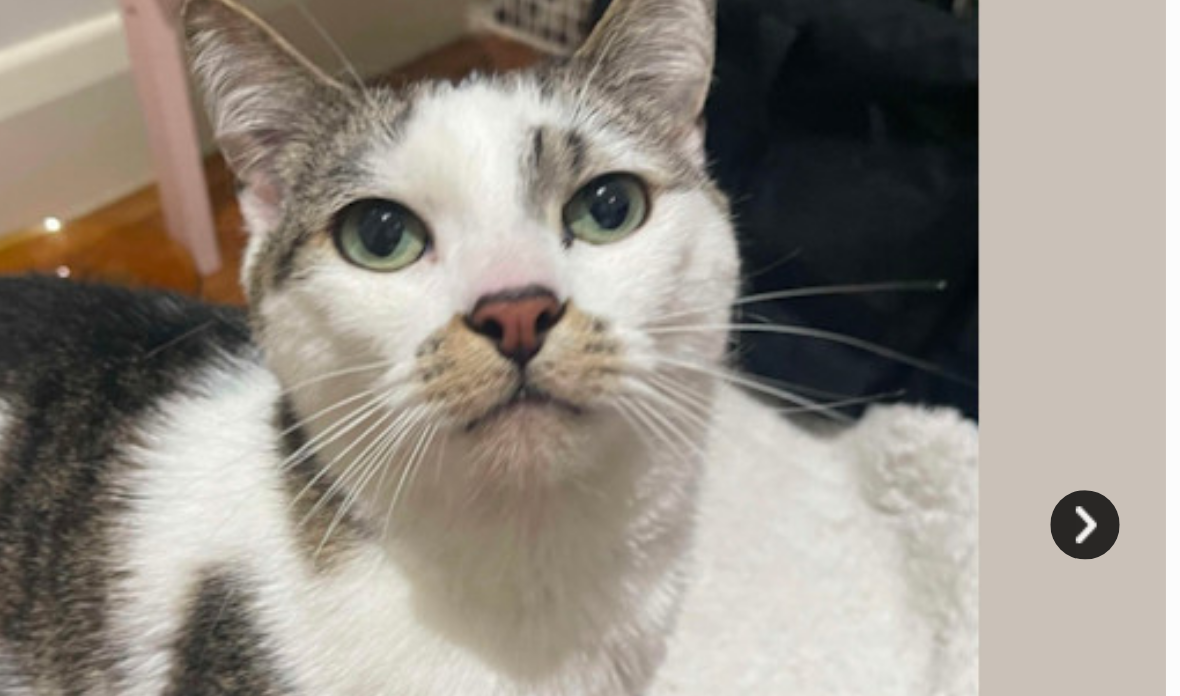 scroll, scrollTop: 0, scrollLeft: 0, axis: both 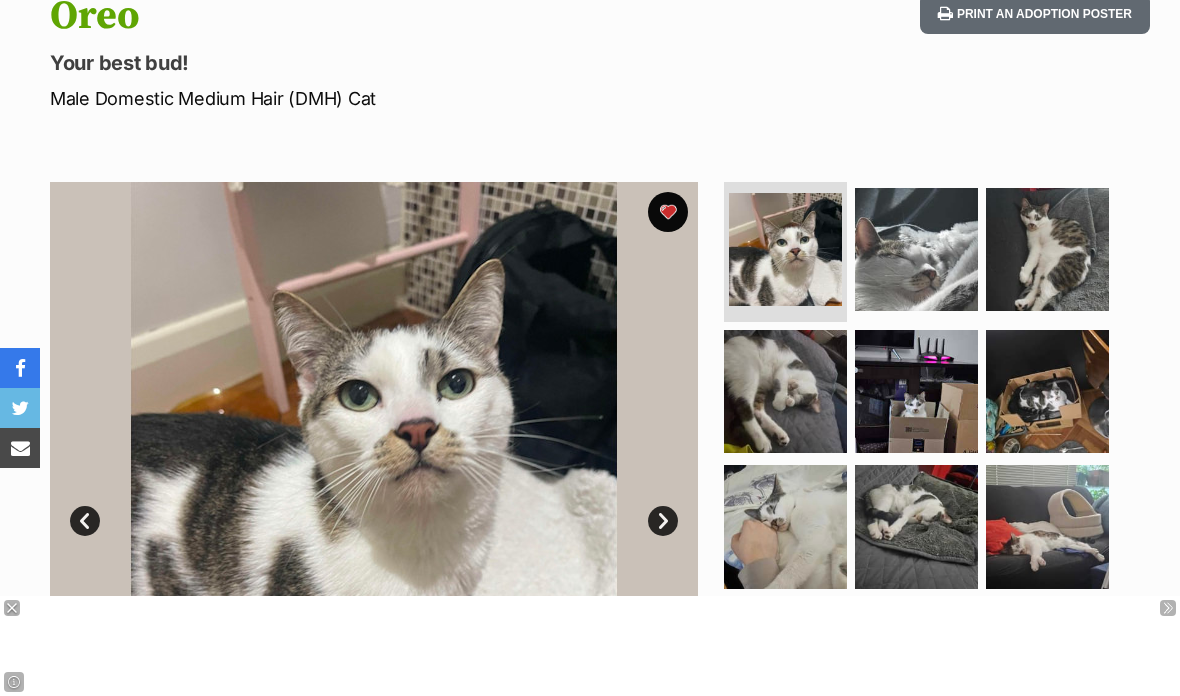 click at bounding box center [1047, 249] 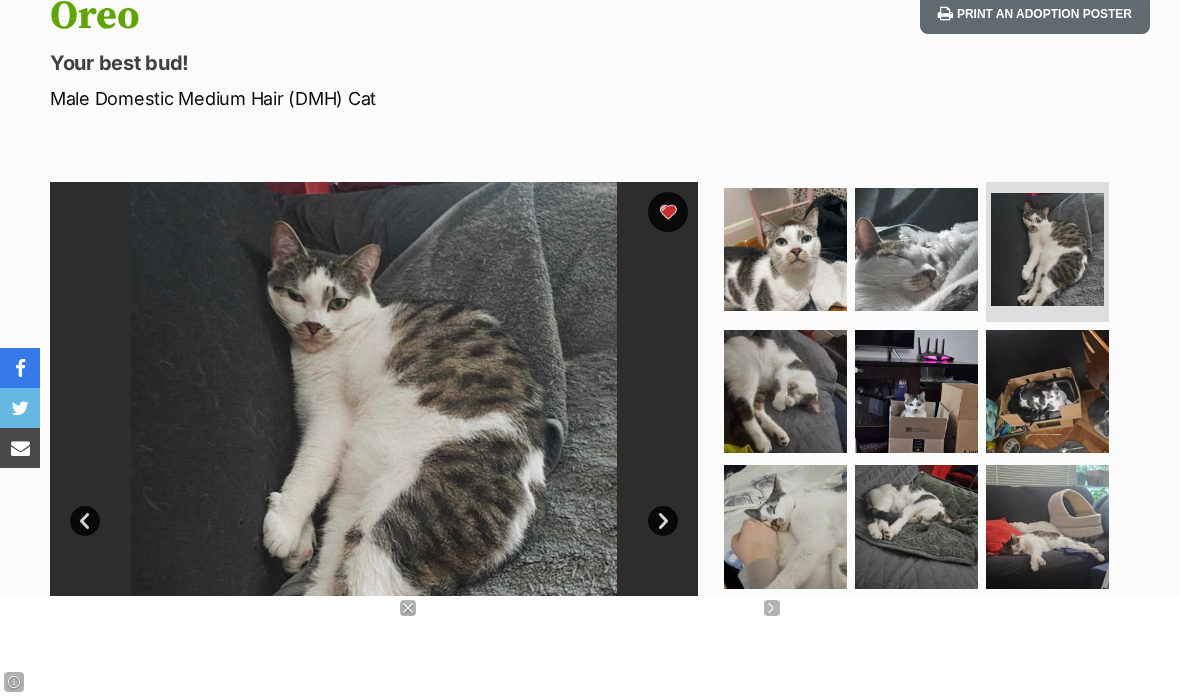 scroll, scrollTop: 0, scrollLeft: 0, axis: both 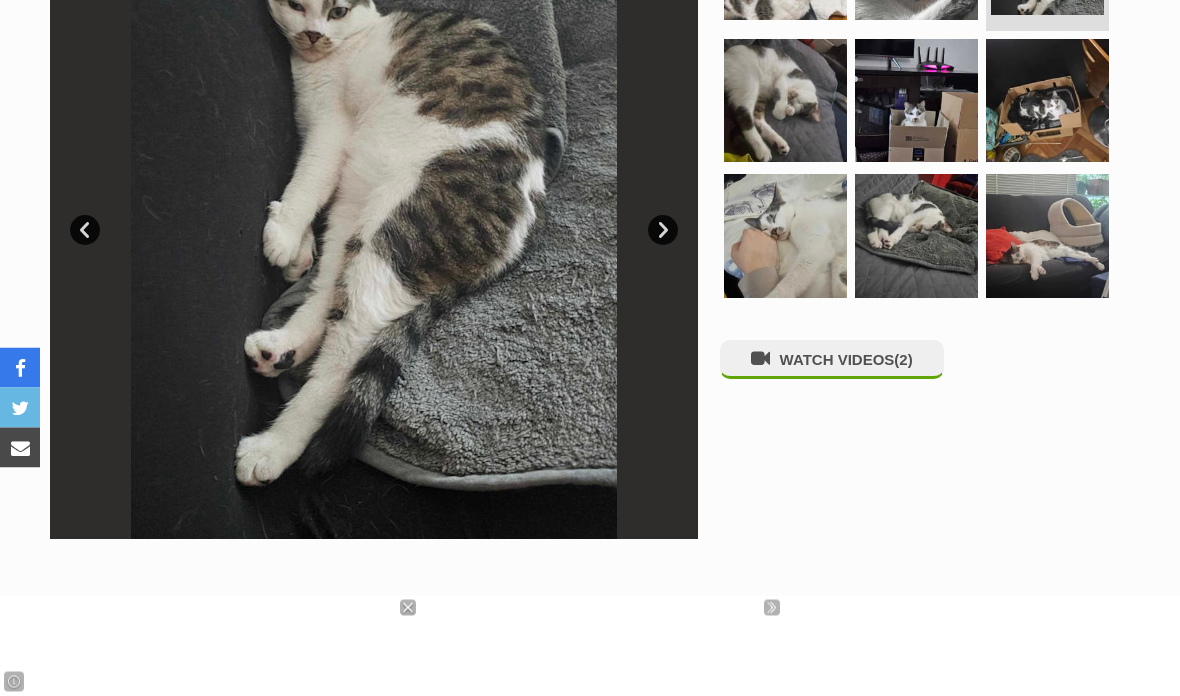 click on "WATCH VIDEOS
(2)" at bounding box center [832, 360] 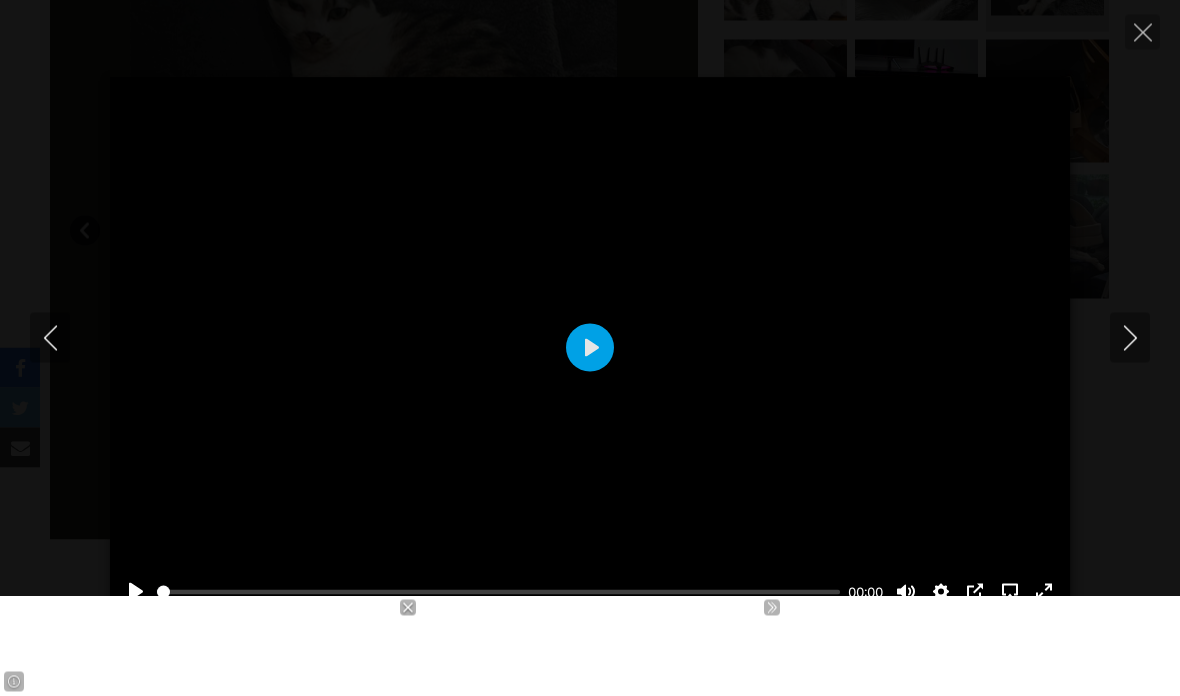 scroll, scrollTop: 525, scrollLeft: 0, axis: vertical 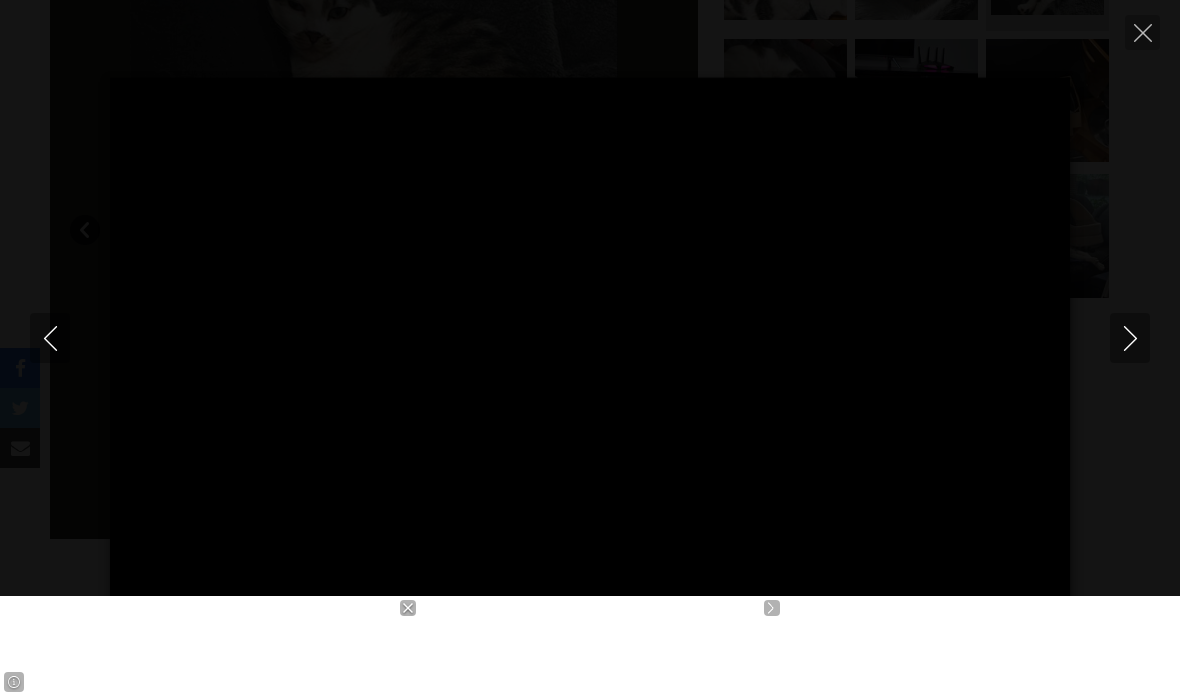 type on "100" 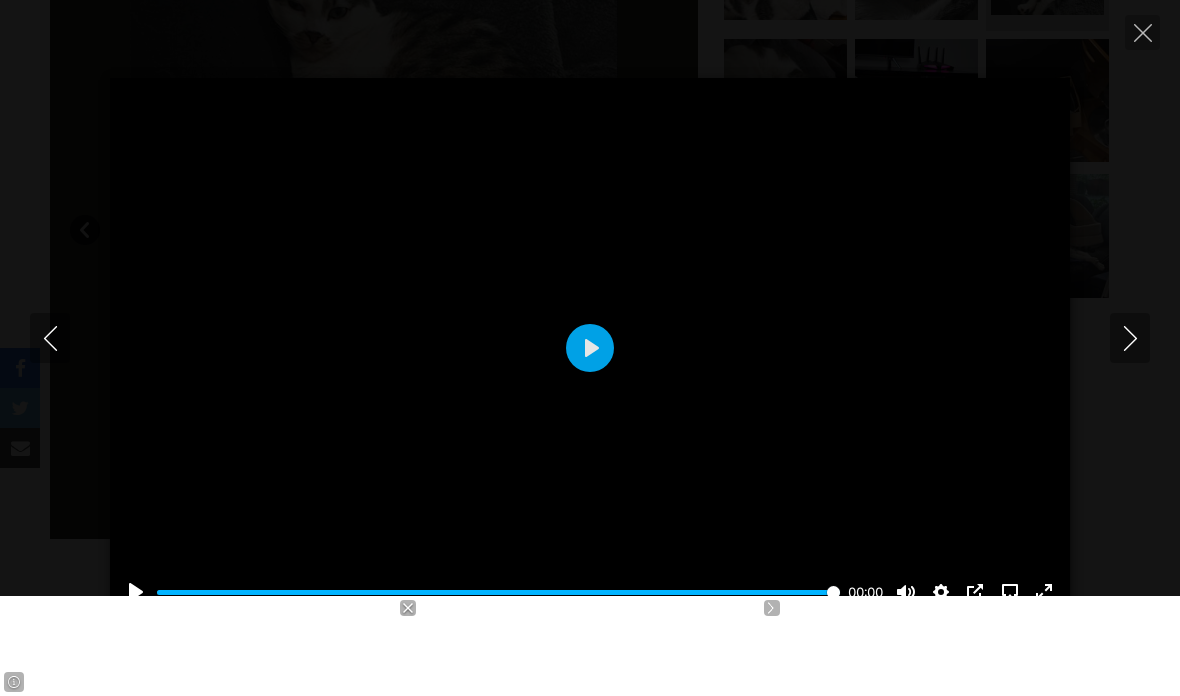 click 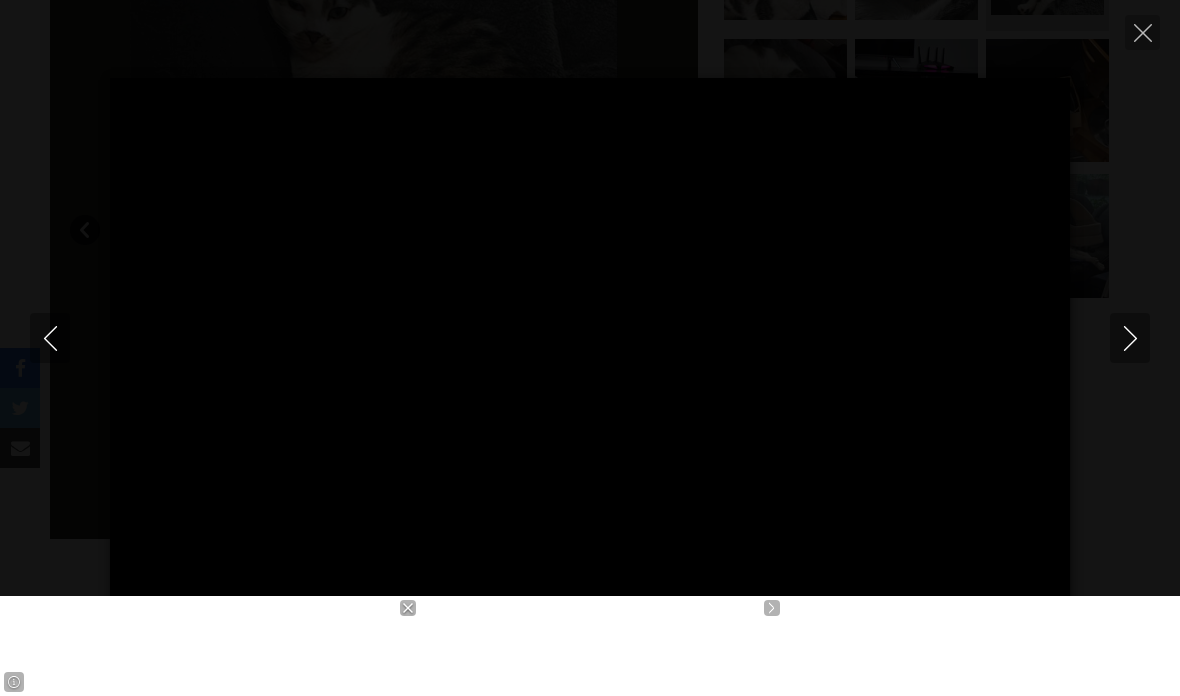 type on "100" 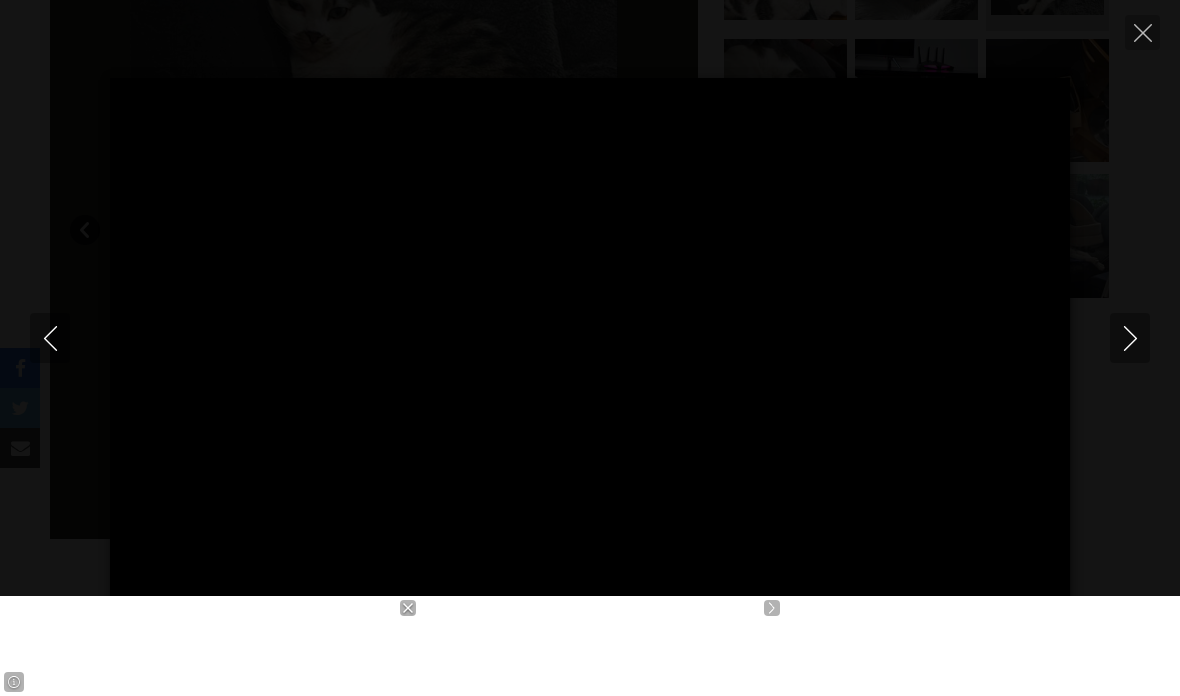 click 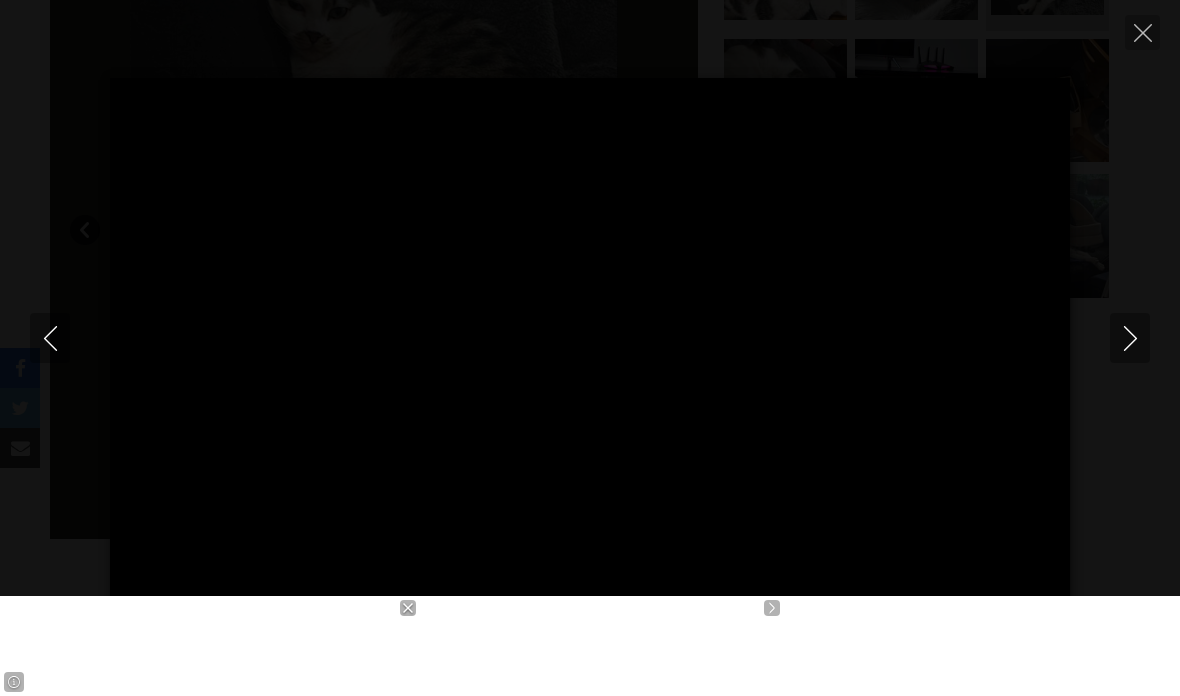 type on "4.12" 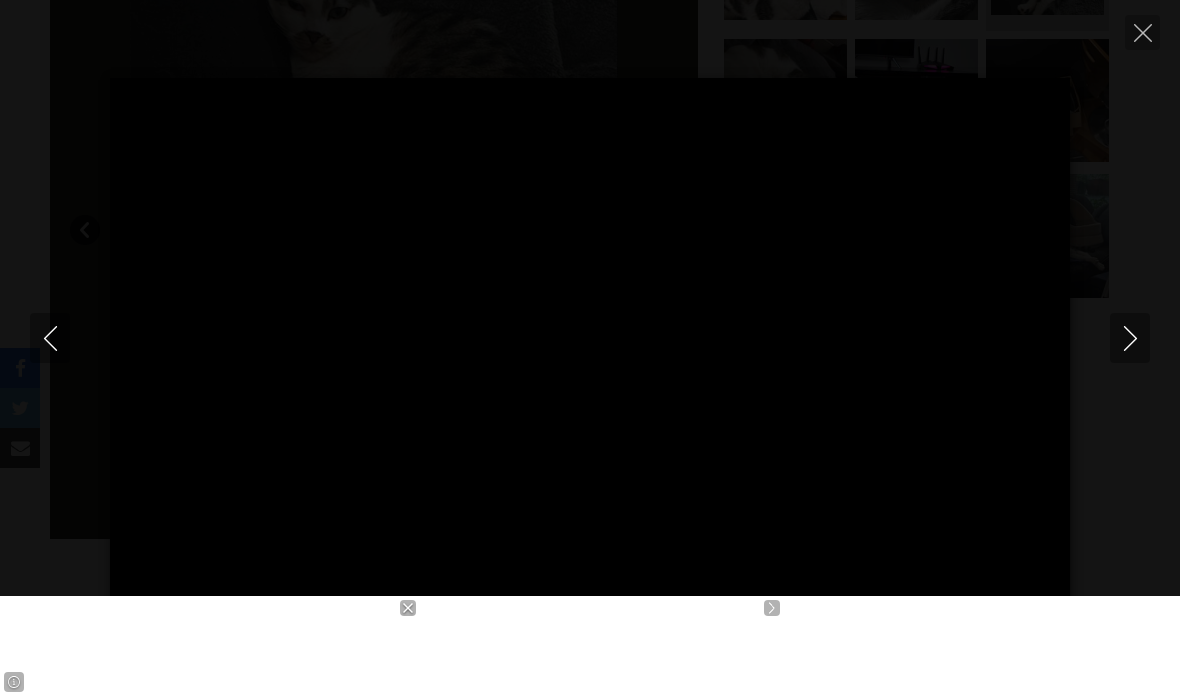 type on "100" 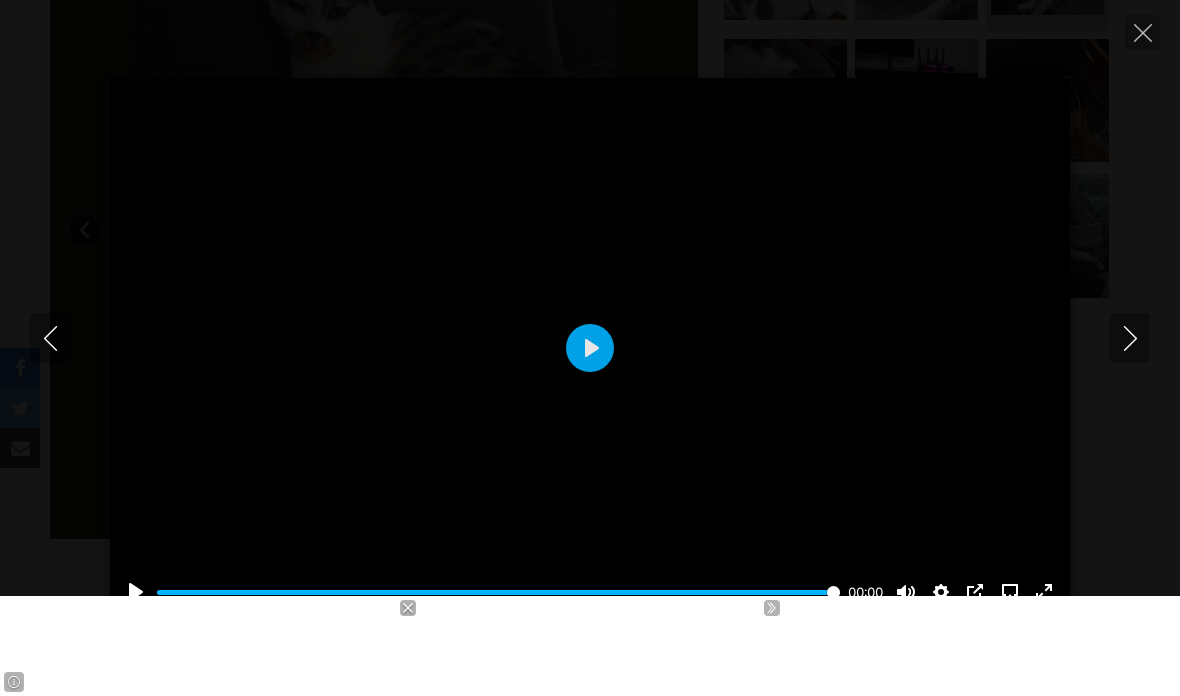 click 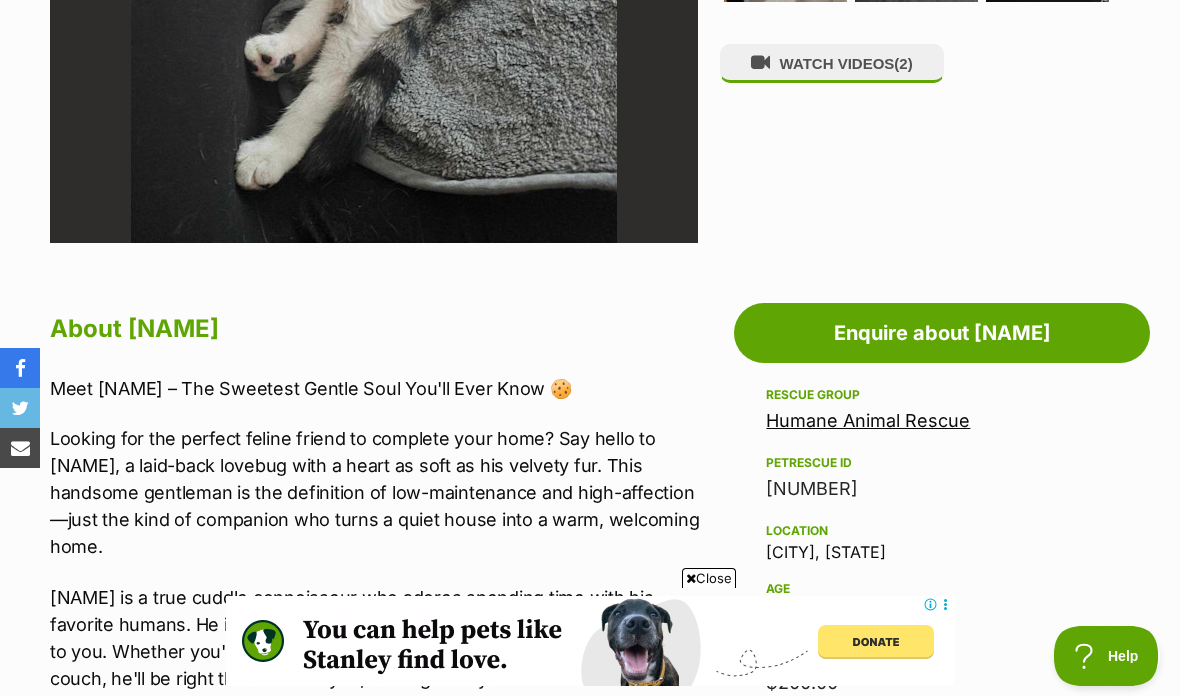 scroll, scrollTop: 831, scrollLeft: 0, axis: vertical 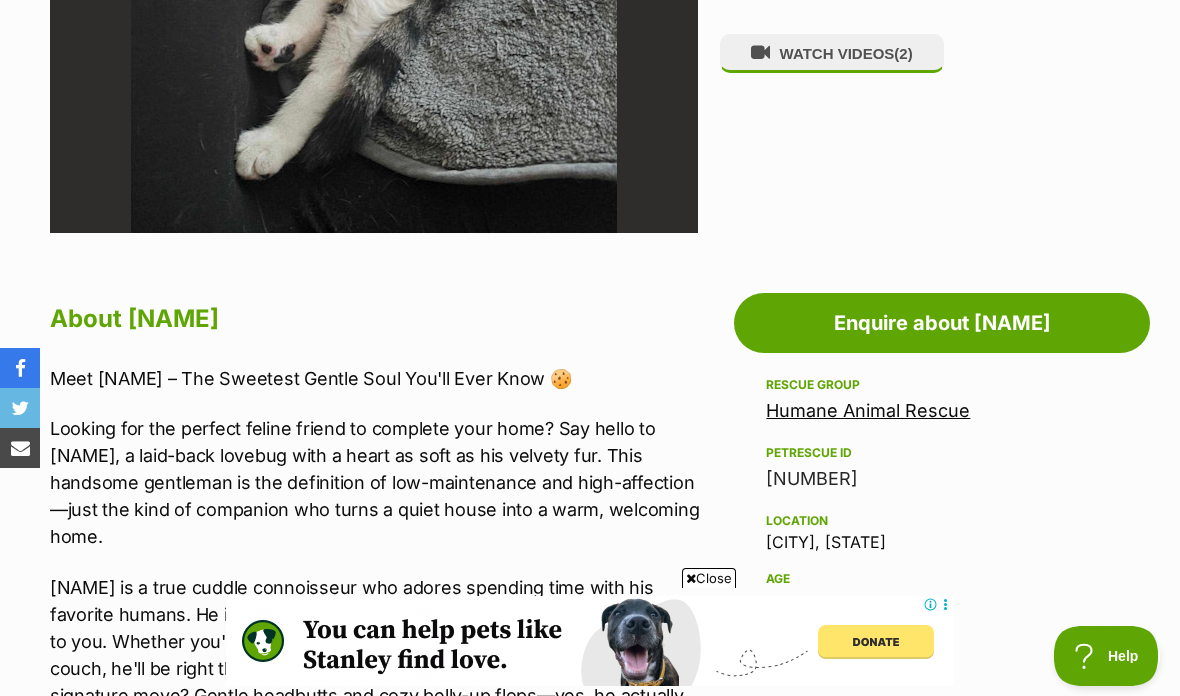 click on "Humane Animal Rescue" at bounding box center (868, 410) 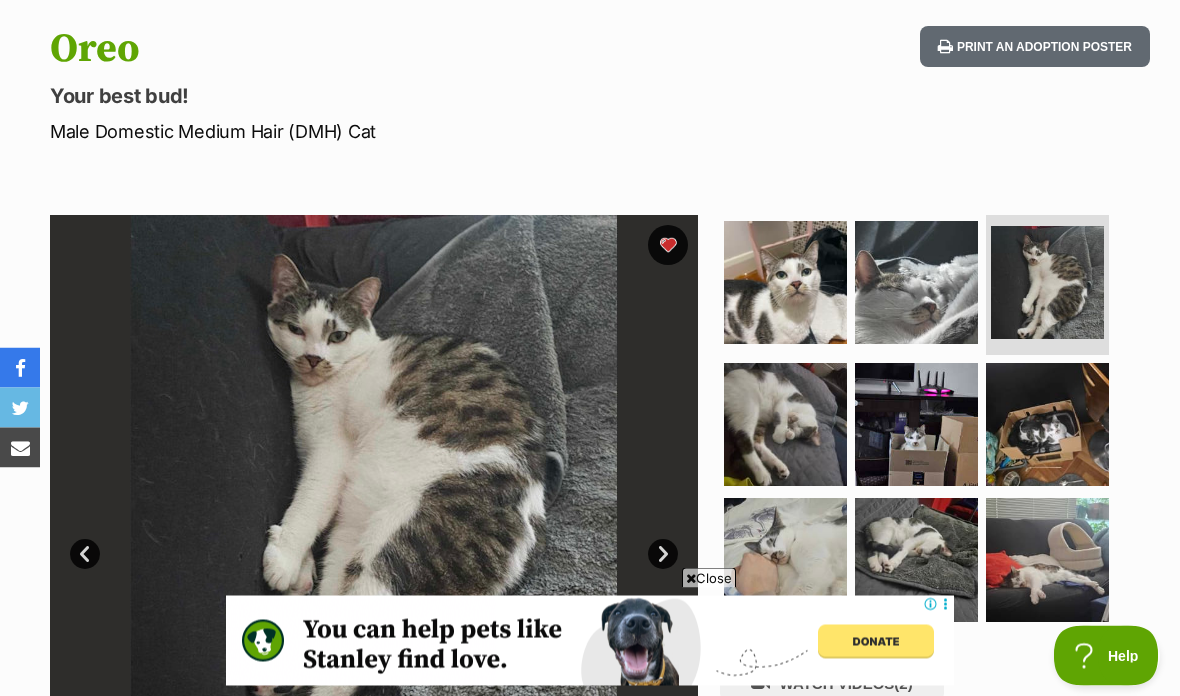 scroll, scrollTop: 171, scrollLeft: 0, axis: vertical 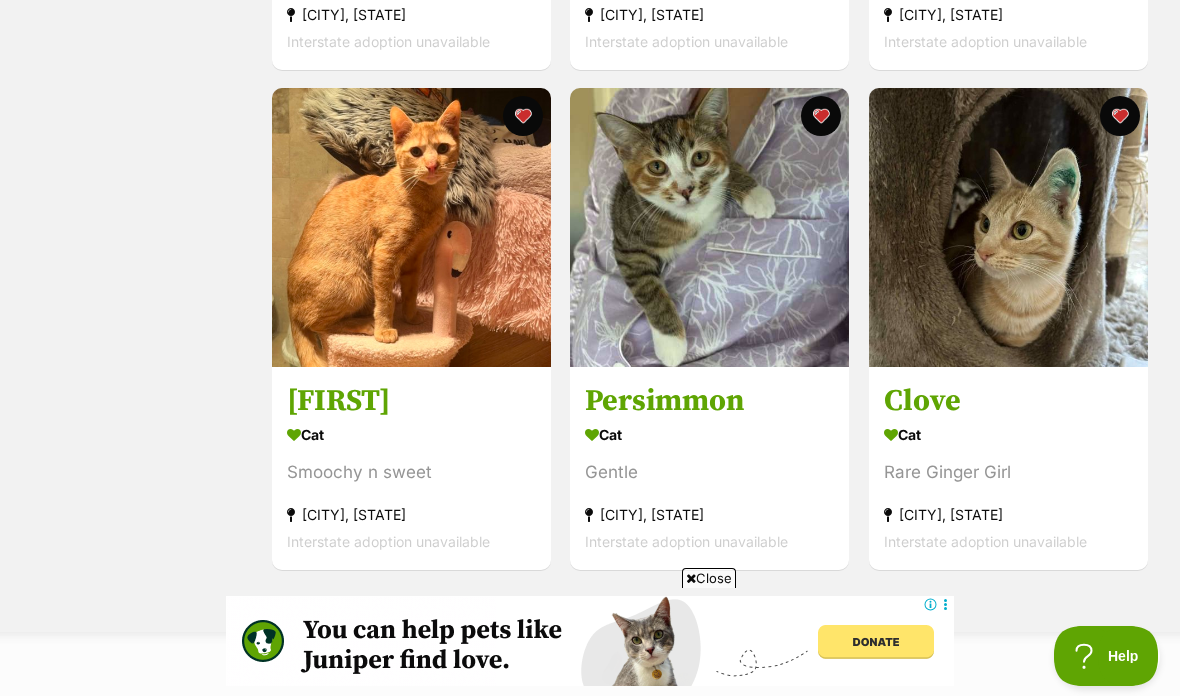 click at bounding box center (709, 227) 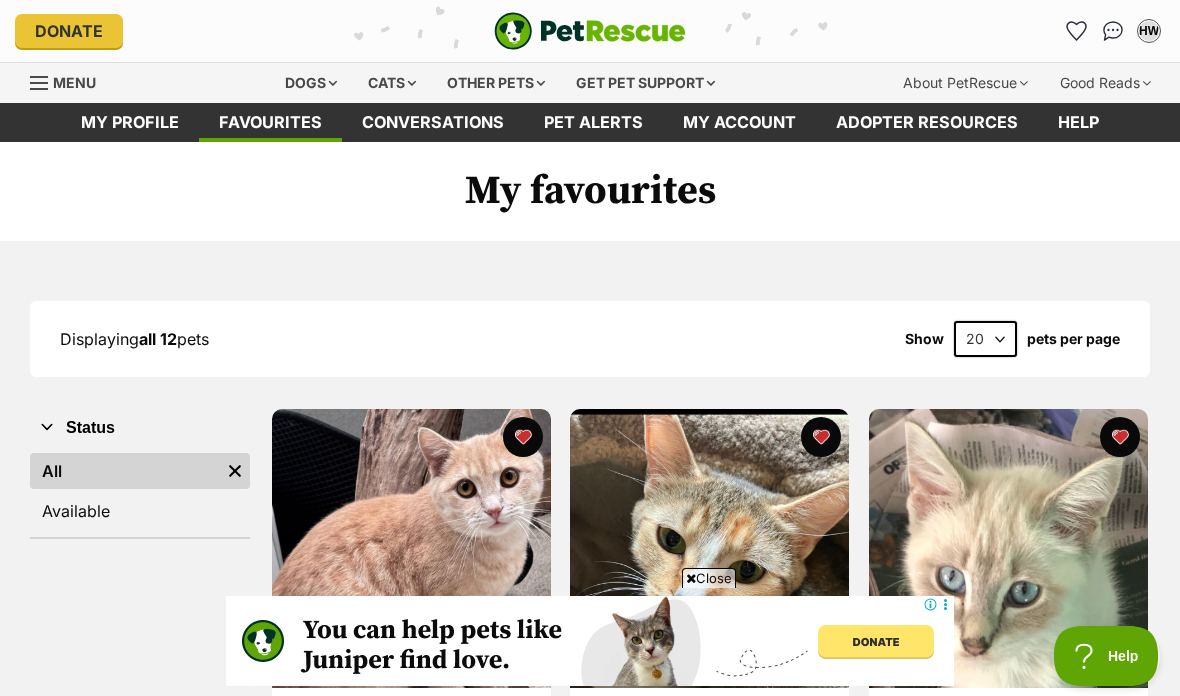 scroll, scrollTop: 1903, scrollLeft: 0, axis: vertical 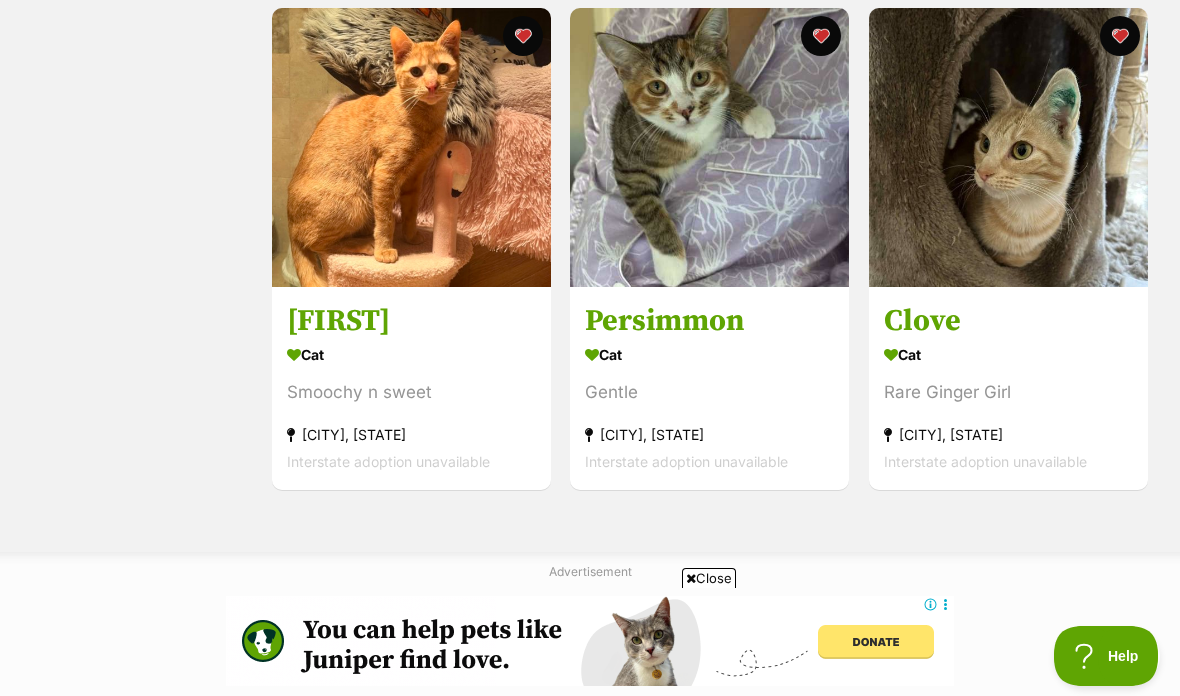 click at bounding box center [411, 147] 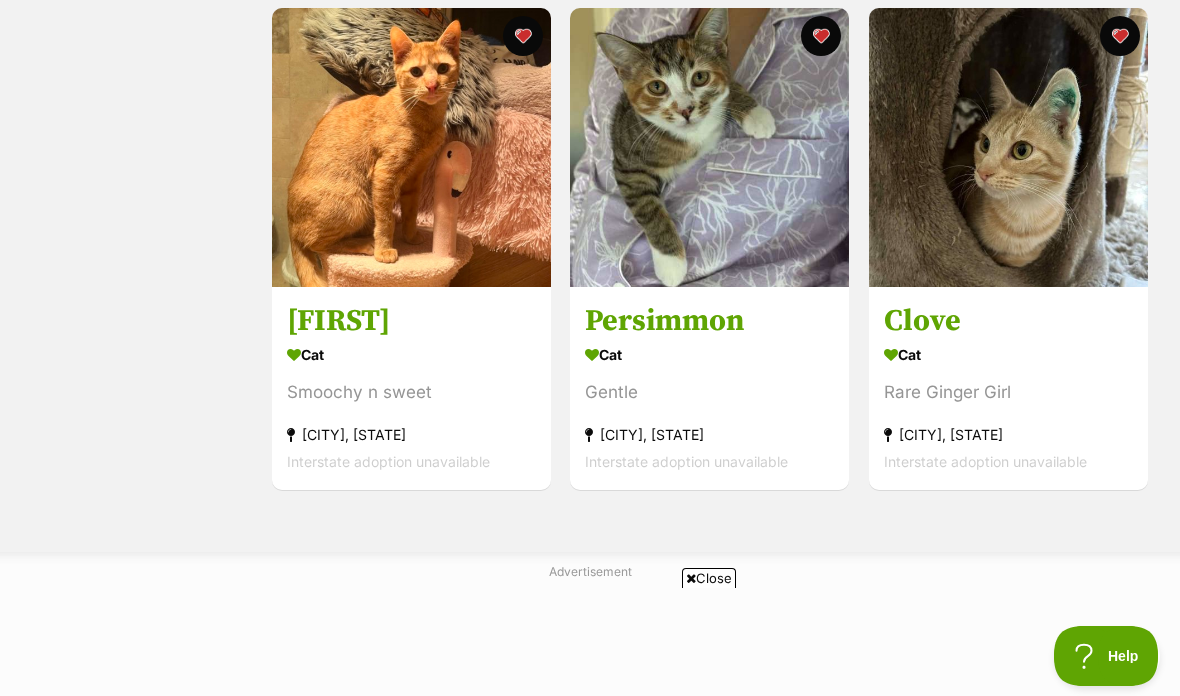 scroll, scrollTop: 0, scrollLeft: 0, axis: both 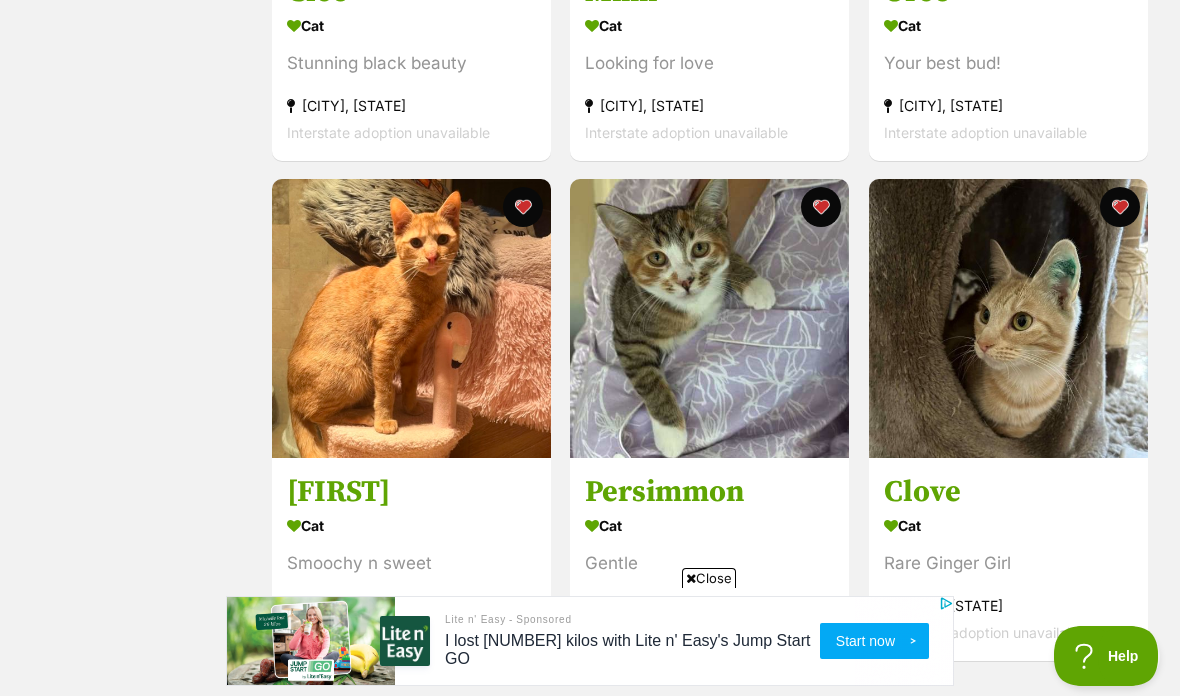 click at bounding box center [411, 318] 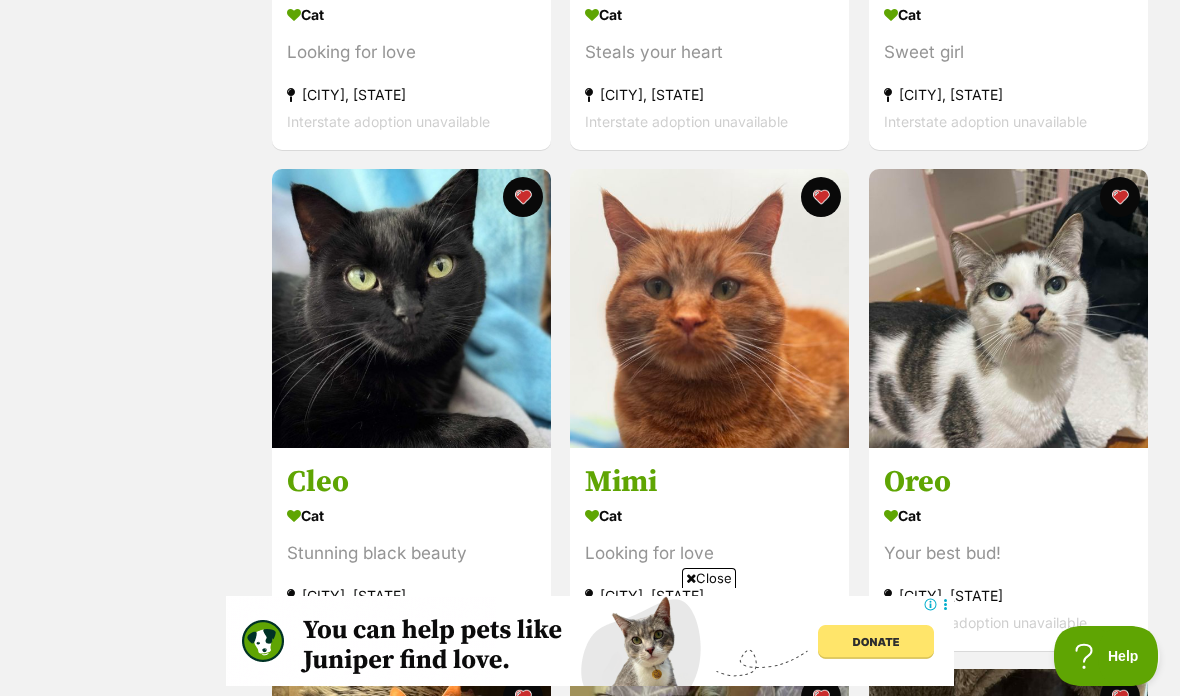 scroll, scrollTop: 1255, scrollLeft: 0, axis: vertical 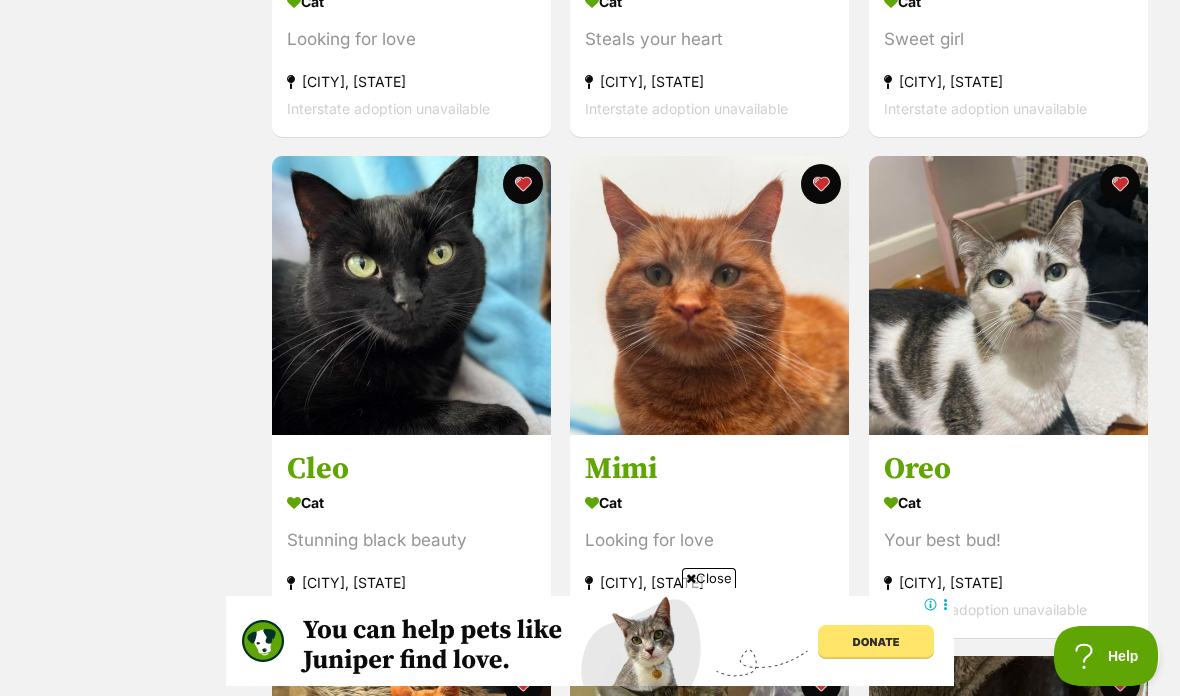 click at bounding box center [709, 295] 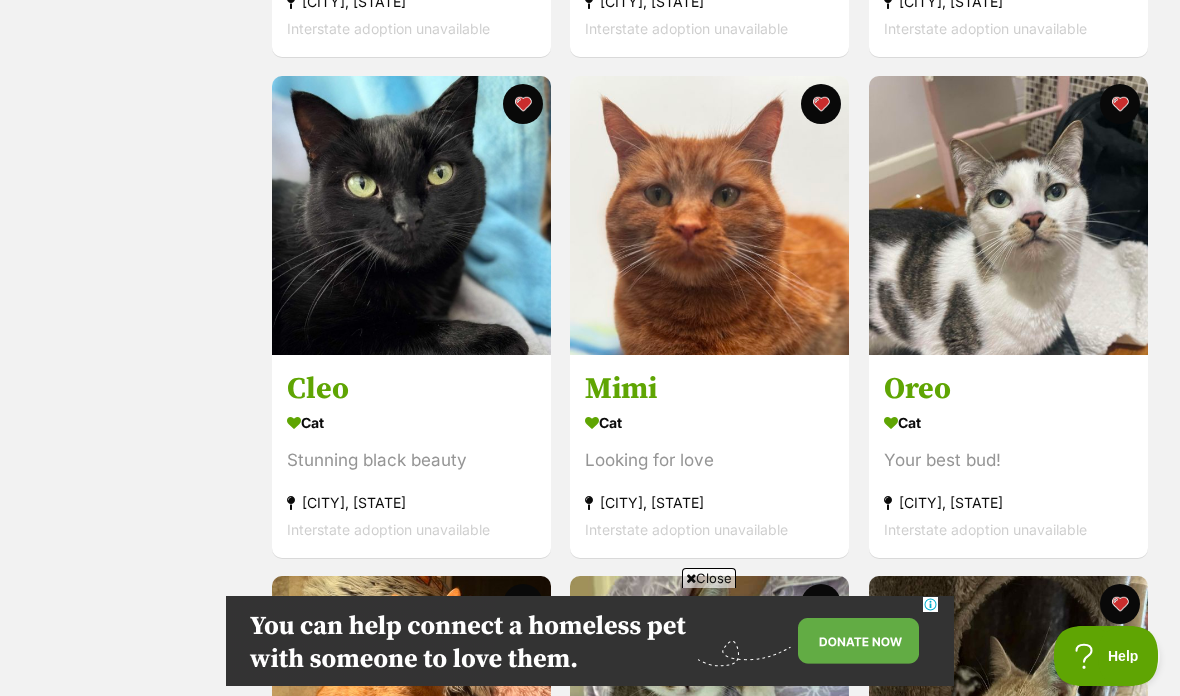scroll, scrollTop: 0, scrollLeft: 0, axis: both 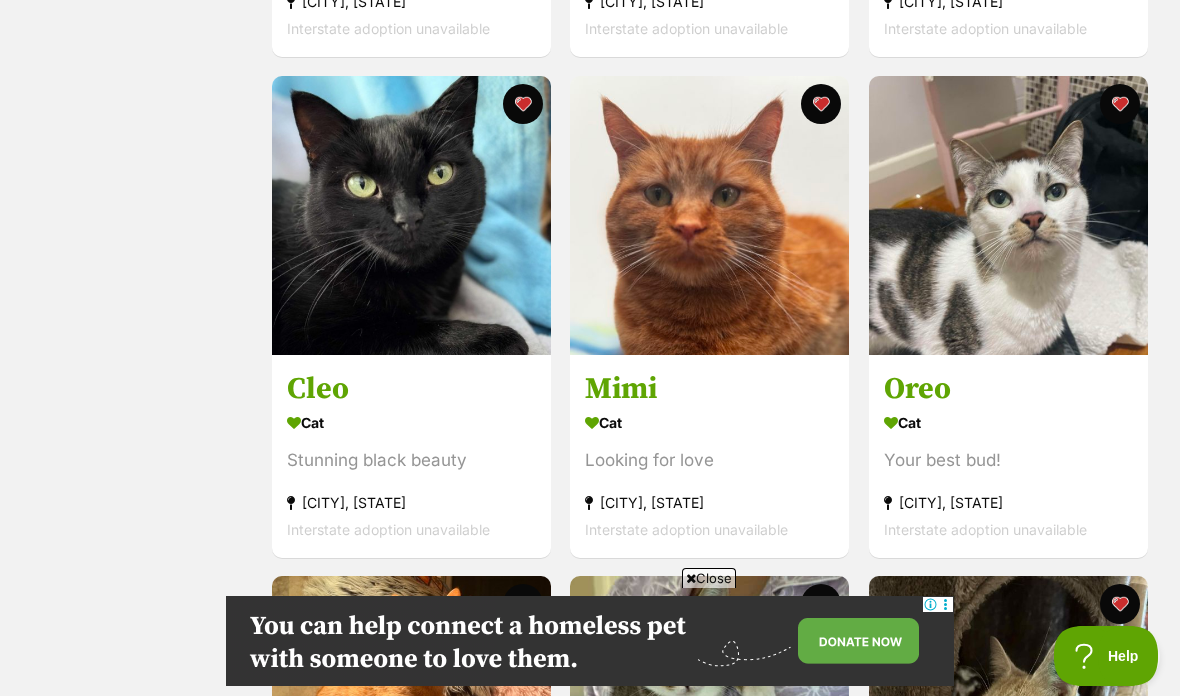 click at bounding box center [709, 215] 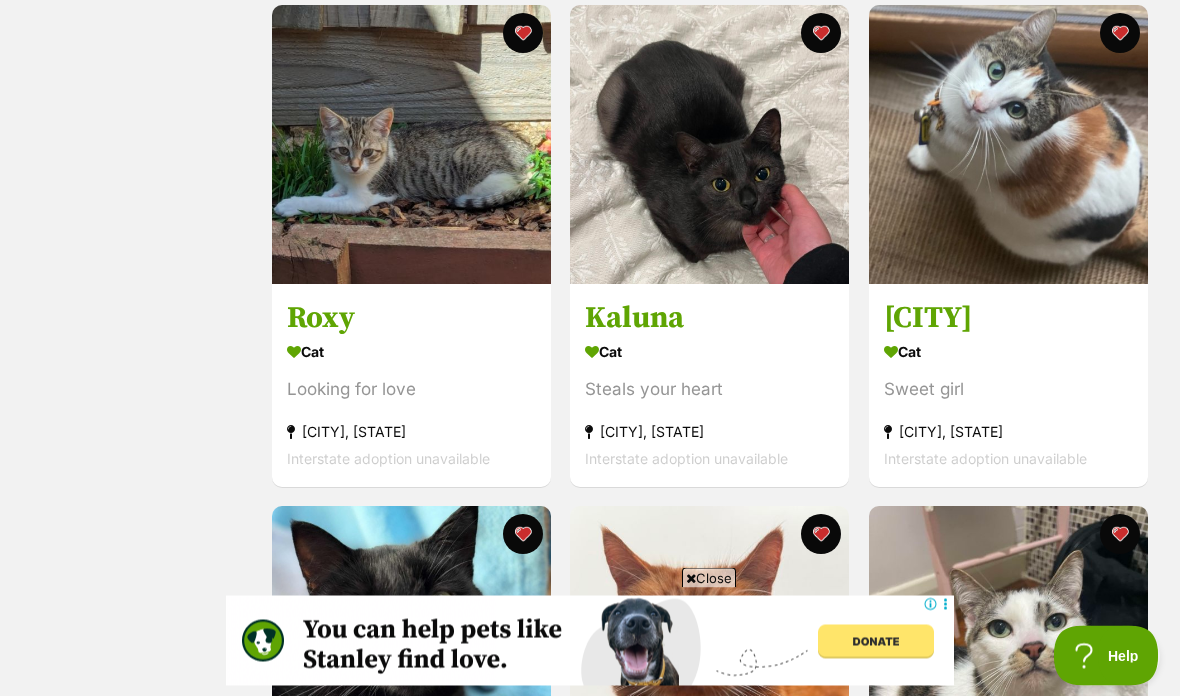 scroll, scrollTop: 884, scrollLeft: 0, axis: vertical 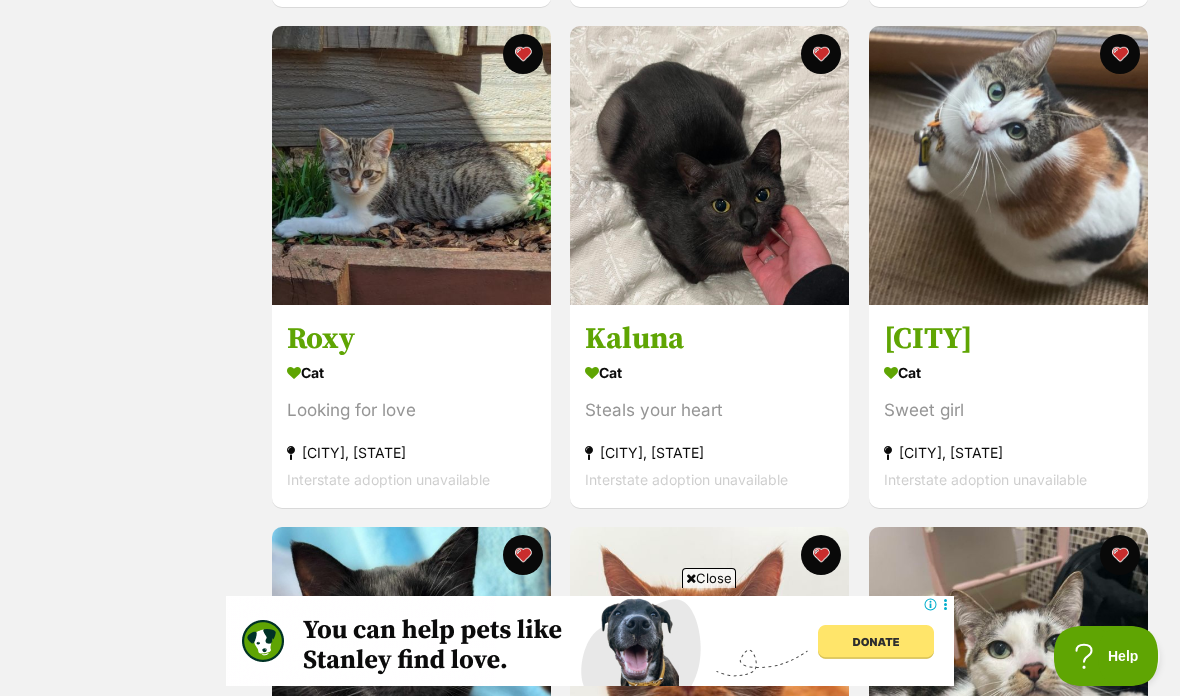 click at bounding box center [709, 165] 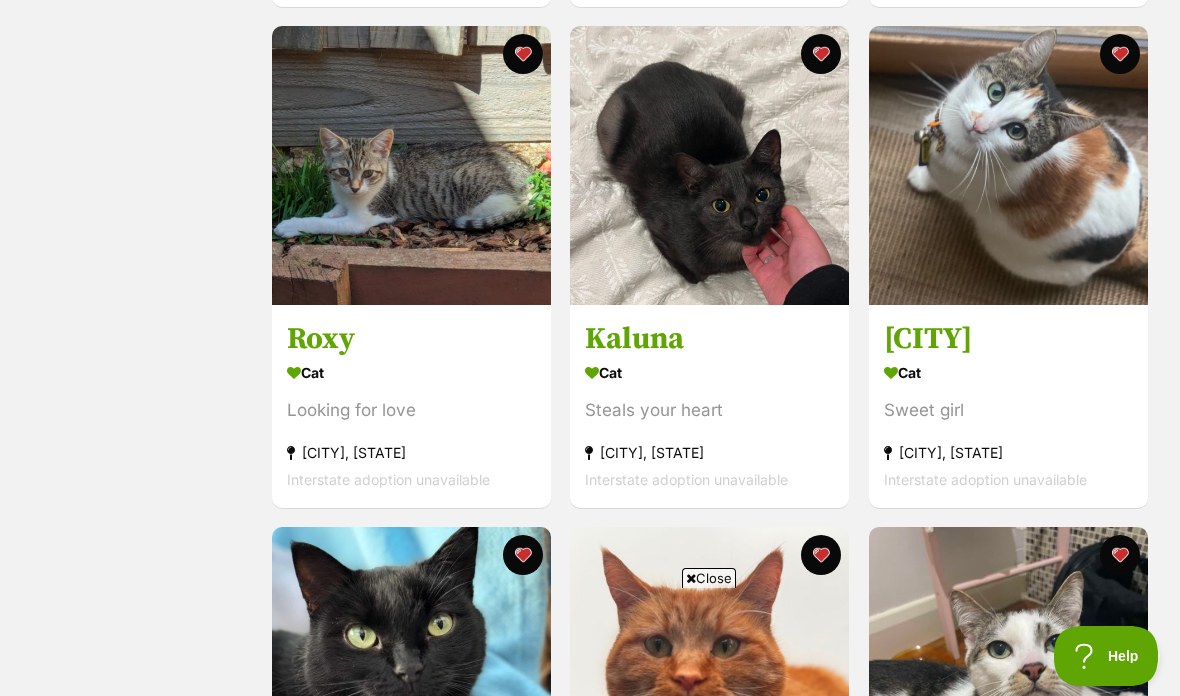 scroll, scrollTop: 0, scrollLeft: 0, axis: both 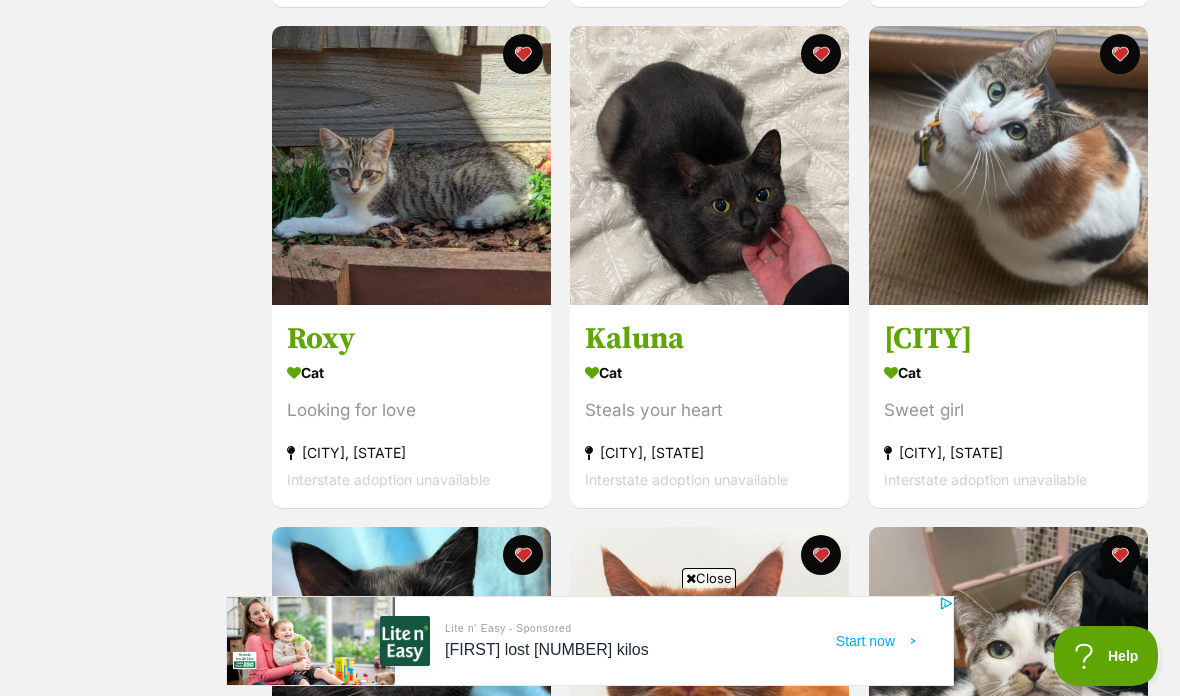 click at bounding box center [411, 165] 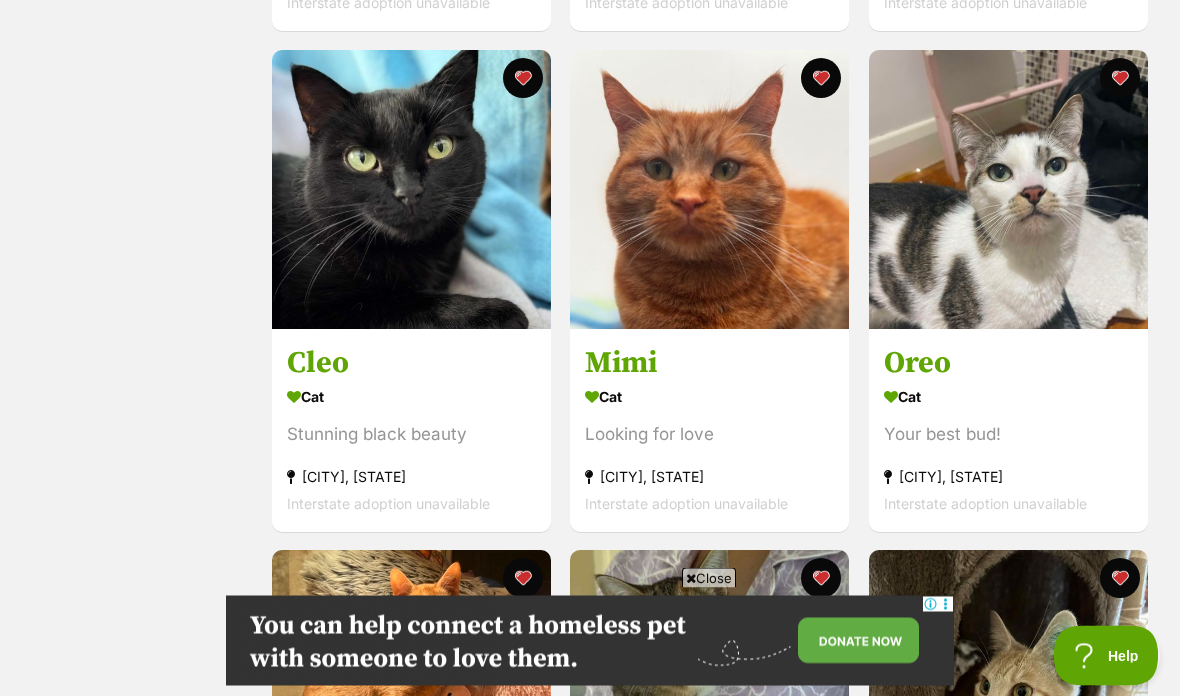 scroll, scrollTop: 1361, scrollLeft: 0, axis: vertical 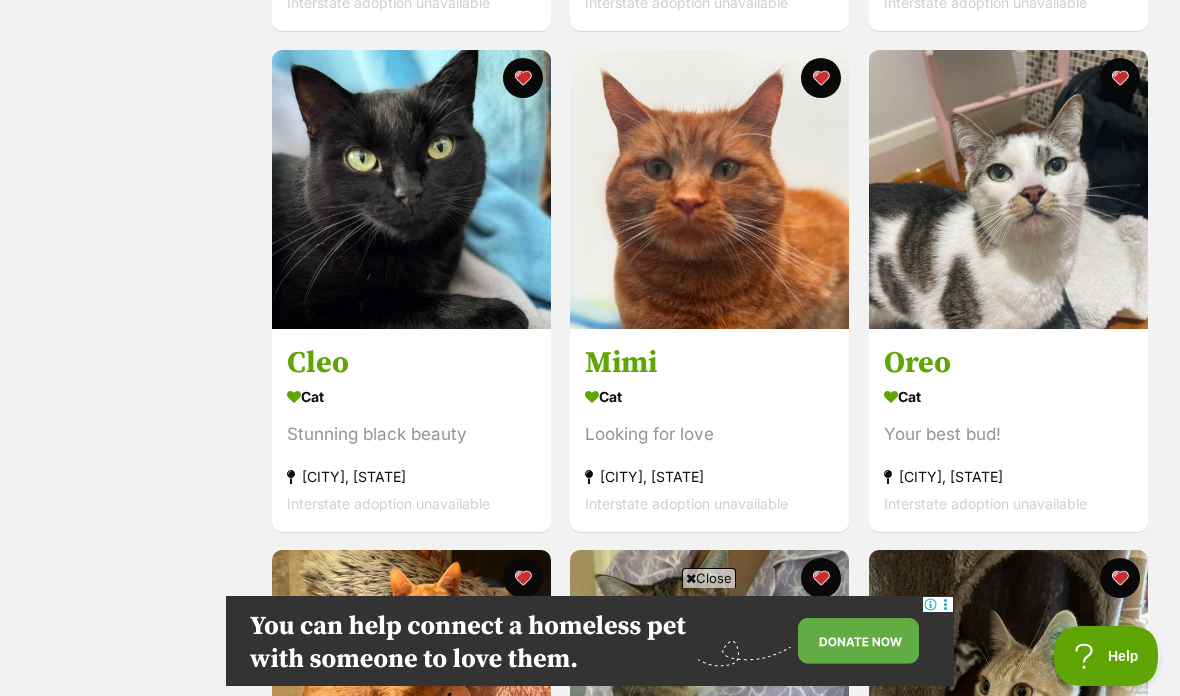 click at bounding box center (1008, 189) 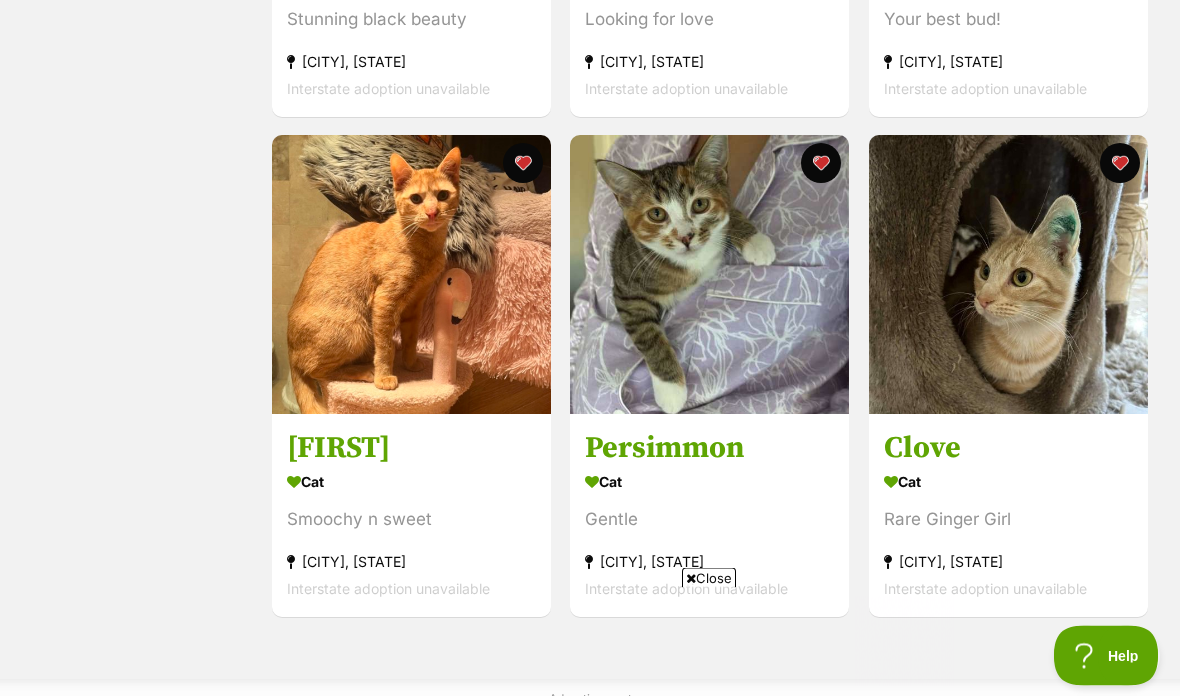 scroll, scrollTop: 1837, scrollLeft: 0, axis: vertical 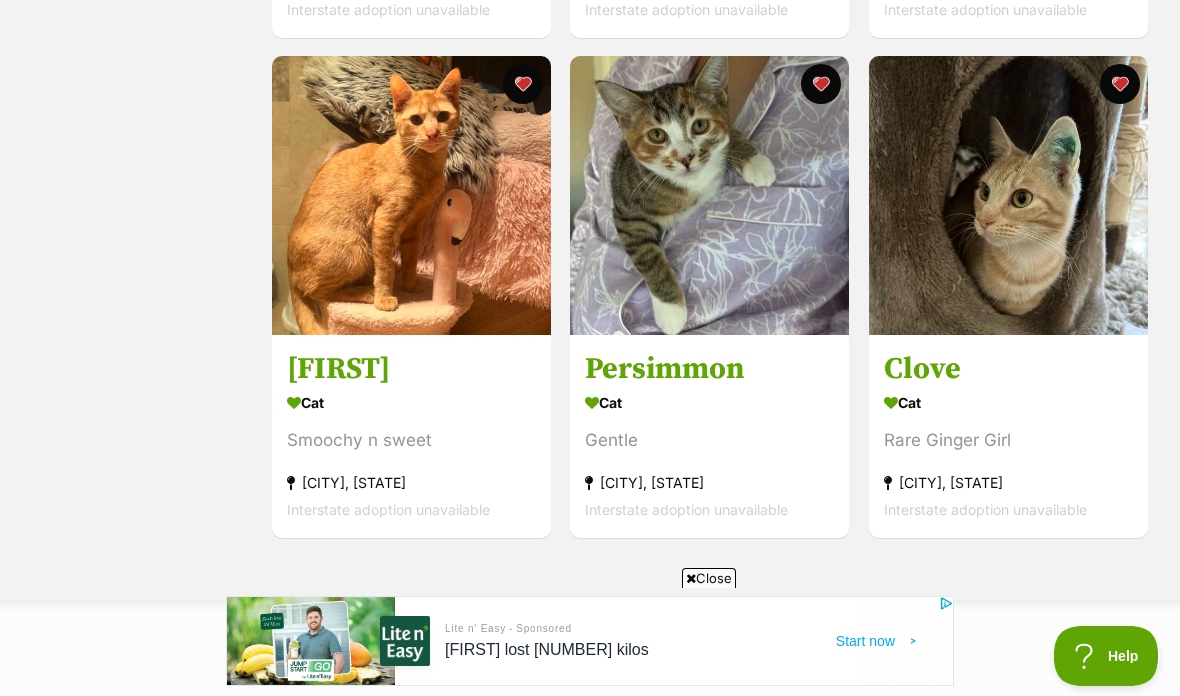 click at bounding box center [1008, 195] 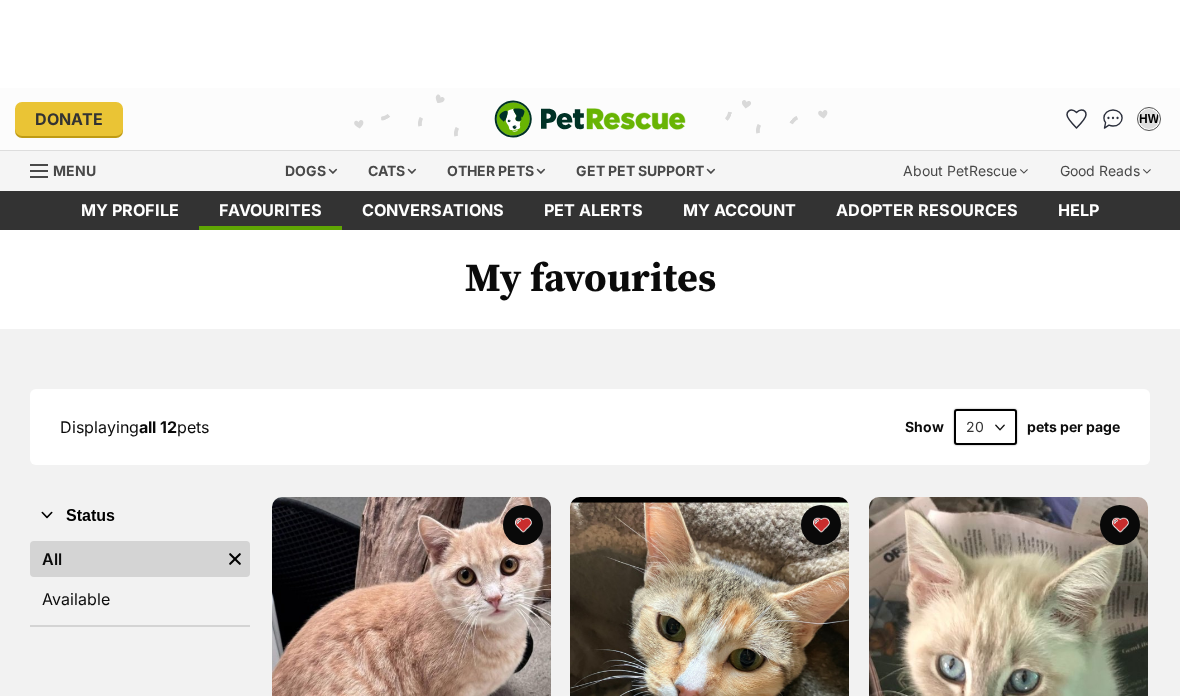 scroll, scrollTop: 0, scrollLeft: 0, axis: both 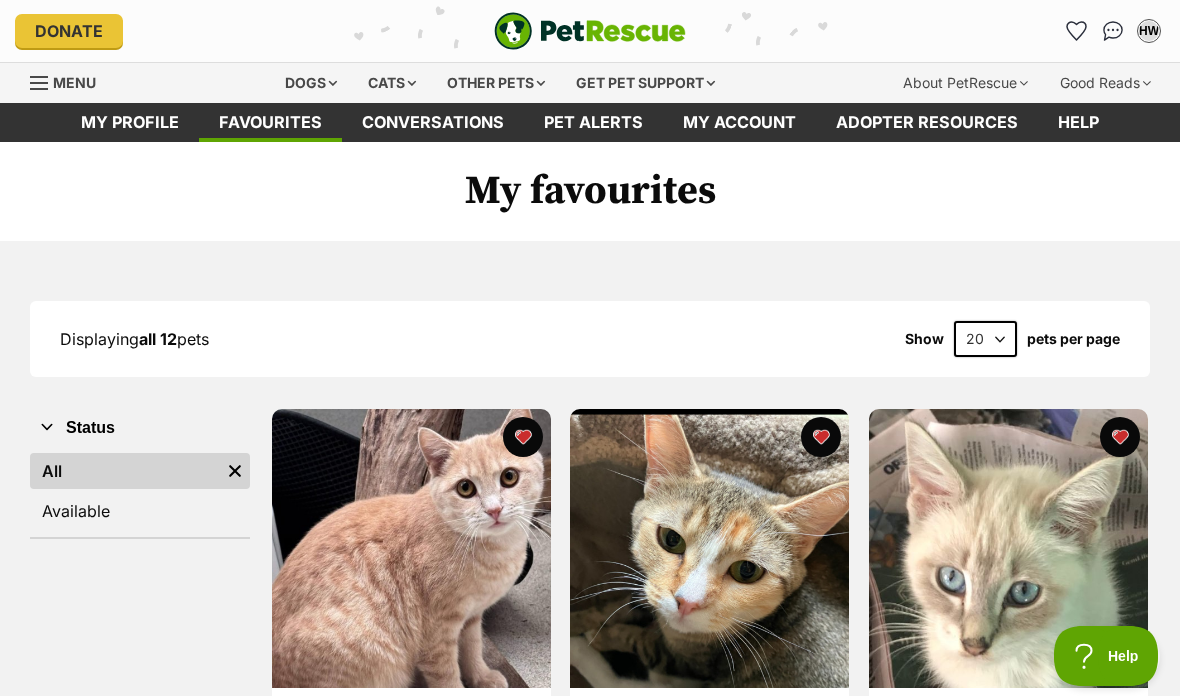 click on "Cats" at bounding box center (392, 83) 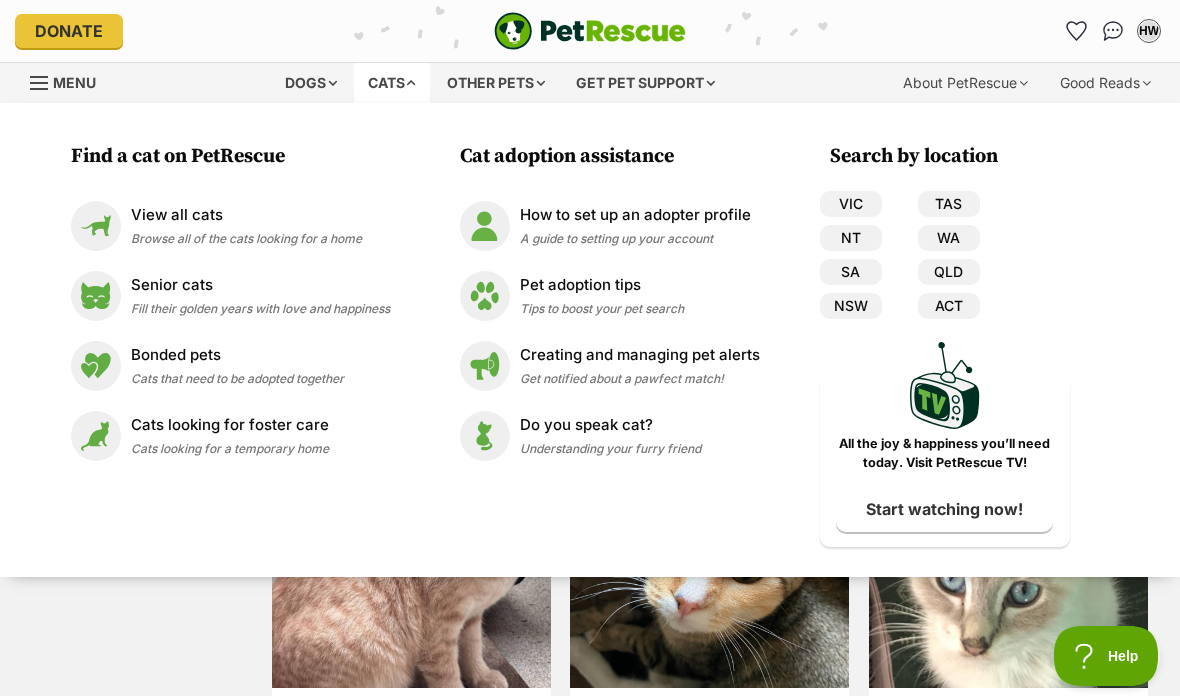 click on "Find a cat on PetRescue
View all cats
Browse all of the cats looking for a home
Senior cats
Fill their golden years with love and happiness
Bonded pets
Cats that need to be adopted together
Cats looking for foster care
Cats looking for a temporary home
Cat adoption assistance
How to set up an adopter profile
A guide to setting up your account
Pet adoption tips
Tips to boost your pet search
Creating and managing pet alerts
Get notified about a pawfect match!
Do you speak cat?
Understanding your furry friend
Search by location
VIC
TAS
NT
WA
SA
QLD
NSW
ACT
PetRescue TV
All the joy & happiness you’ll need today. Visit PetRescue TV!
Start watching now!" at bounding box center (590, 340) 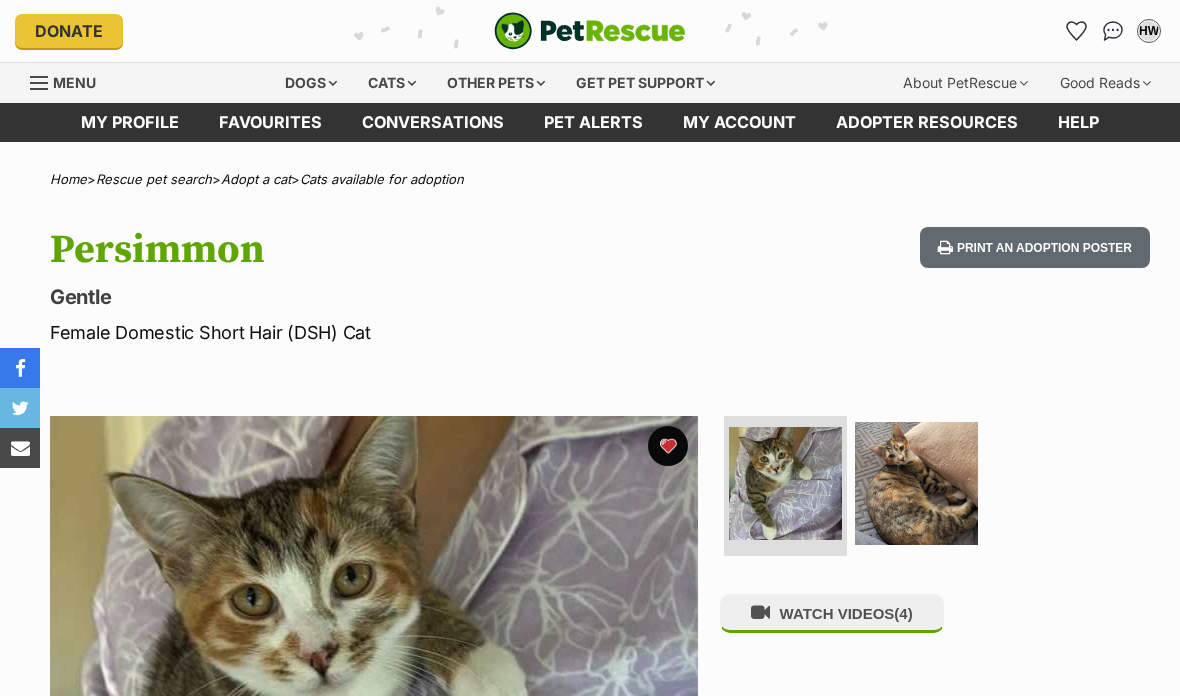 scroll, scrollTop: 0, scrollLeft: 0, axis: both 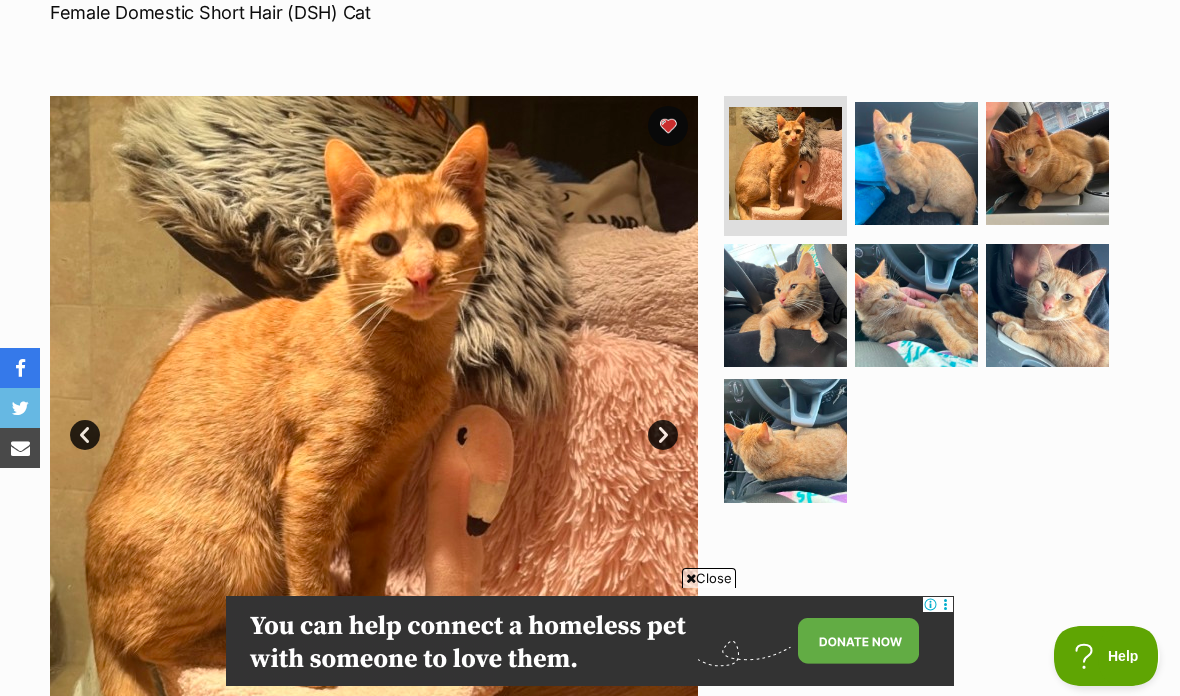 click at bounding box center [916, 163] 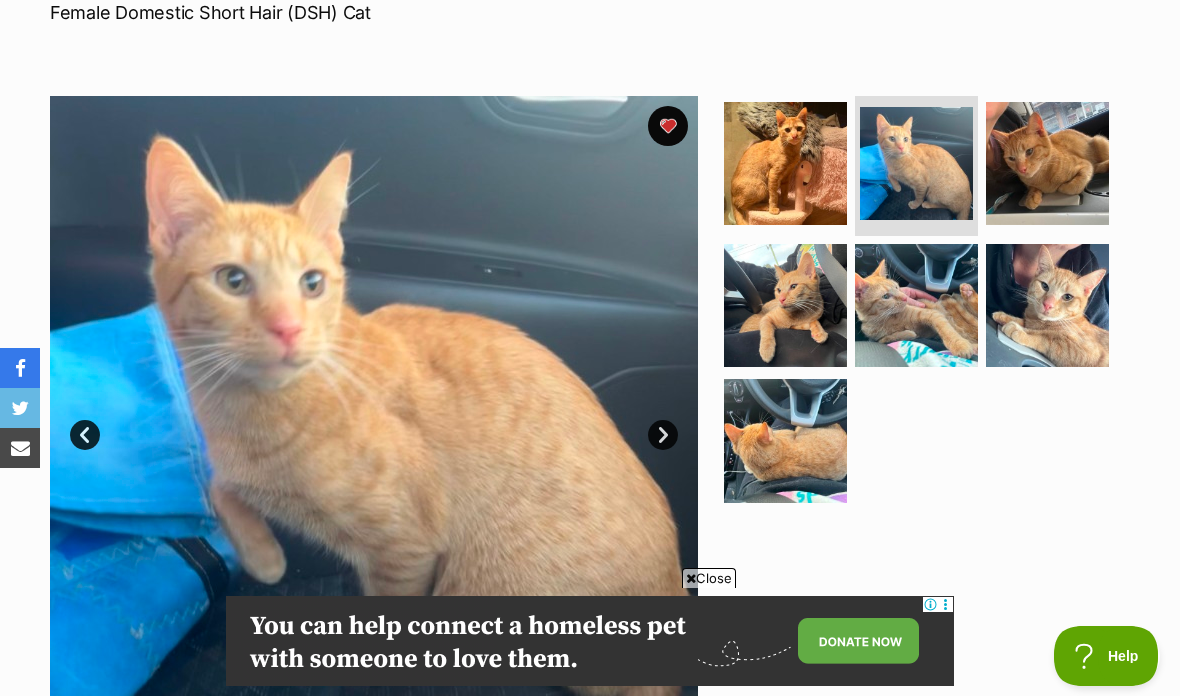 click at bounding box center (1047, 163) 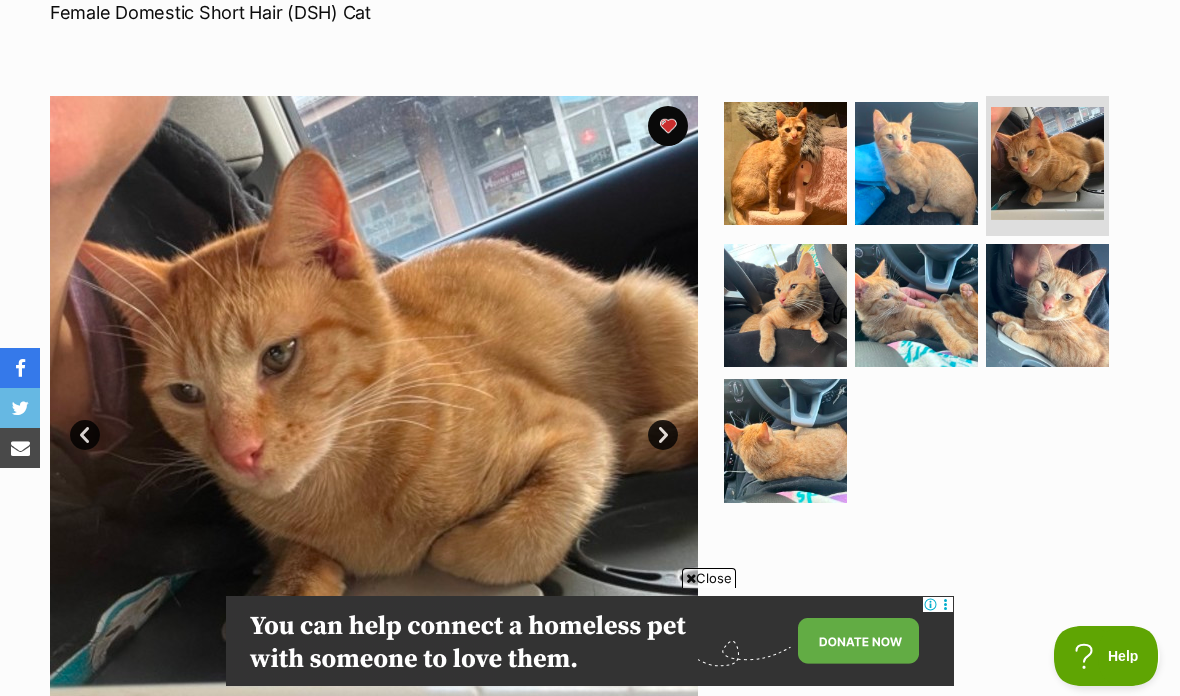click at bounding box center [785, 305] 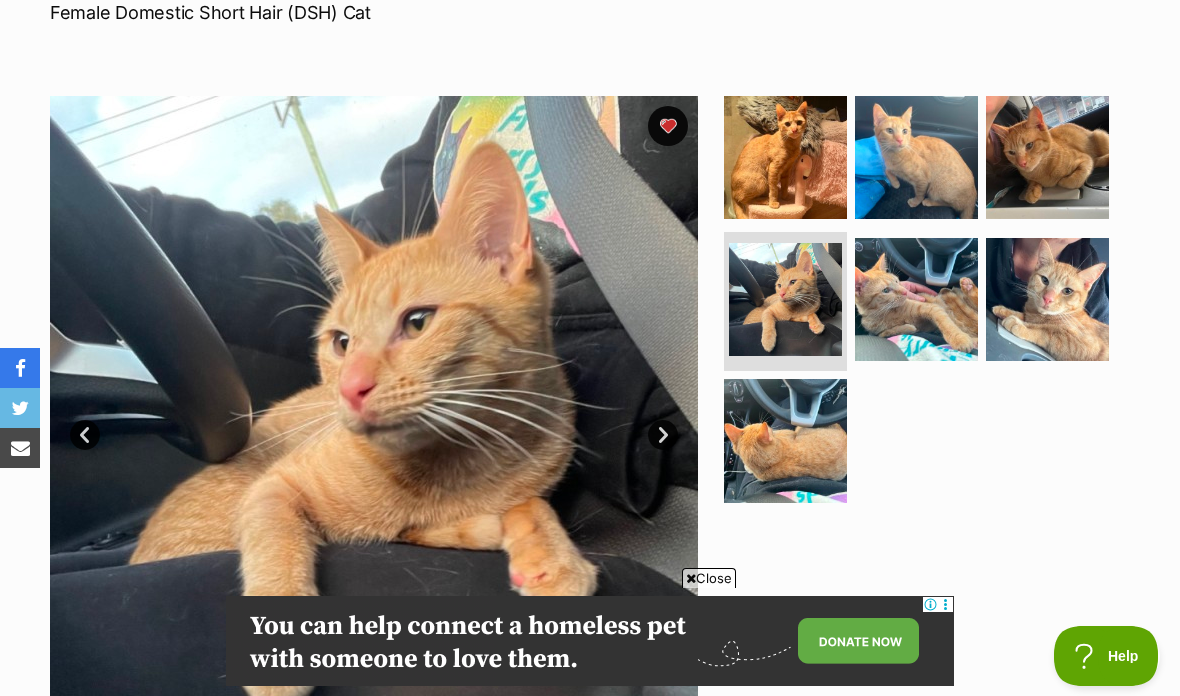 click at bounding box center [916, 299] 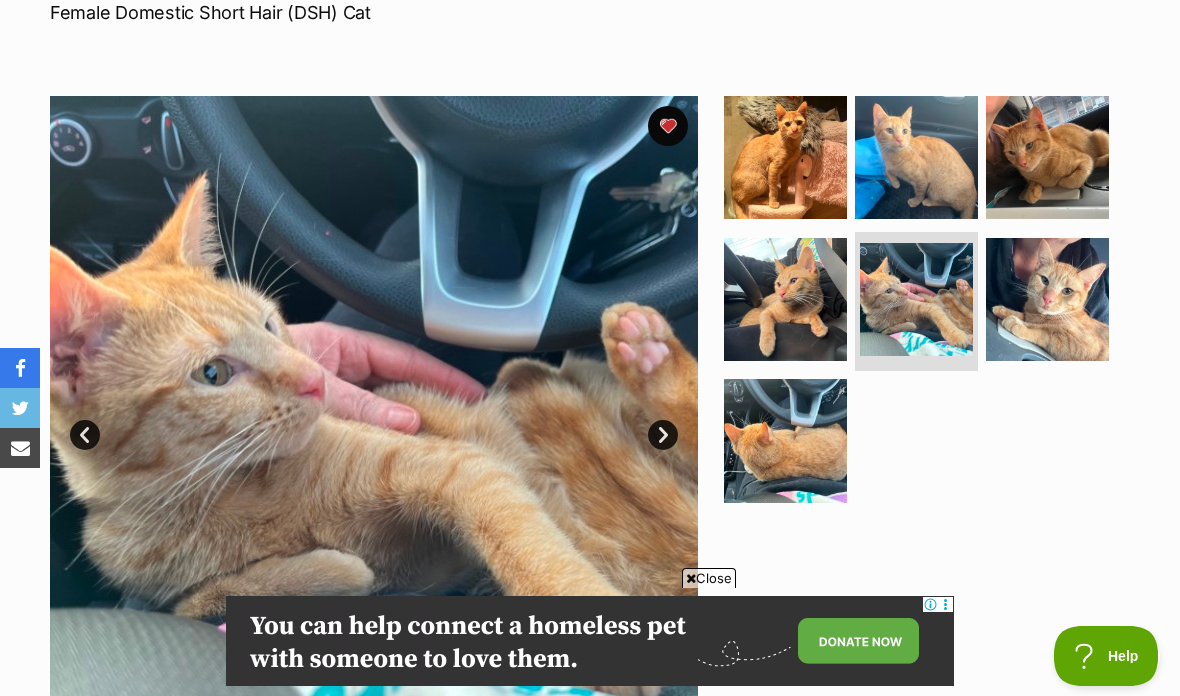 click at bounding box center [1047, 299] 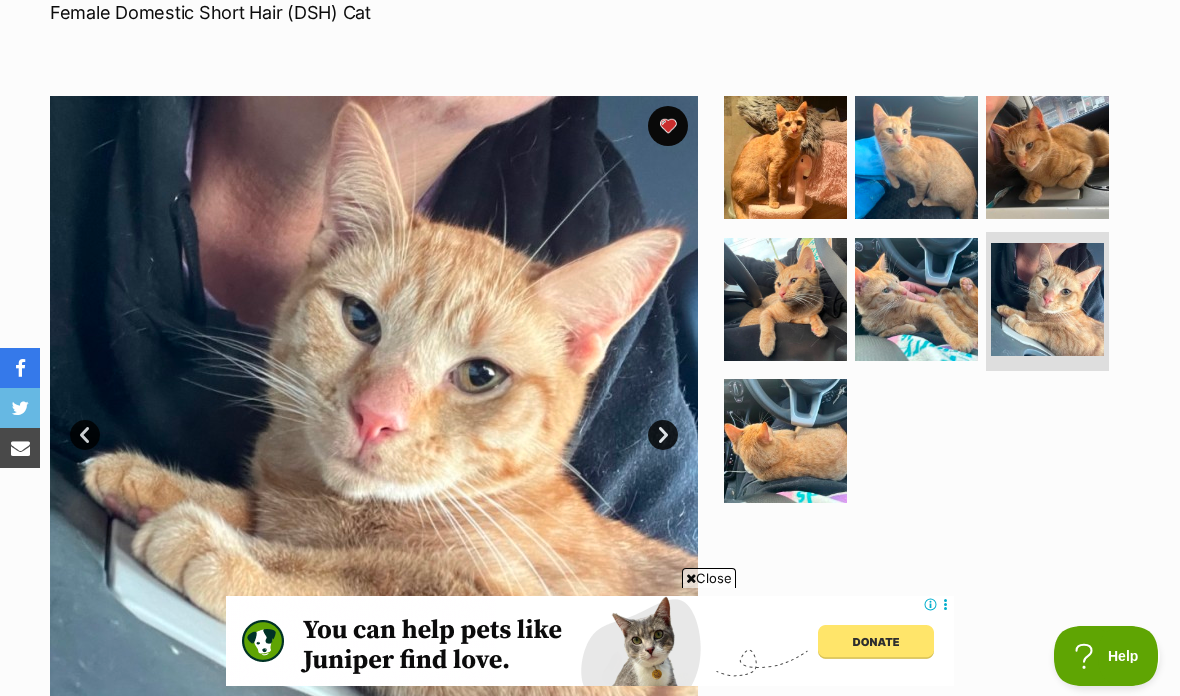 scroll, scrollTop: 0, scrollLeft: 0, axis: both 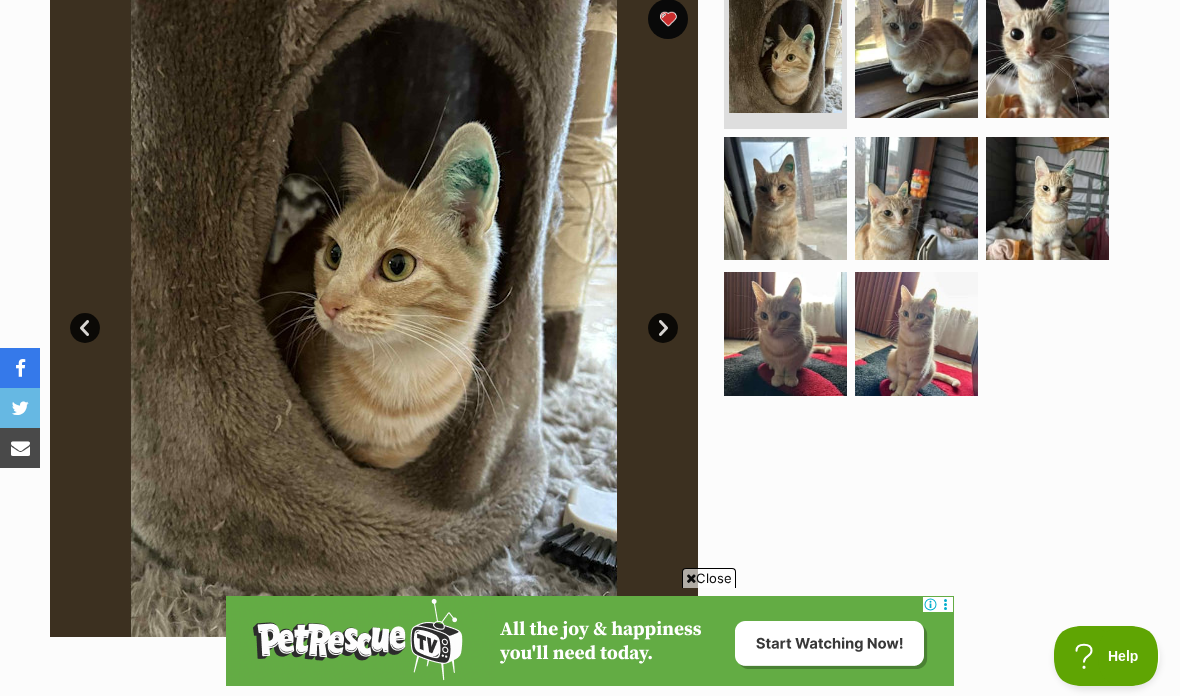 click at bounding box center (916, 56) 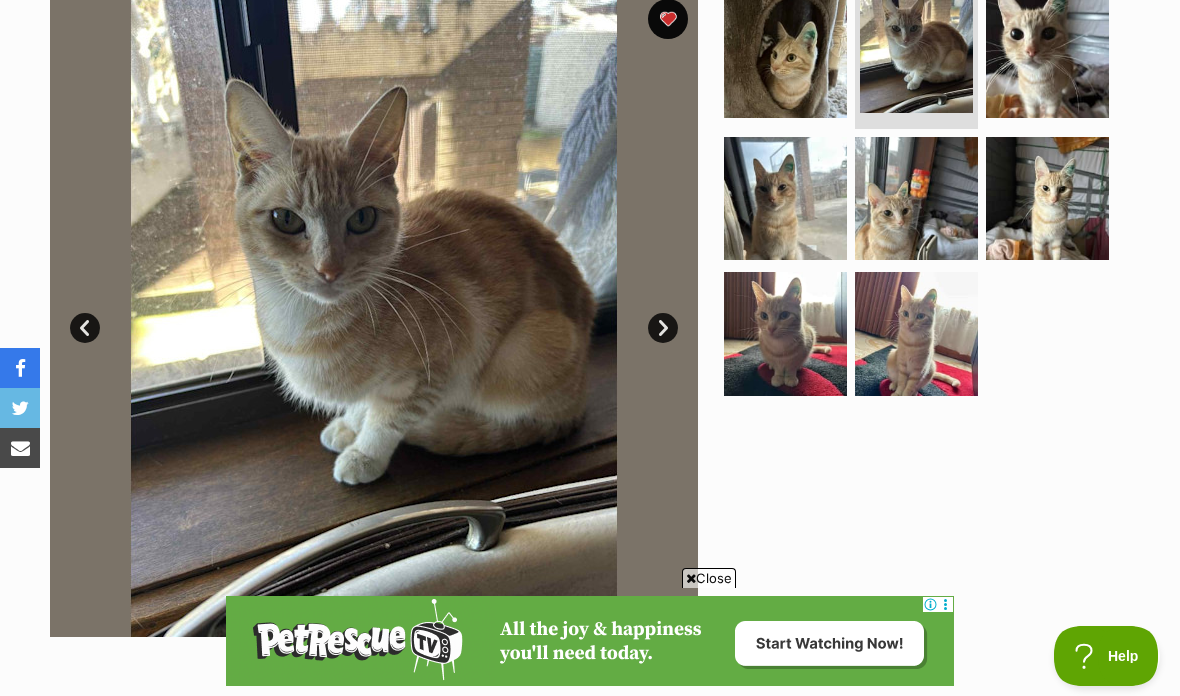 click at bounding box center [374, 313] 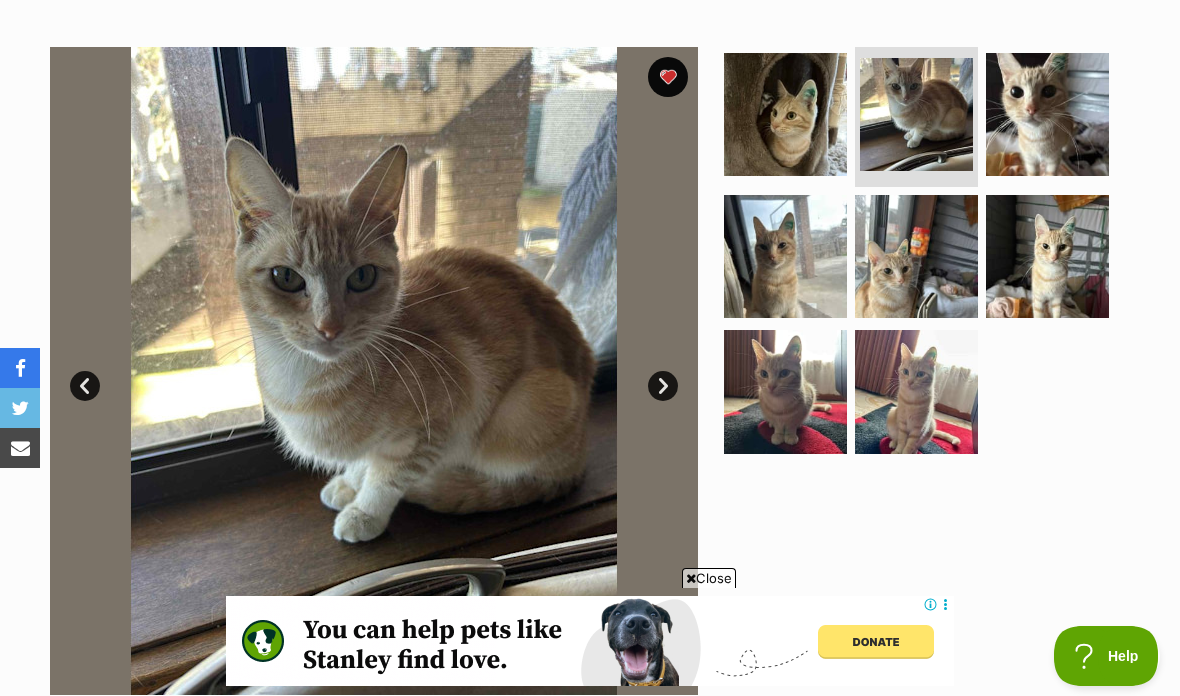 scroll, scrollTop: 0, scrollLeft: 0, axis: both 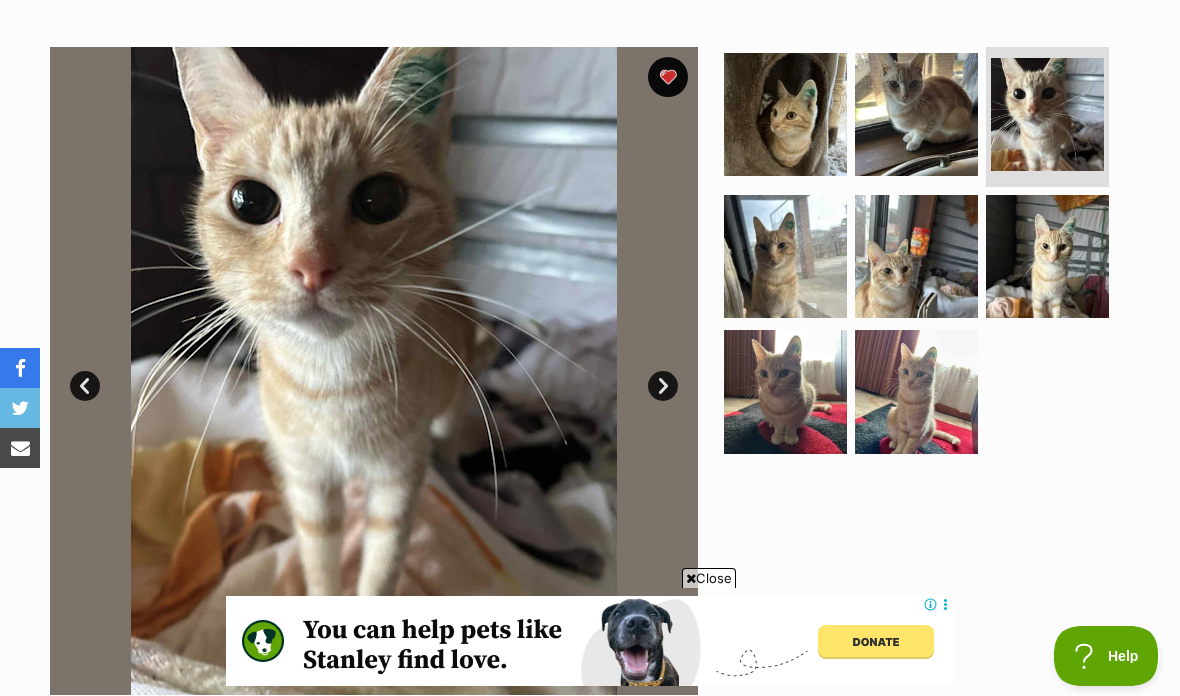 click at bounding box center [785, 256] 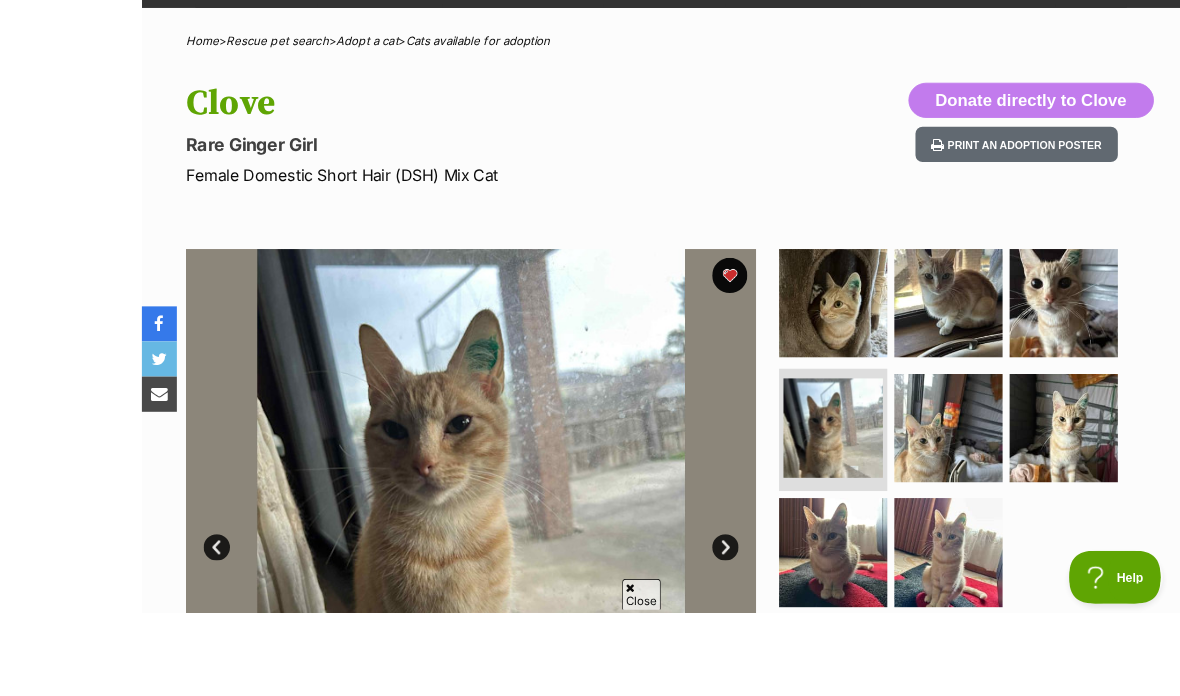 scroll, scrollTop: 305, scrollLeft: 0, axis: vertical 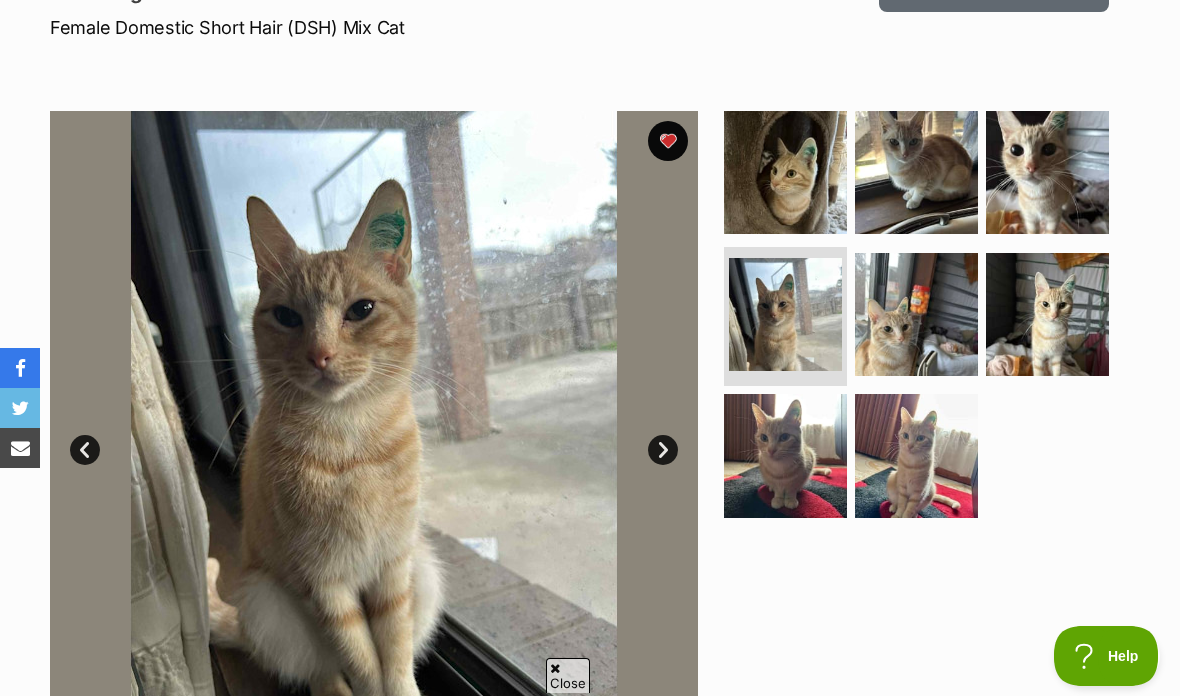 click at bounding box center [916, 314] 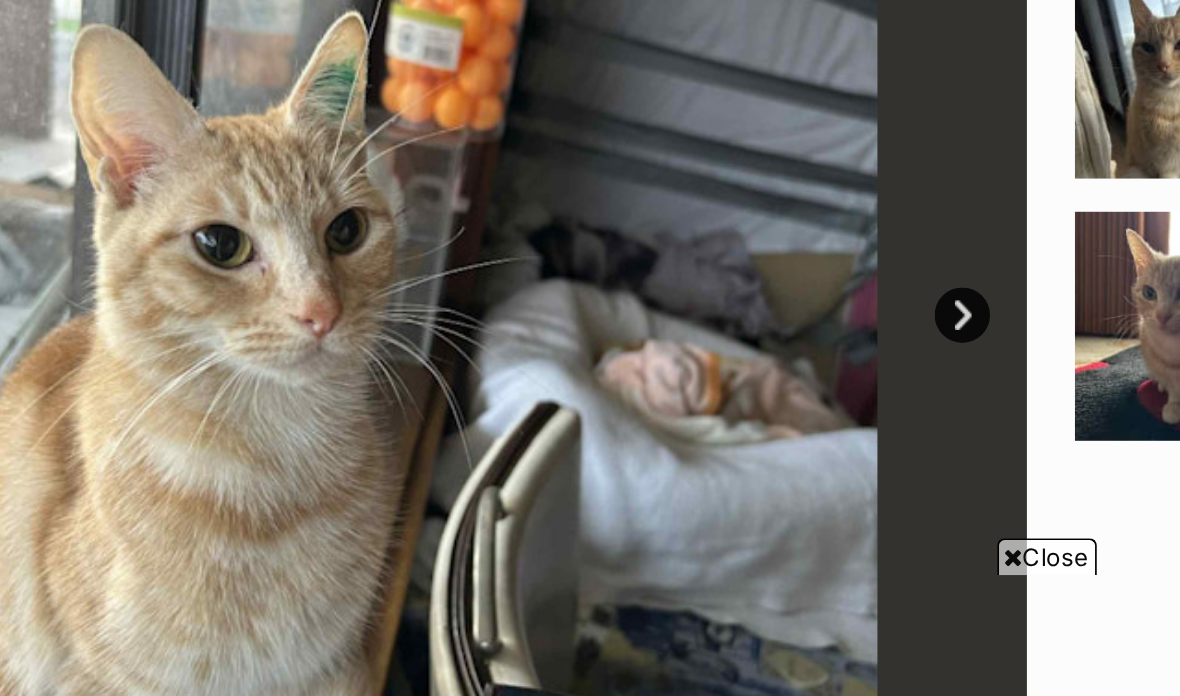 scroll, scrollTop: 0, scrollLeft: 0, axis: both 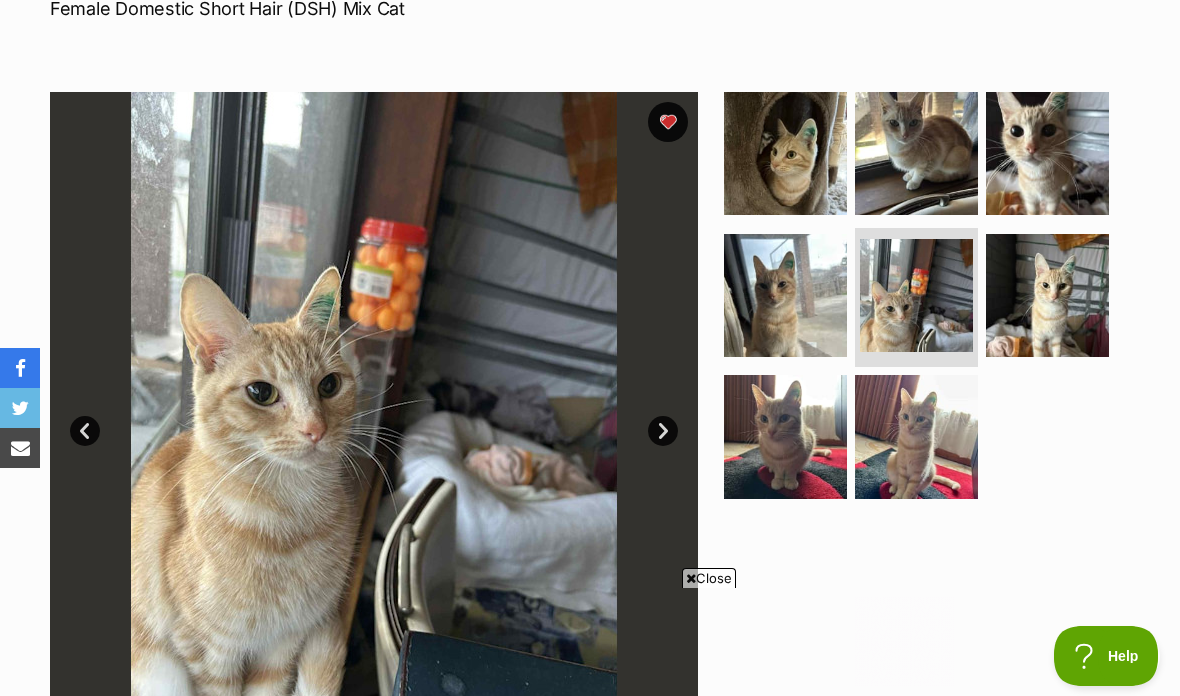 click at bounding box center [1047, 295] 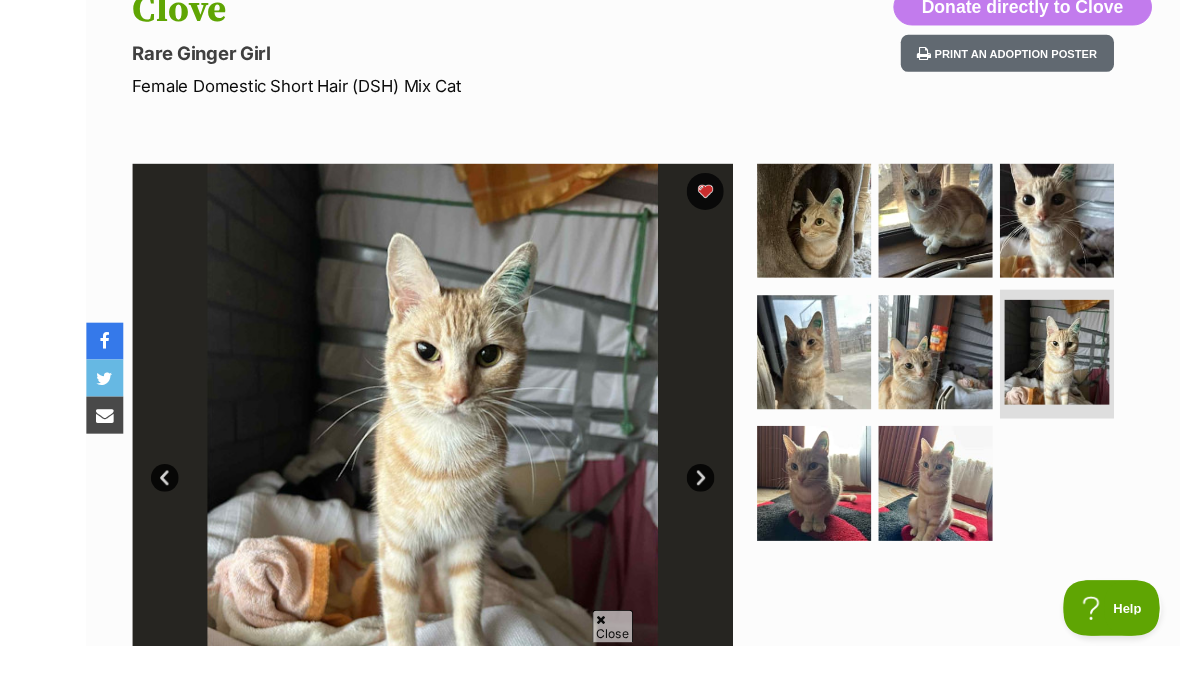 scroll, scrollTop: 261, scrollLeft: 0, axis: vertical 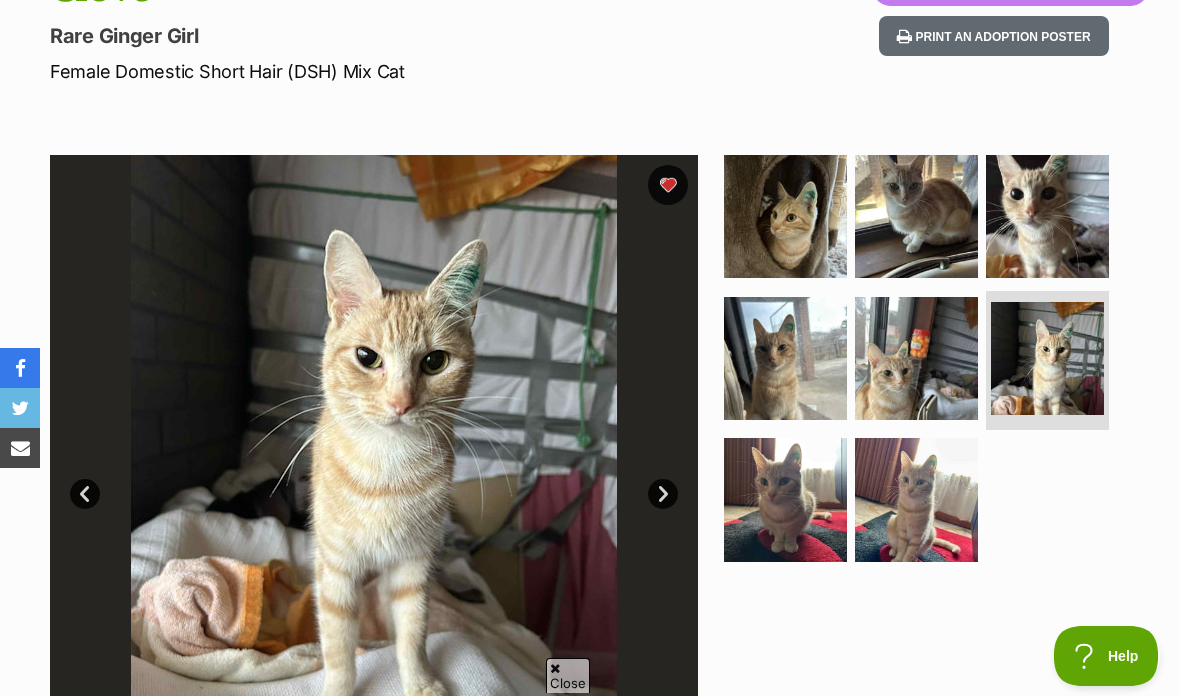 click at bounding box center [785, 499] 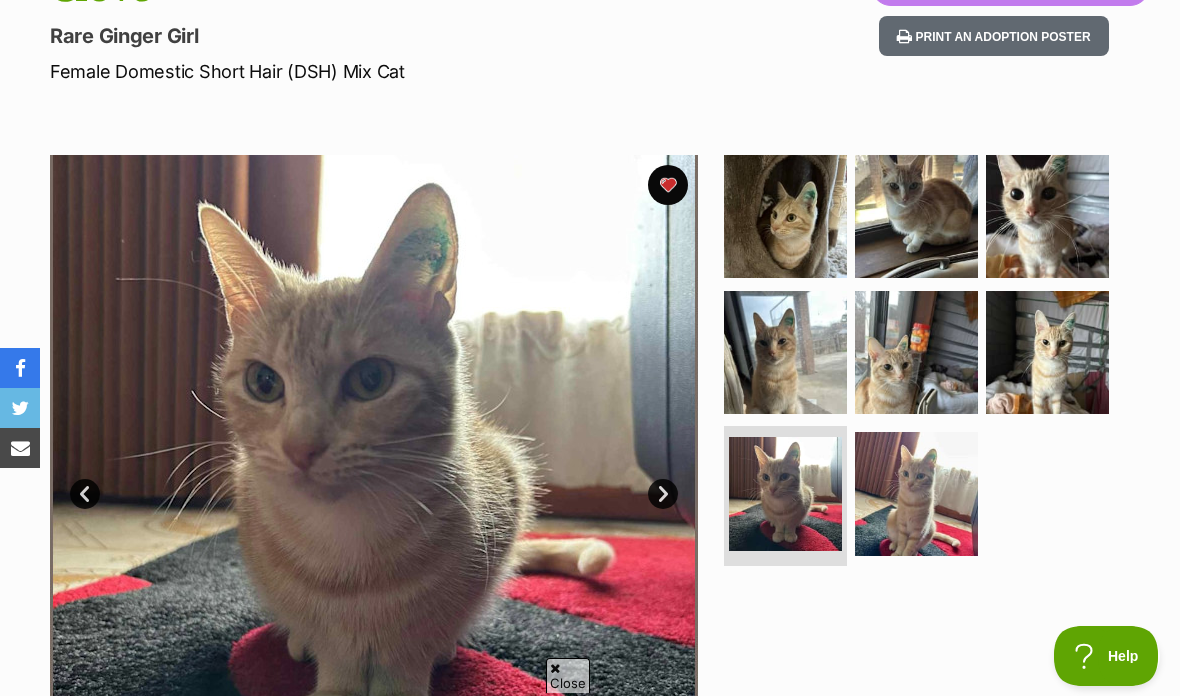scroll, scrollTop: 0, scrollLeft: 0, axis: both 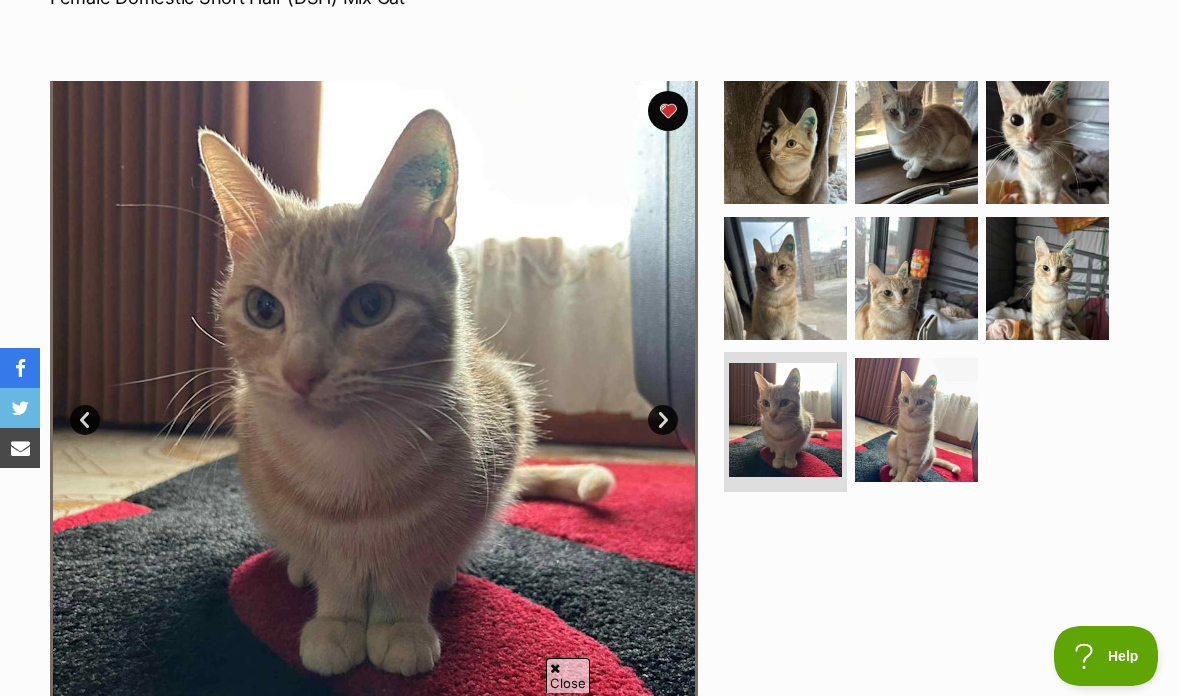 click at bounding box center [916, 419] 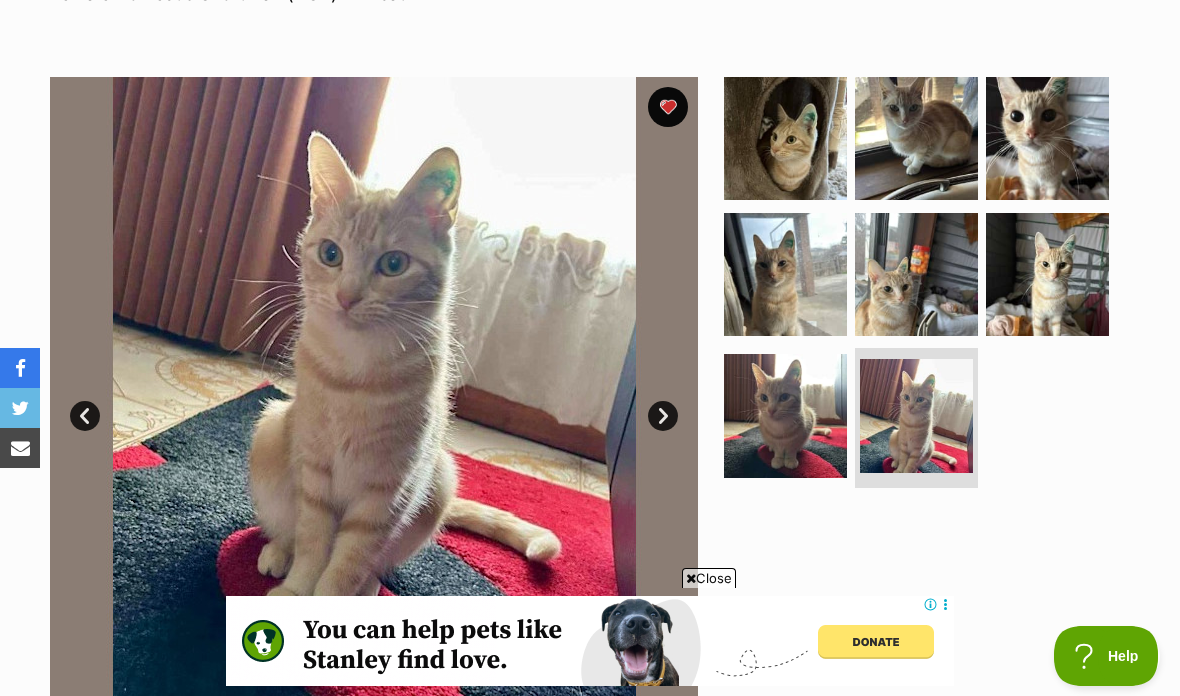 click at bounding box center (785, 138) 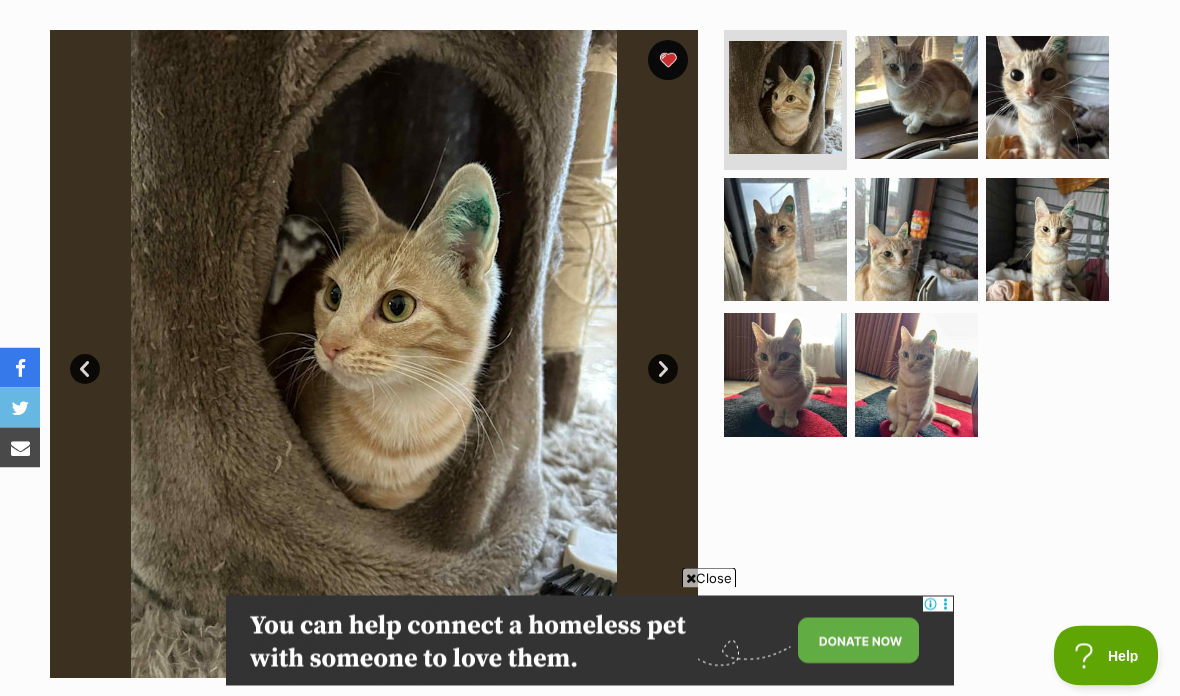 scroll, scrollTop: 386, scrollLeft: 0, axis: vertical 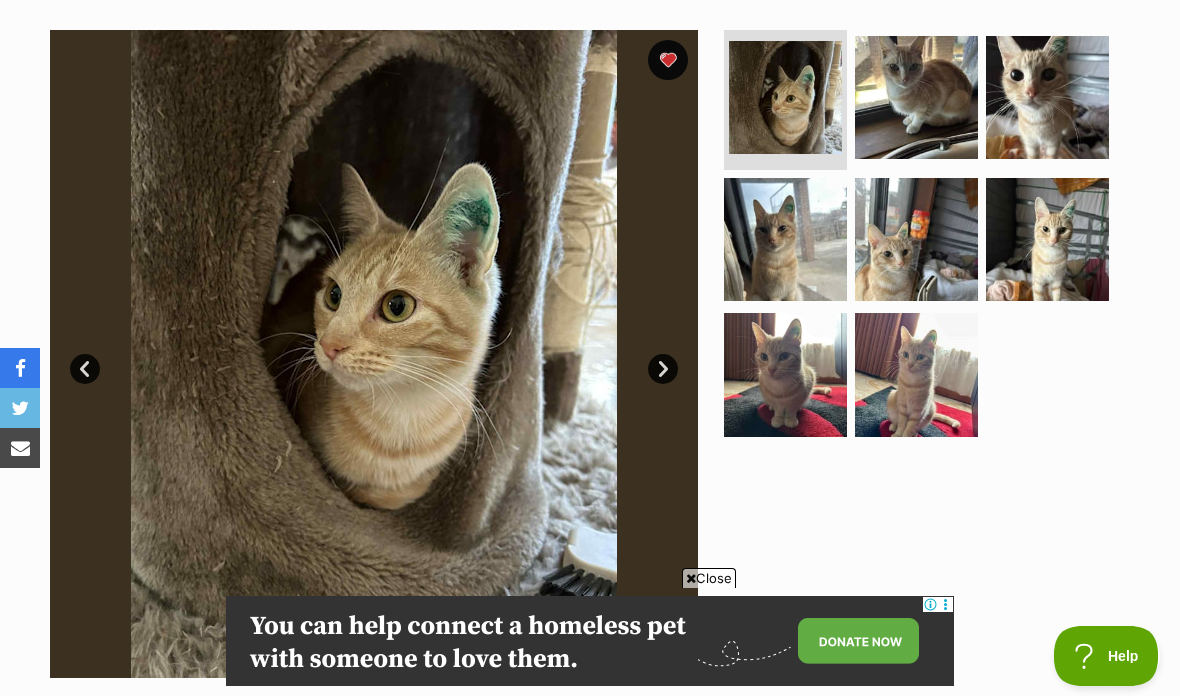 click at bounding box center (916, 97) 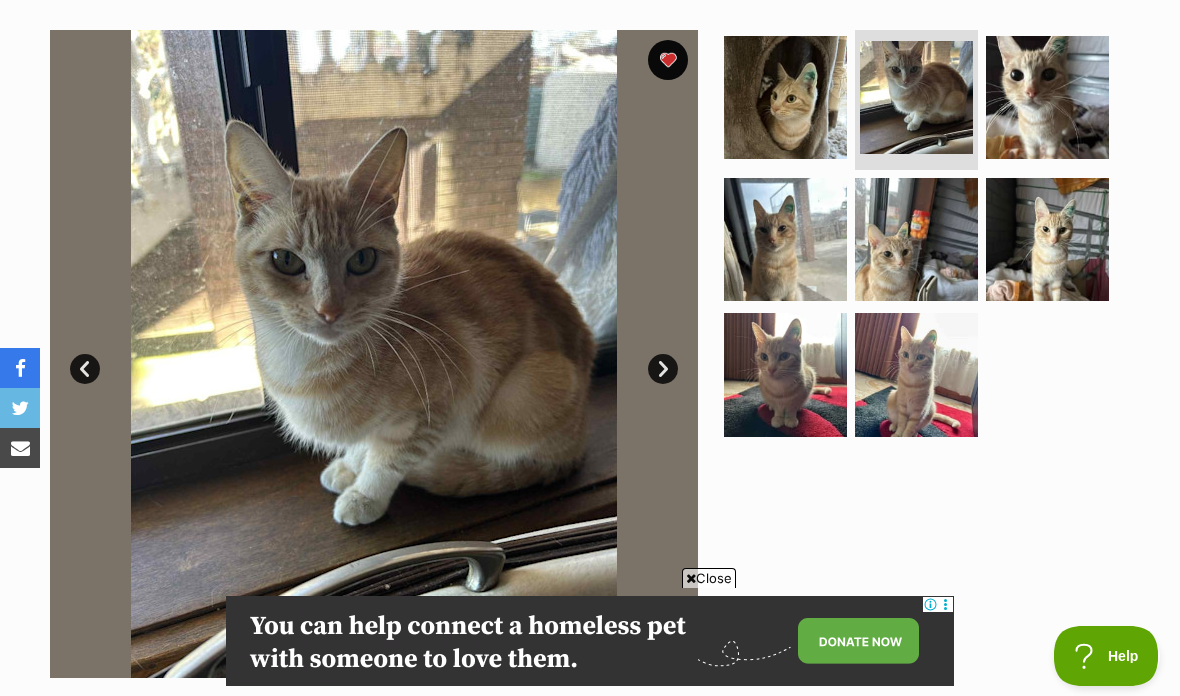 click at bounding box center [916, 374] 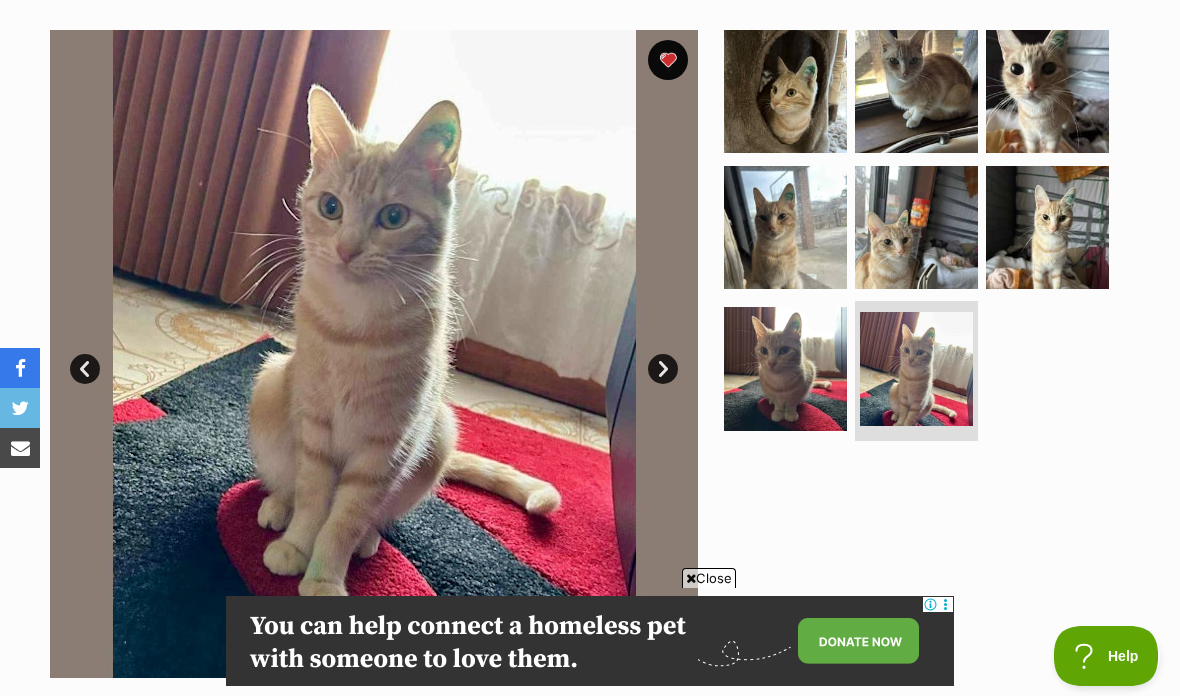 click at bounding box center (785, 368) 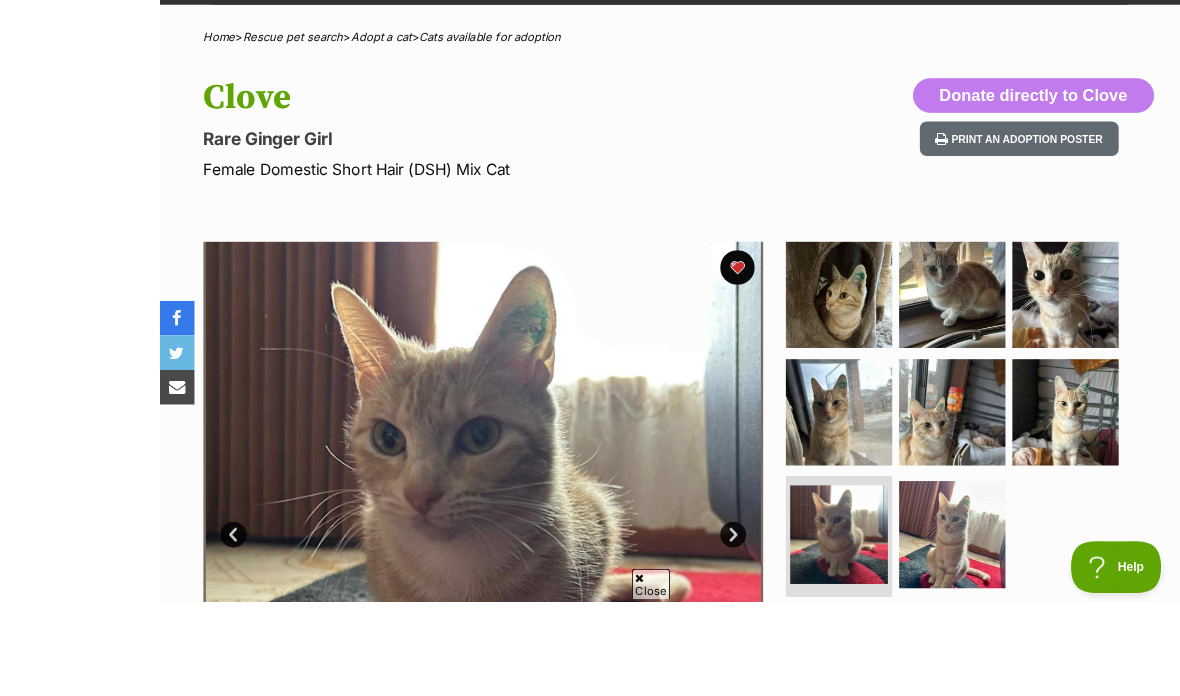 scroll, scrollTop: 286, scrollLeft: 0, axis: vertical 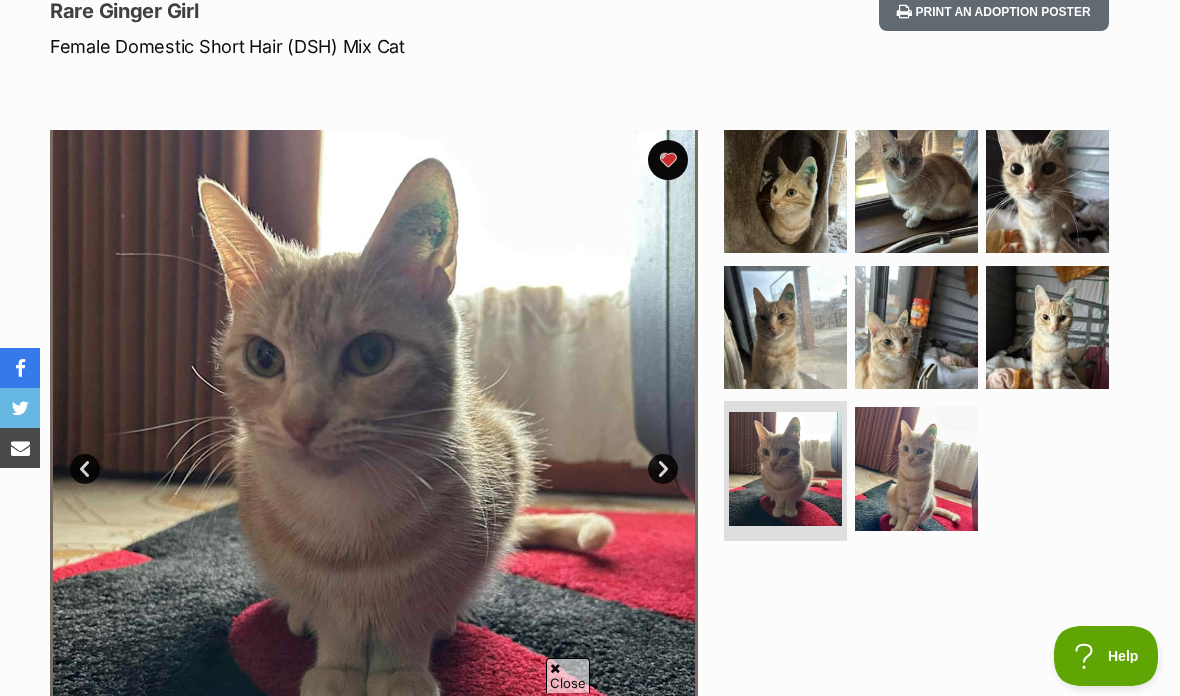 click at bounding box center [916, 191] 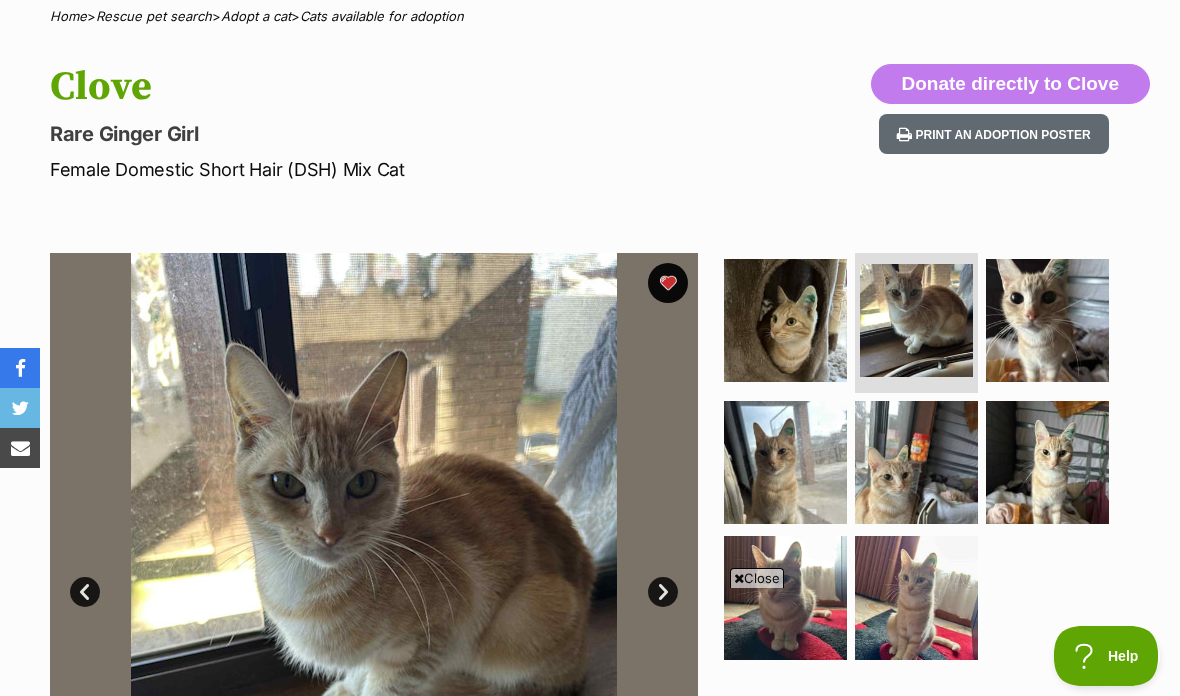 scroll, scrollTop: 0, scrollLeft: 0, axis: both 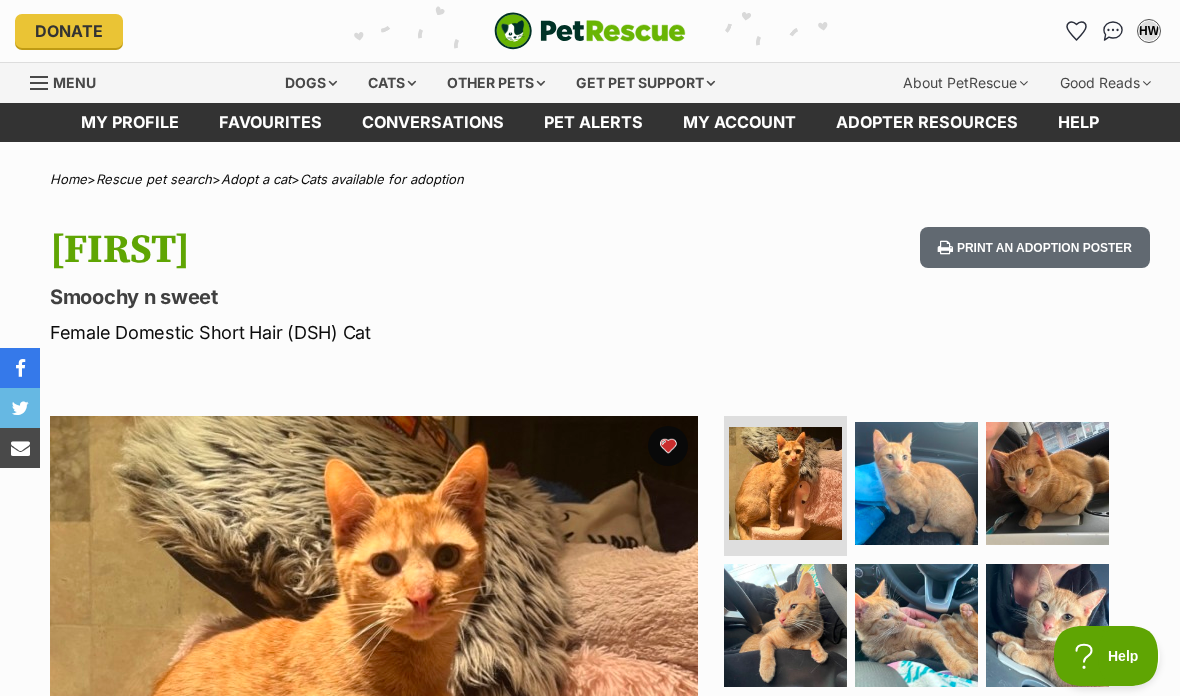 click at bounding box center (668, 446) 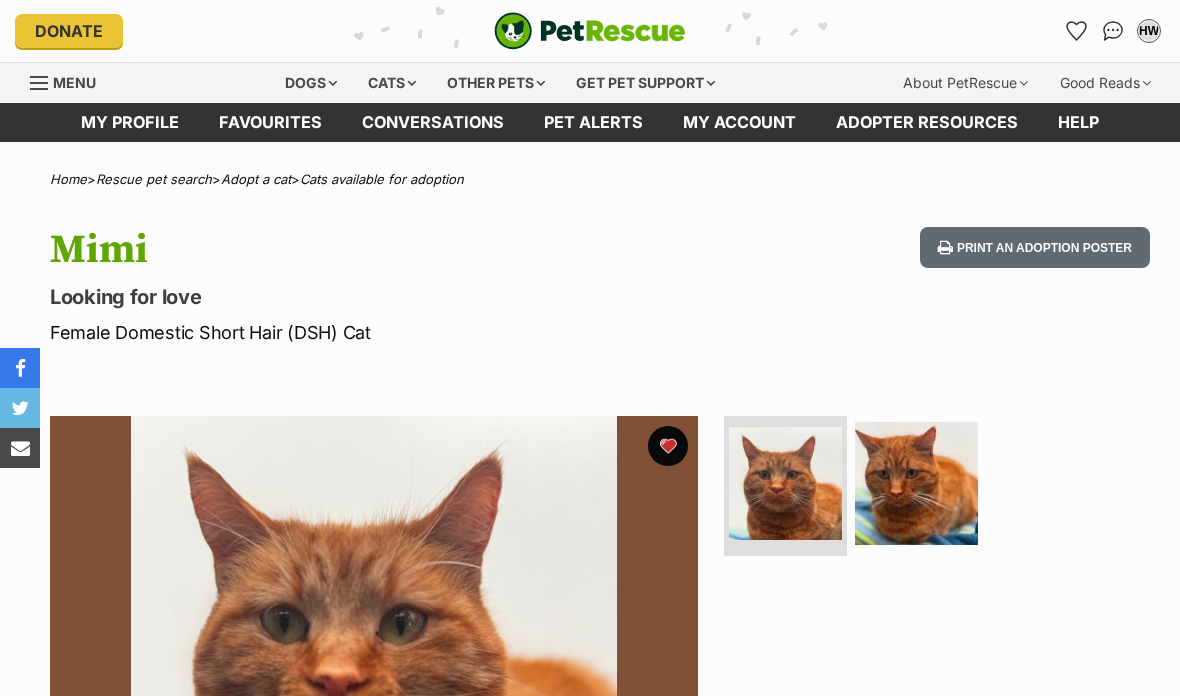 scroll, scrollTop: 0, scrollLeft: 0, axis: both 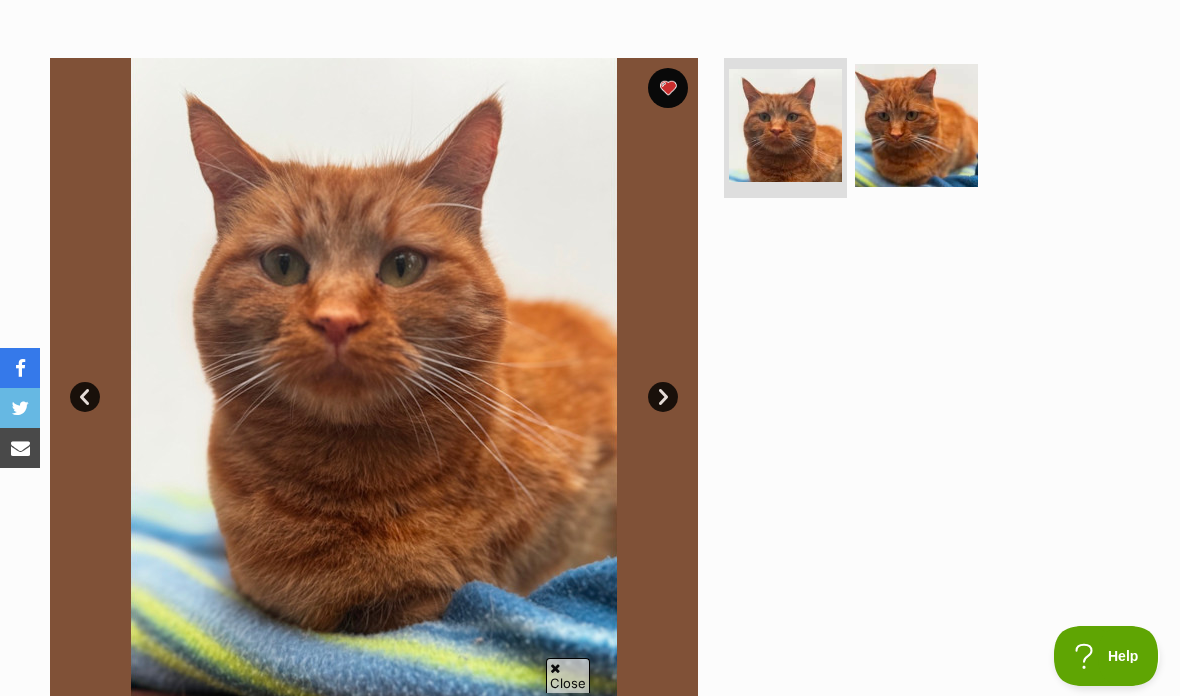 click at bounding box center (916, 125) 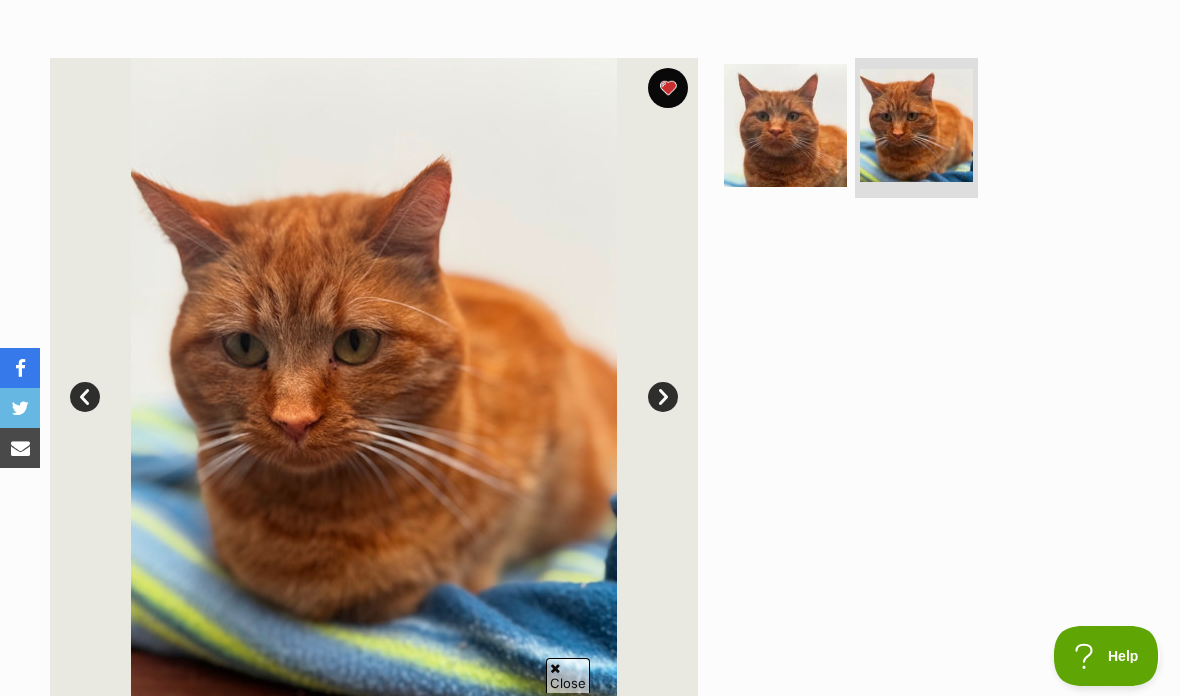 scroll, scrollTop: 0, scrollLeft: 0, axis: both 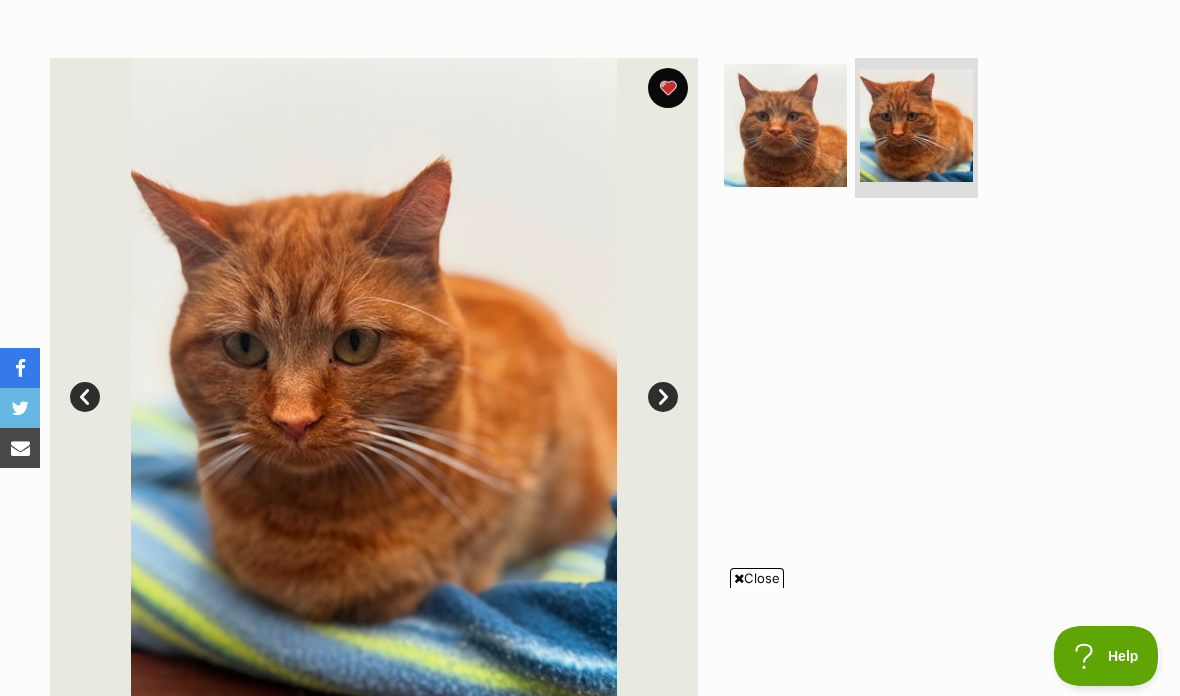 click at bounding box center (785, 125) 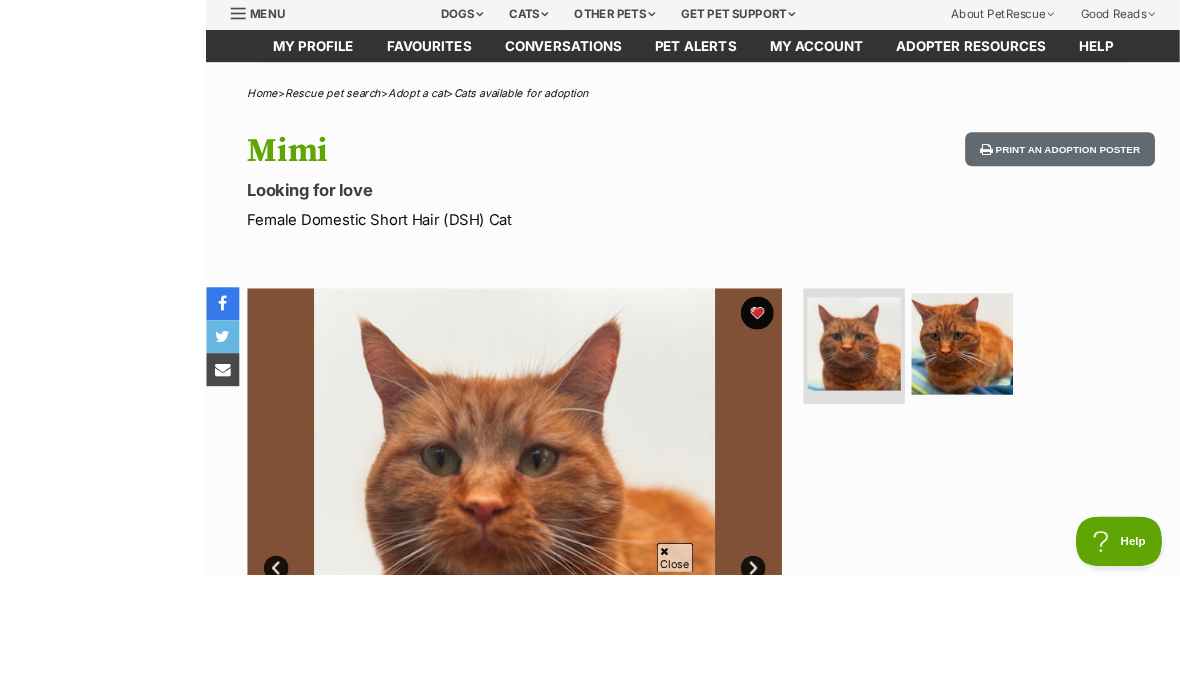 scroll, scrollTop: 194, scrollLeft: 0, axis: vertical 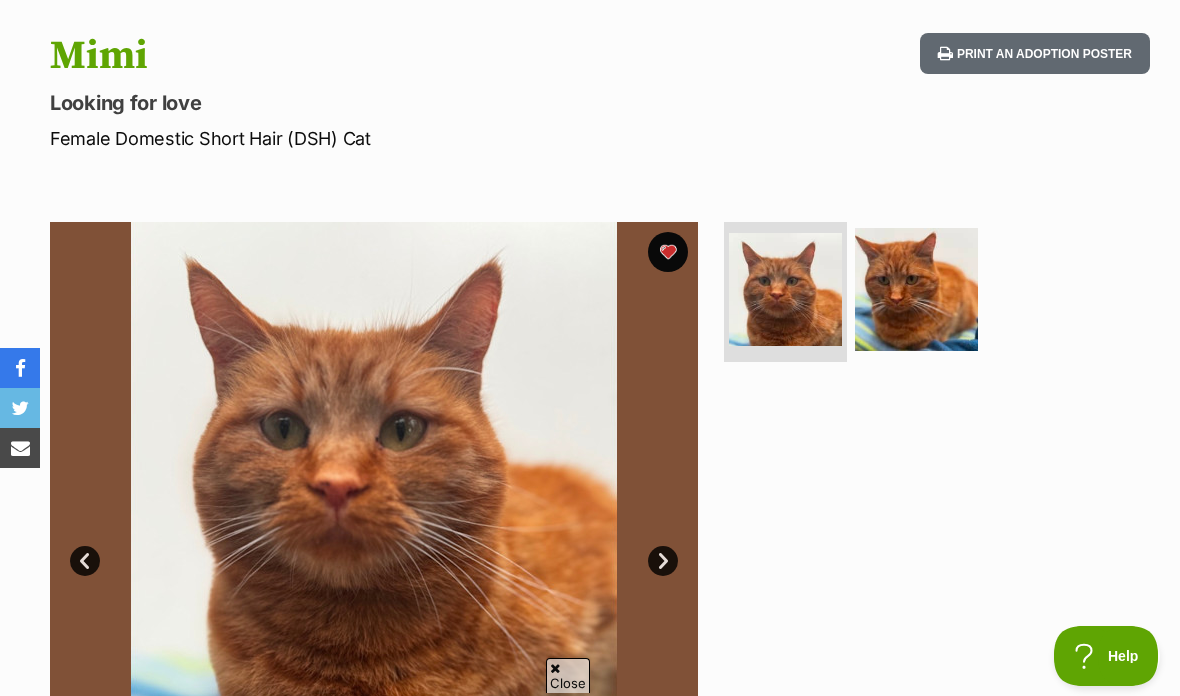 click at bounding box center [916, 289] 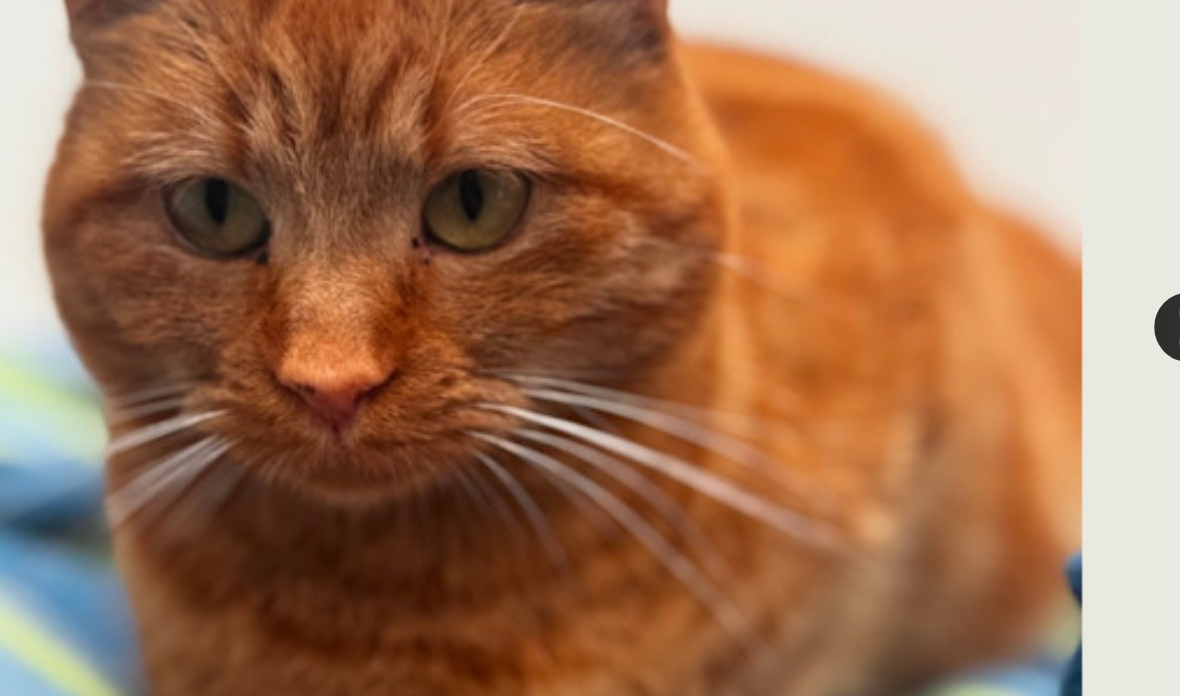 scroll, scrollTop: 311, scrollLeft: 0, axis: vertical 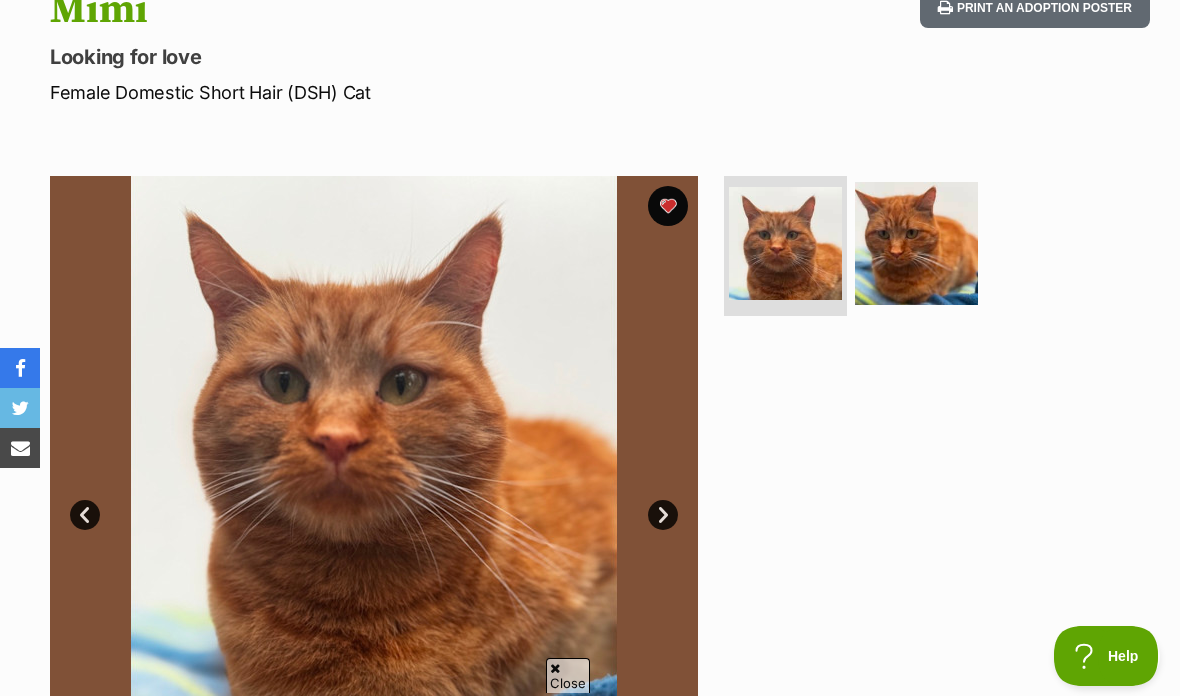 click at bounding box center [916, 243] 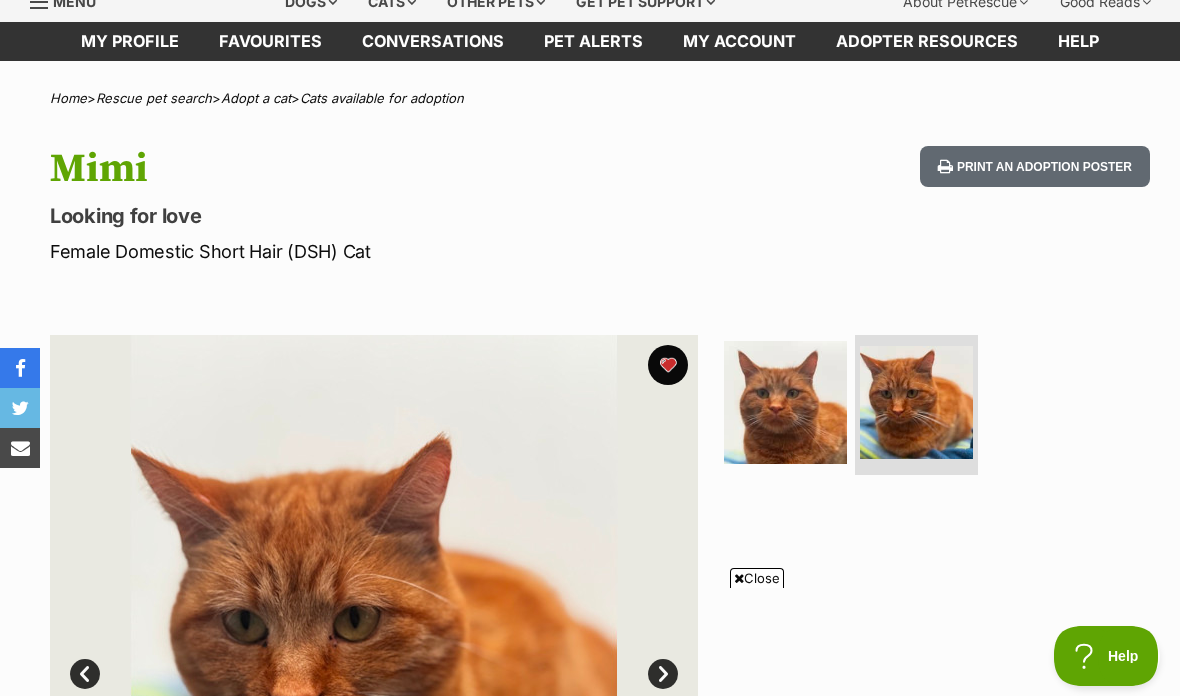 scroll, scrollTop: 0, scrollLeft: 0, axis: both 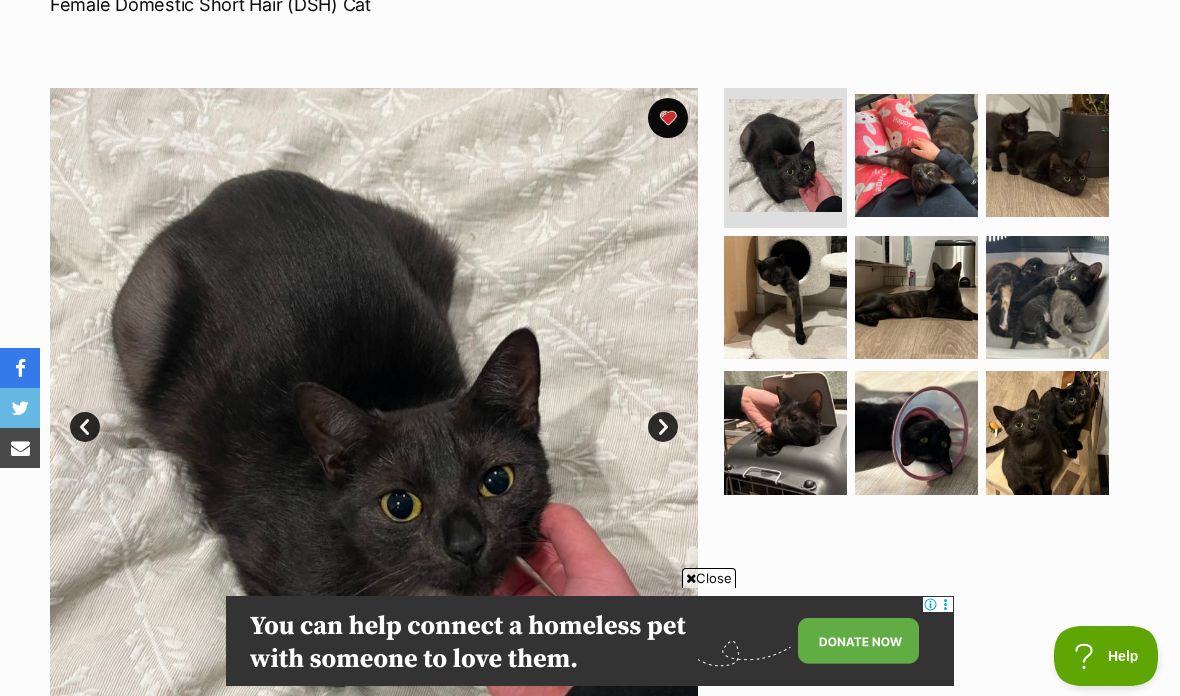 click at bounding box center (1047, 297) 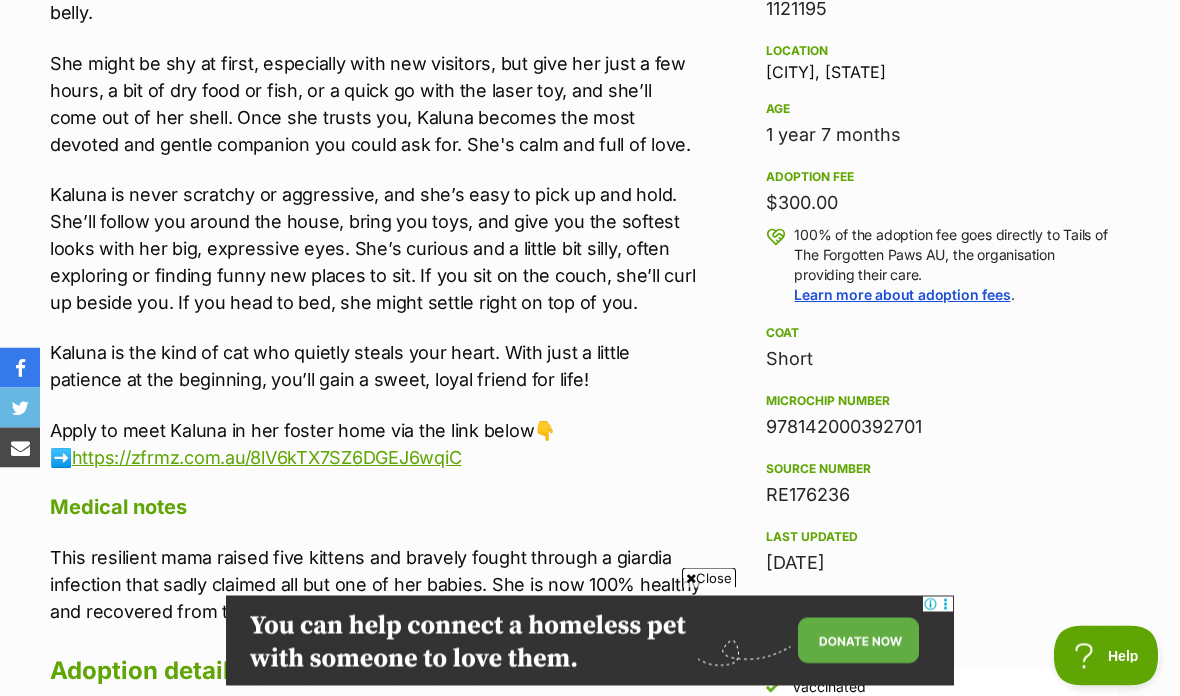 scroll, scrollTop: 1301, scrollLeft: 0, axis: vertical 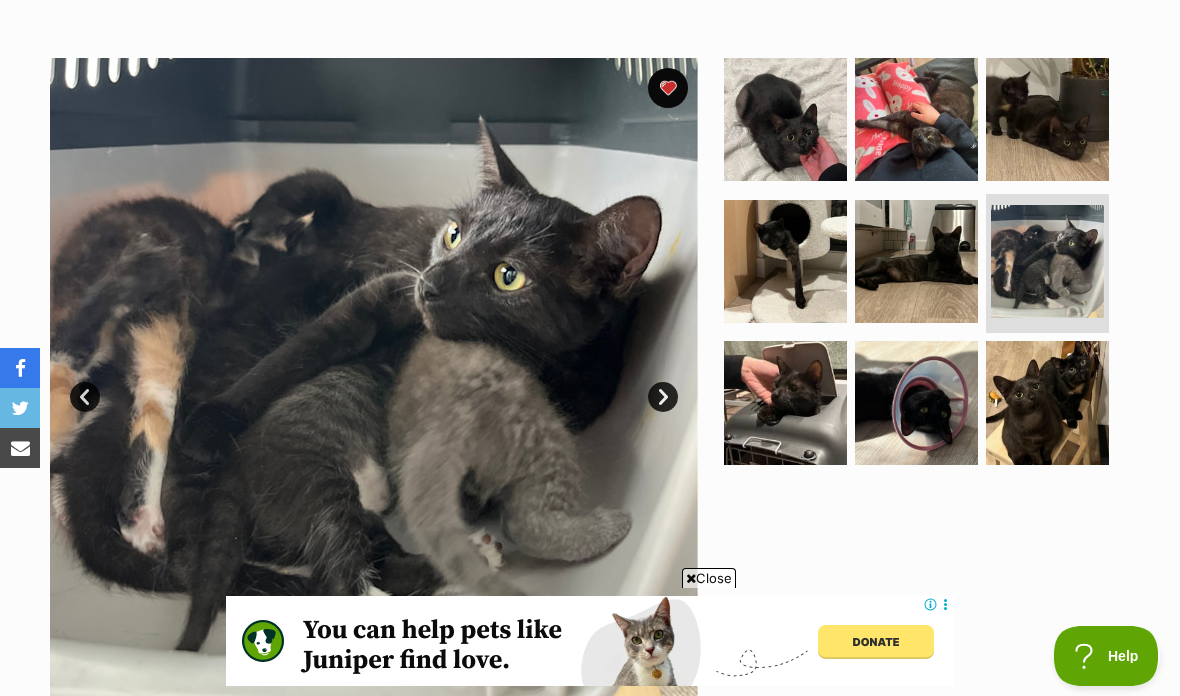 click at bounding box center [785, 119] 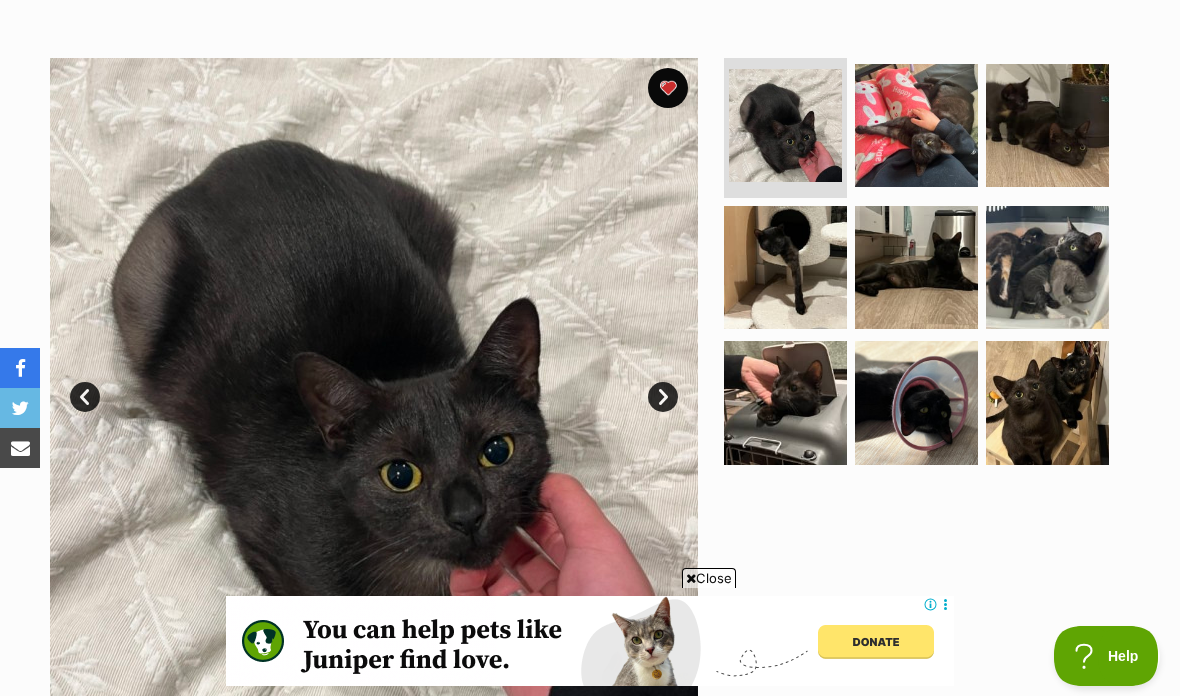 click at bounding box center [916, 125] 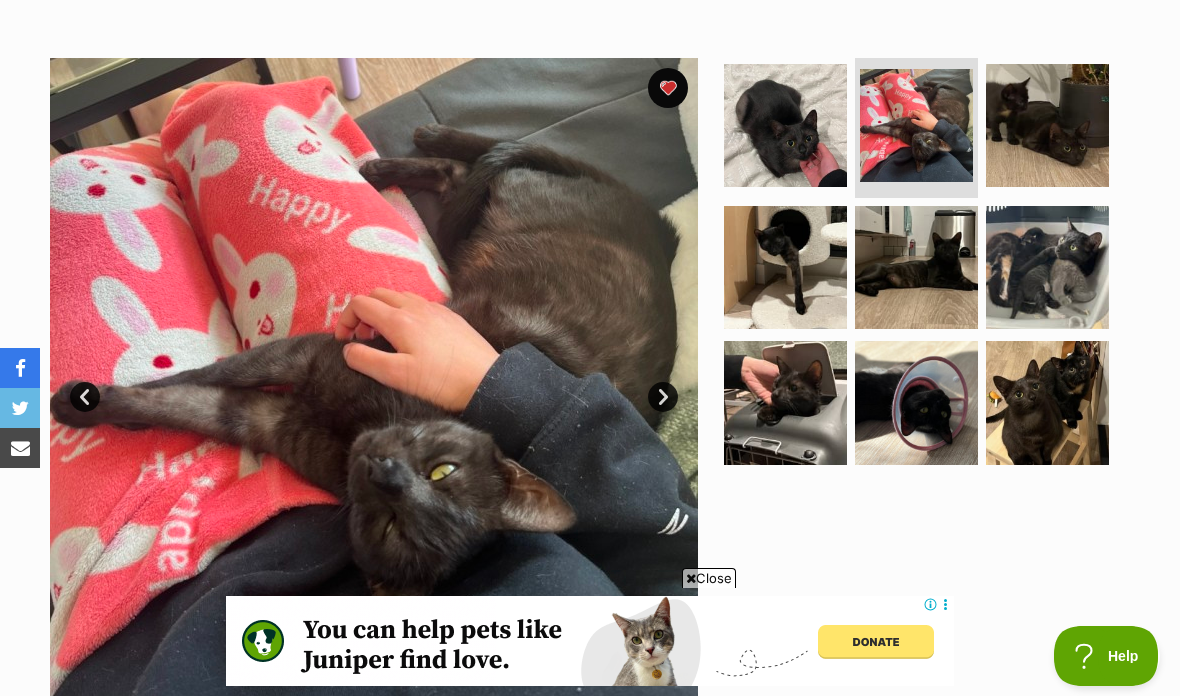 click at bounding box center (1047, 125) 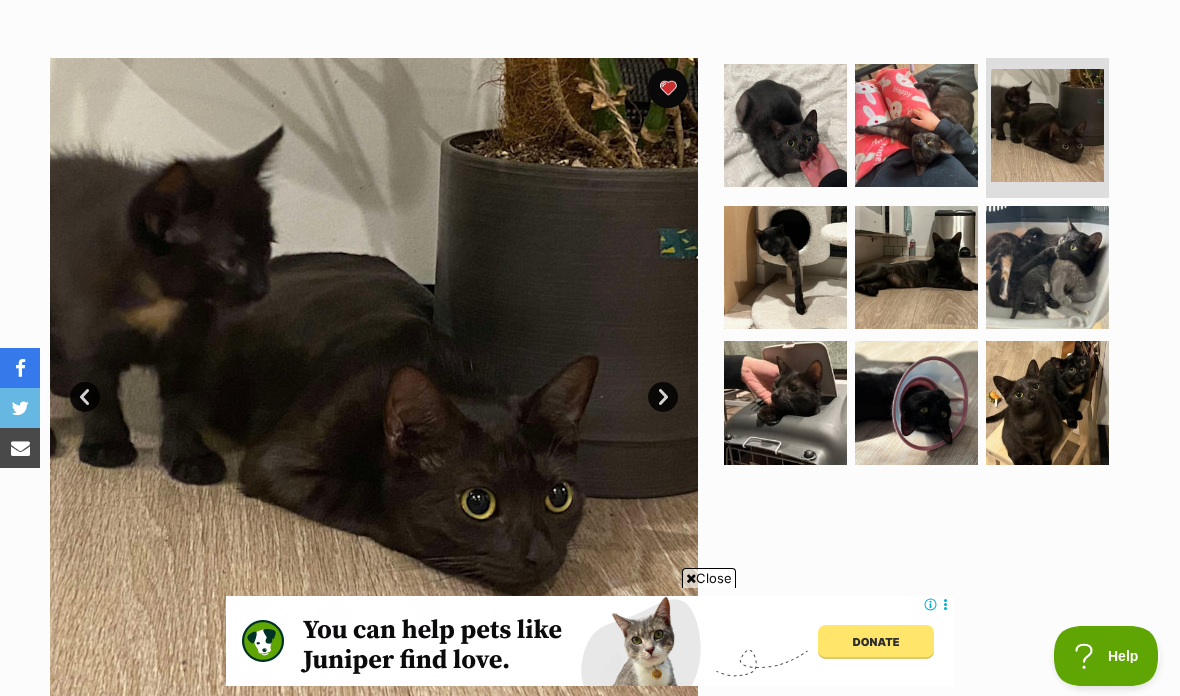 click at bounding box center [916, 125] 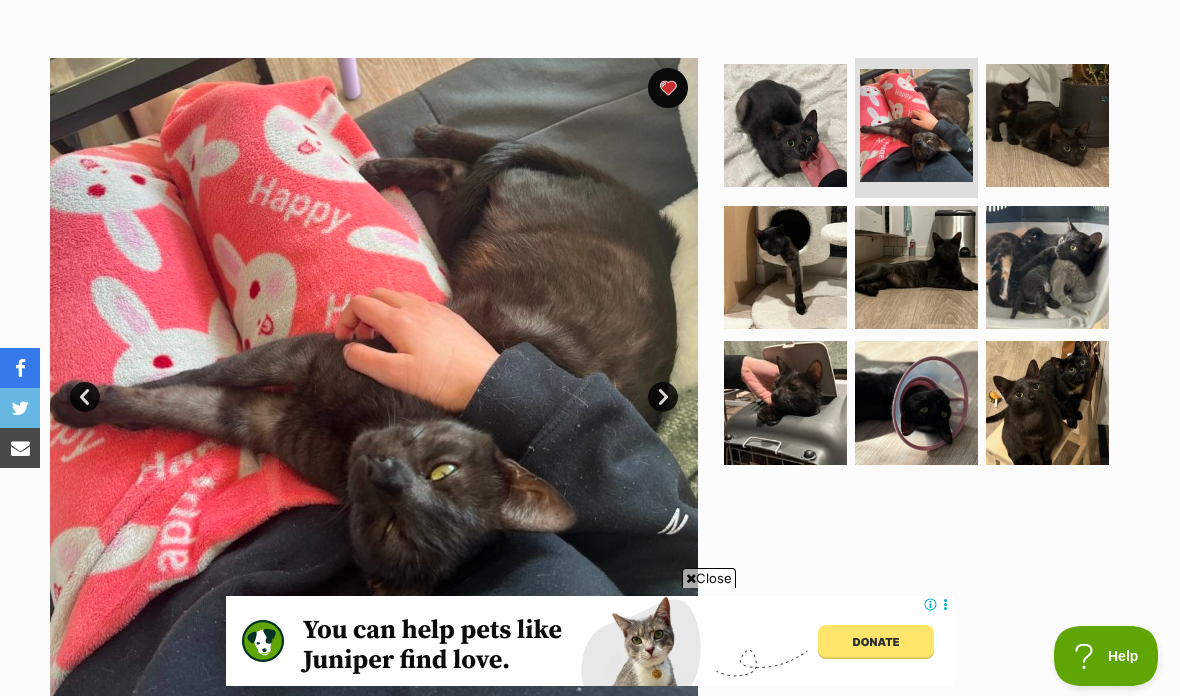 click at bounding box center [1047, 125] 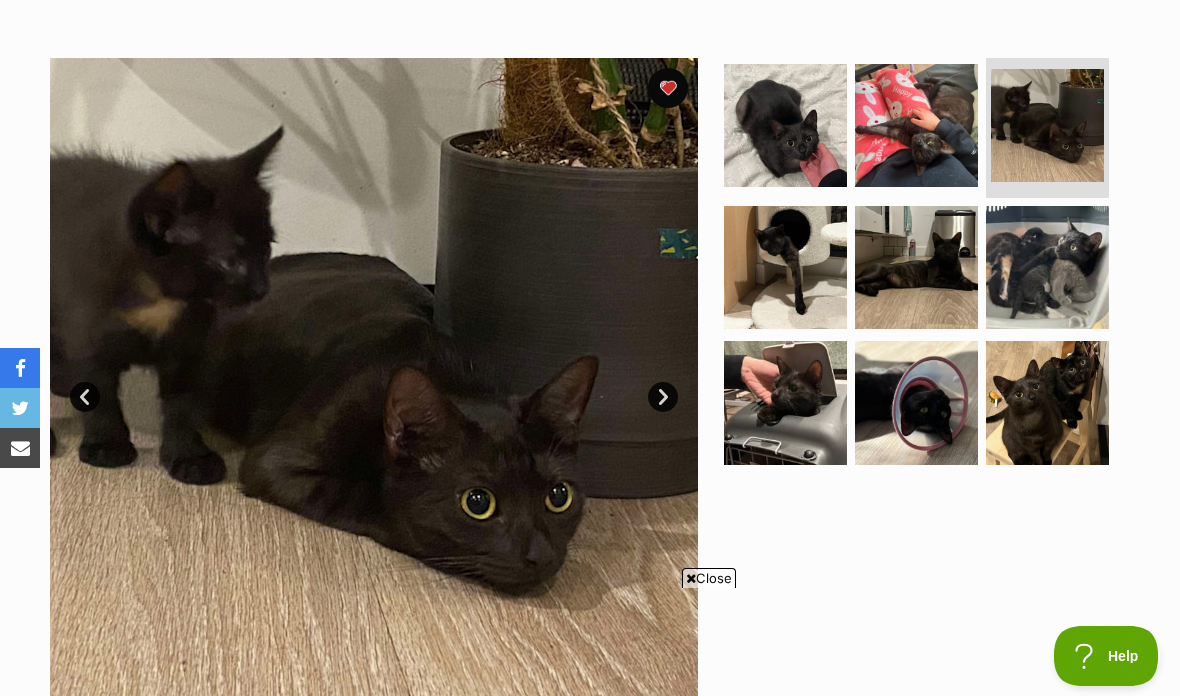 scroll, scrollTop: 0, scrollLeft: 0, axis: both 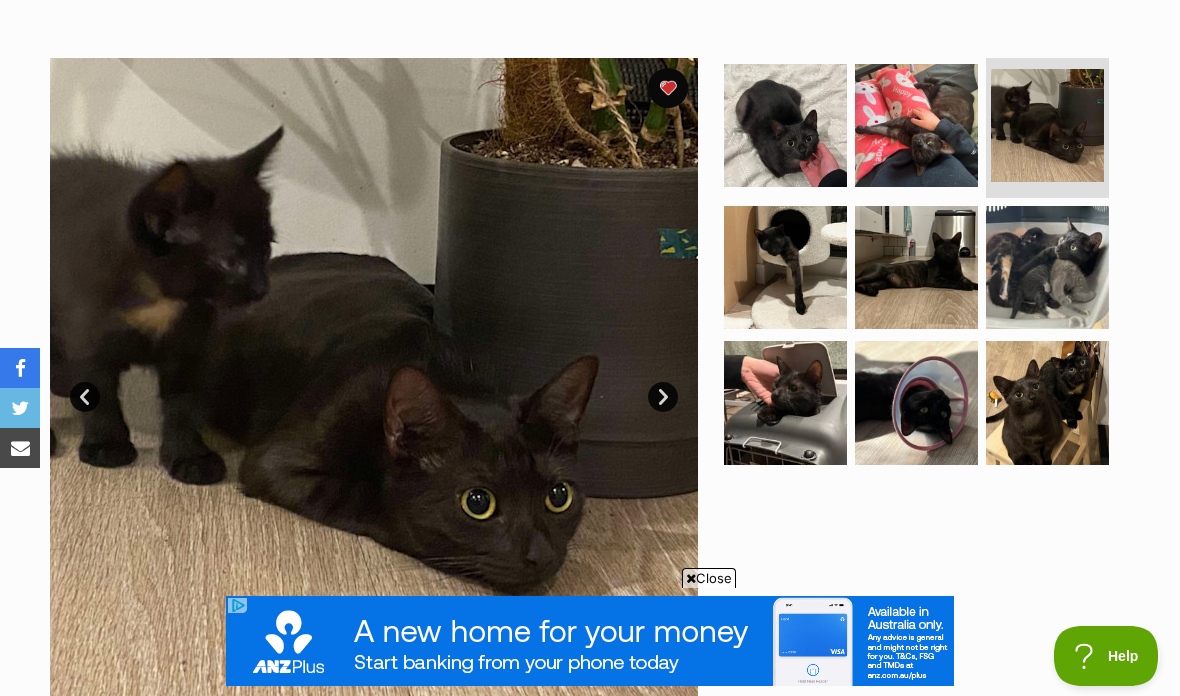 click at bounding box center (785, 267) 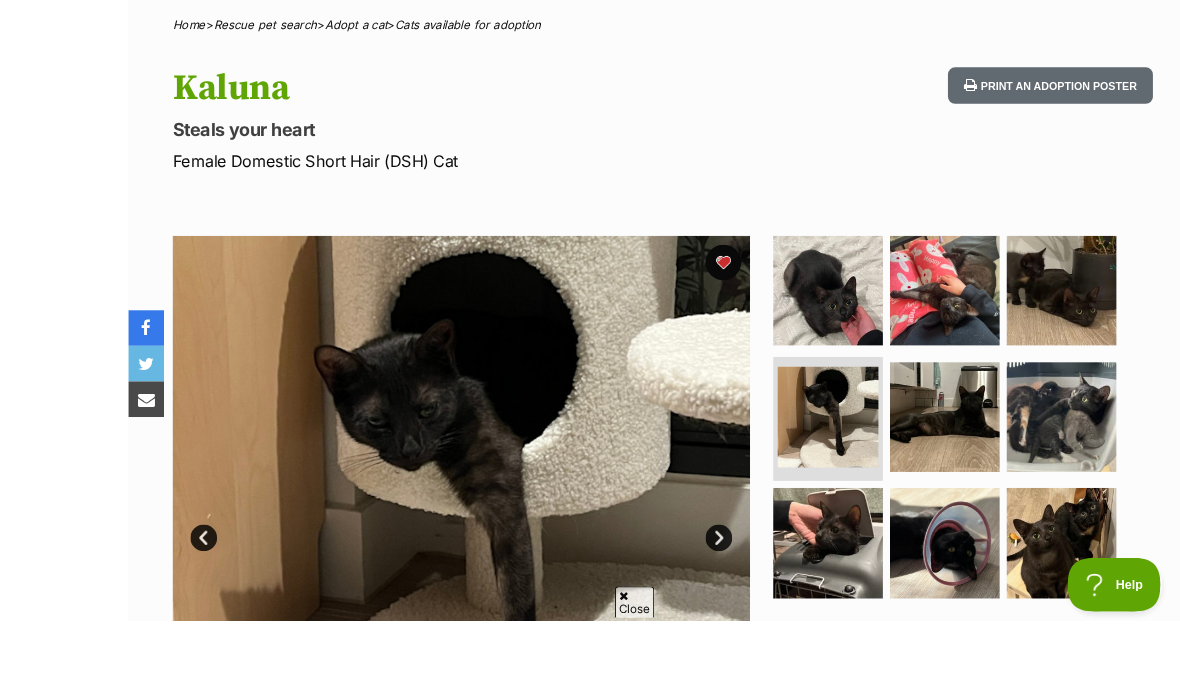 scroll, scrollTop: 326, scrollLeft: 0, axis: vertical 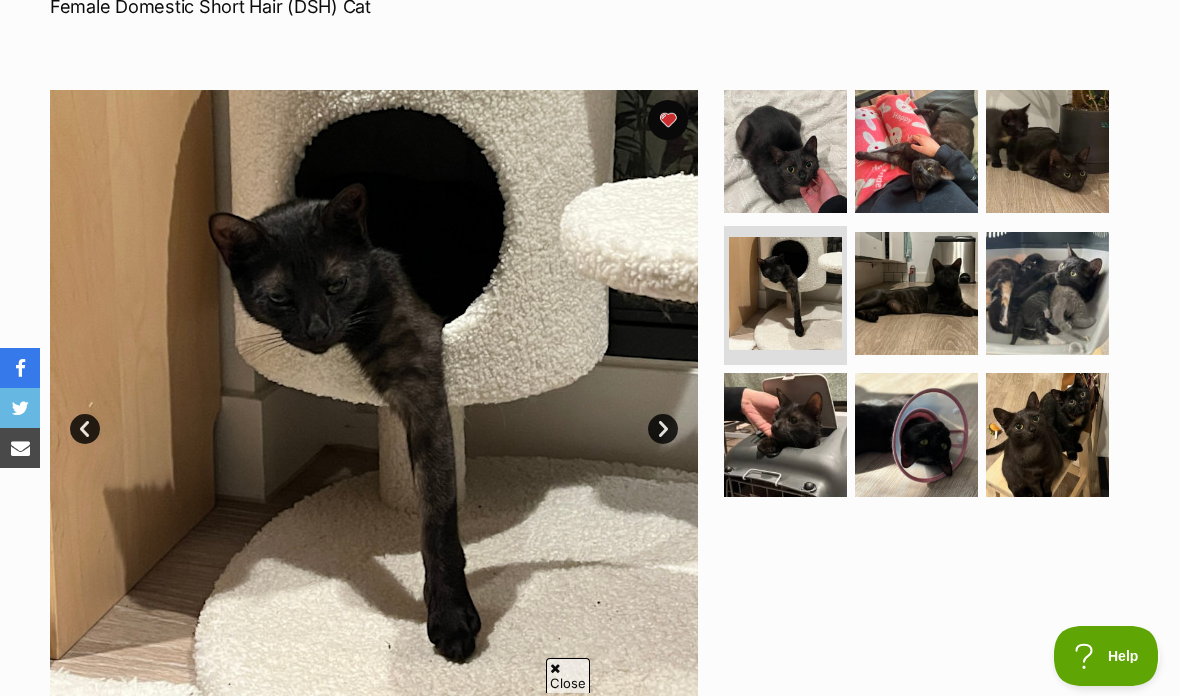 click at bounding box center [916, 293] 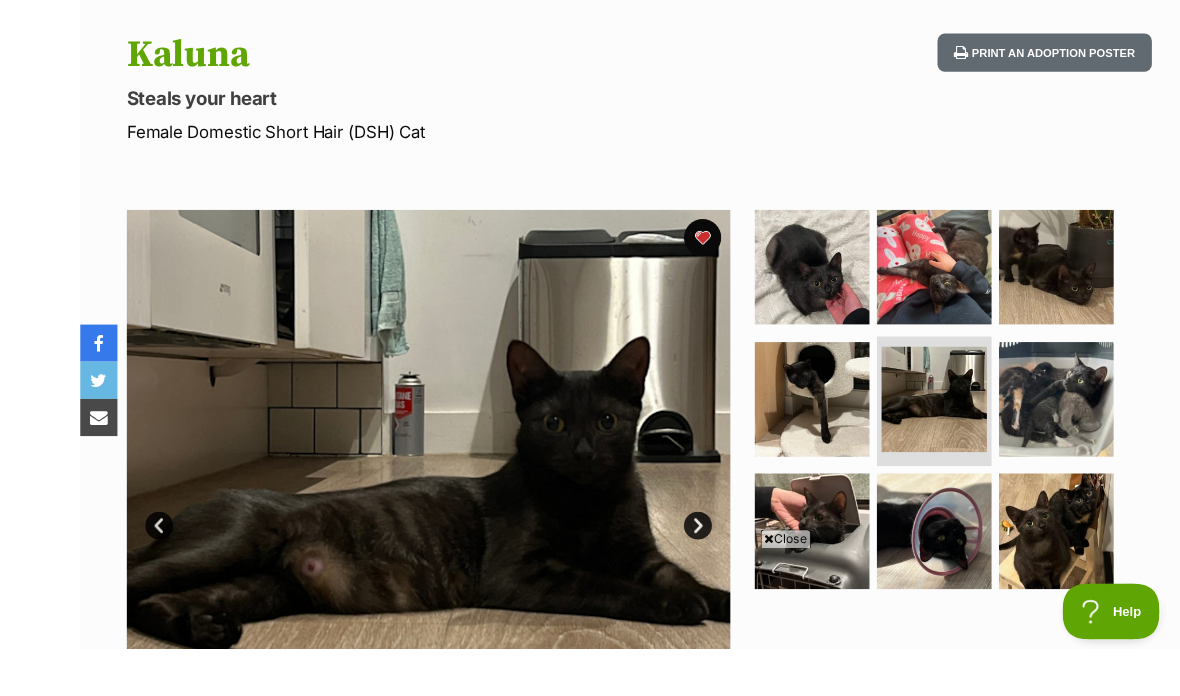 scroll, scrollTop: 225, scrollLeft: 0, axis: vertical 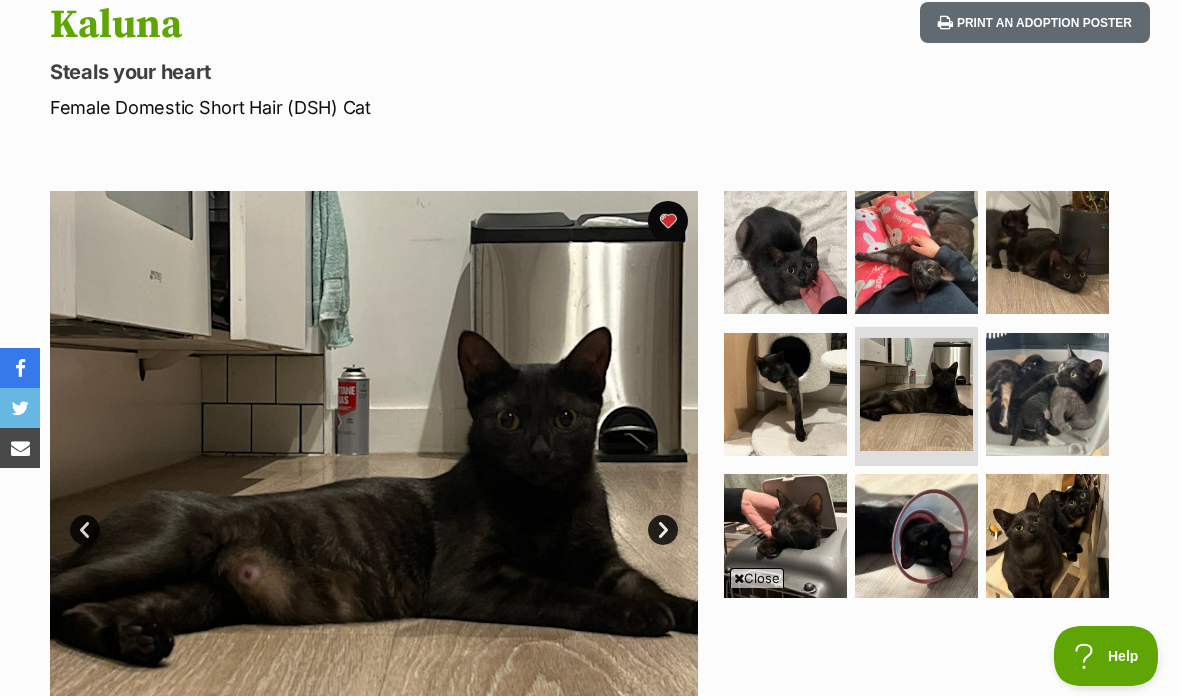 click at bounding box center [1047, 394] 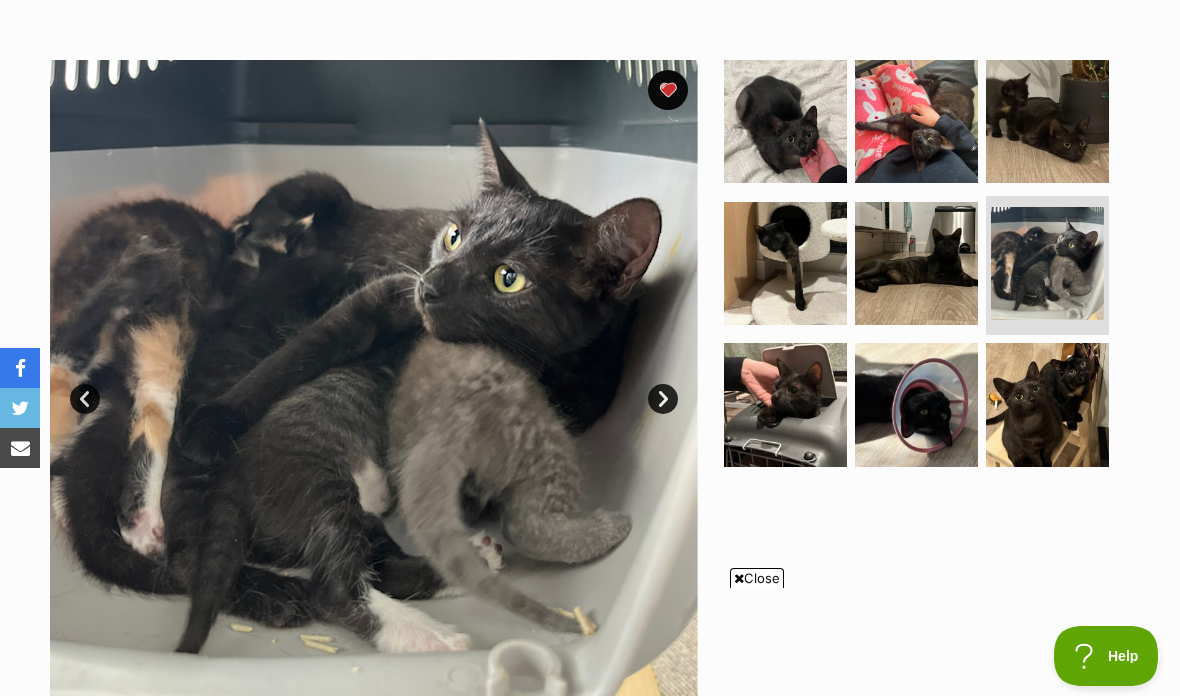 scroll, scrollTop: 357, scrollLeft: 0, axis: vertical 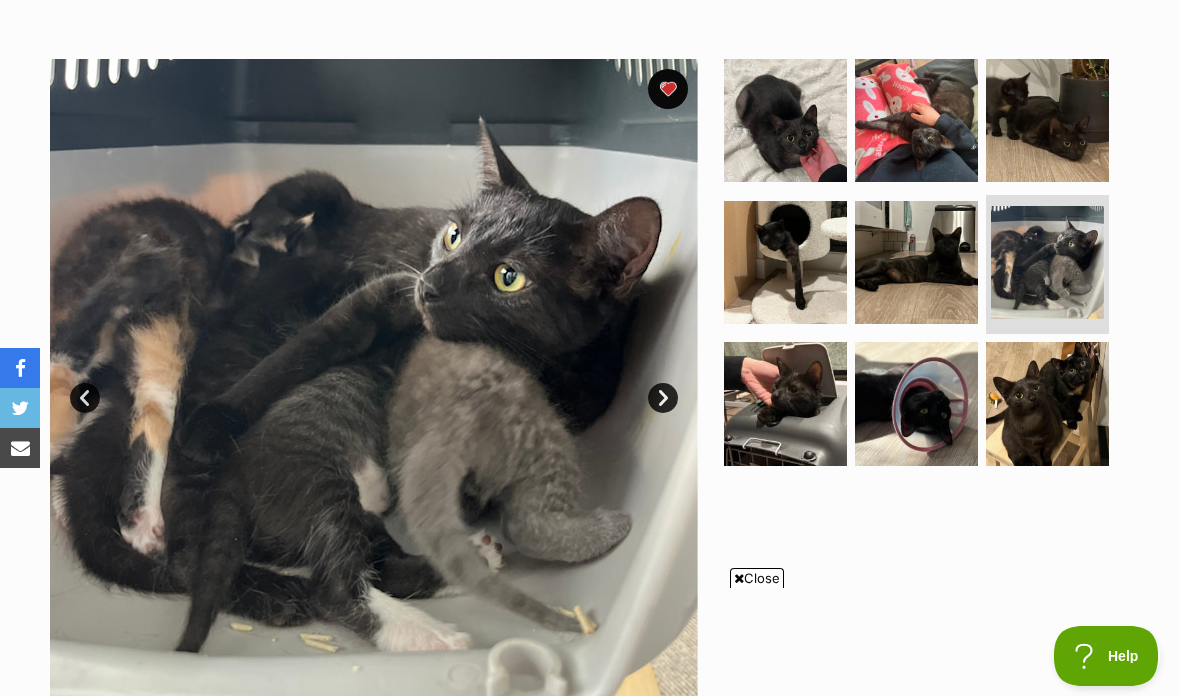 click at bounding box center (785, 403) 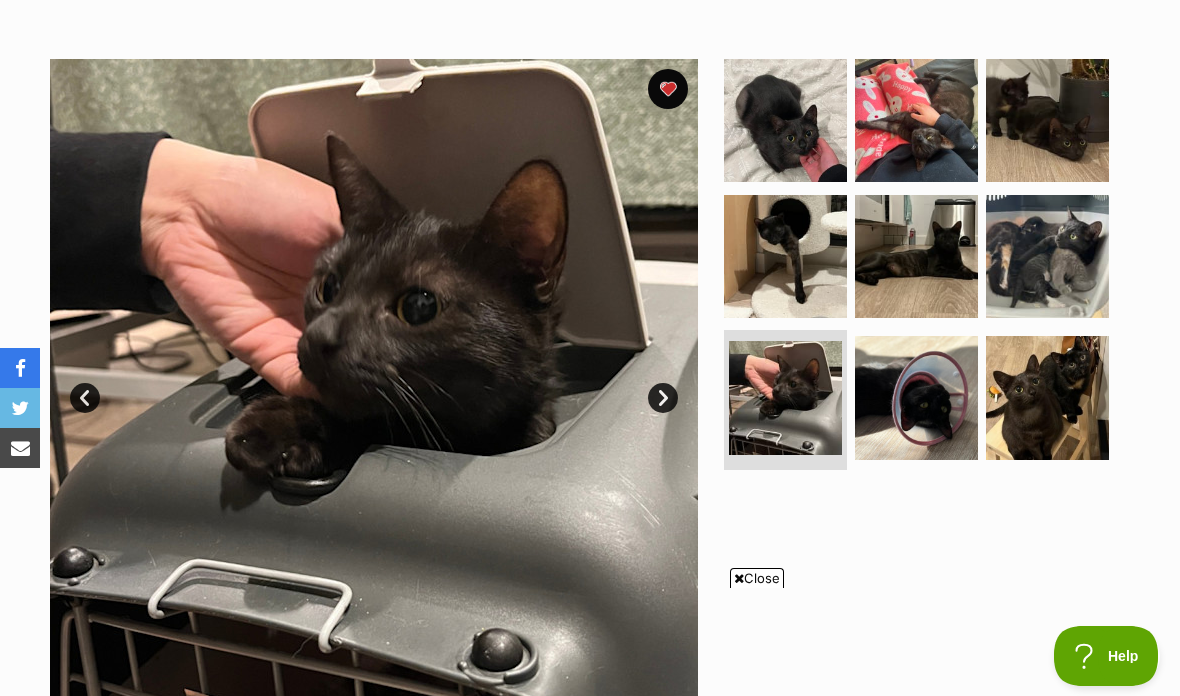 scroll, scrollTop: 0, scrollLeft: 0, axis: both 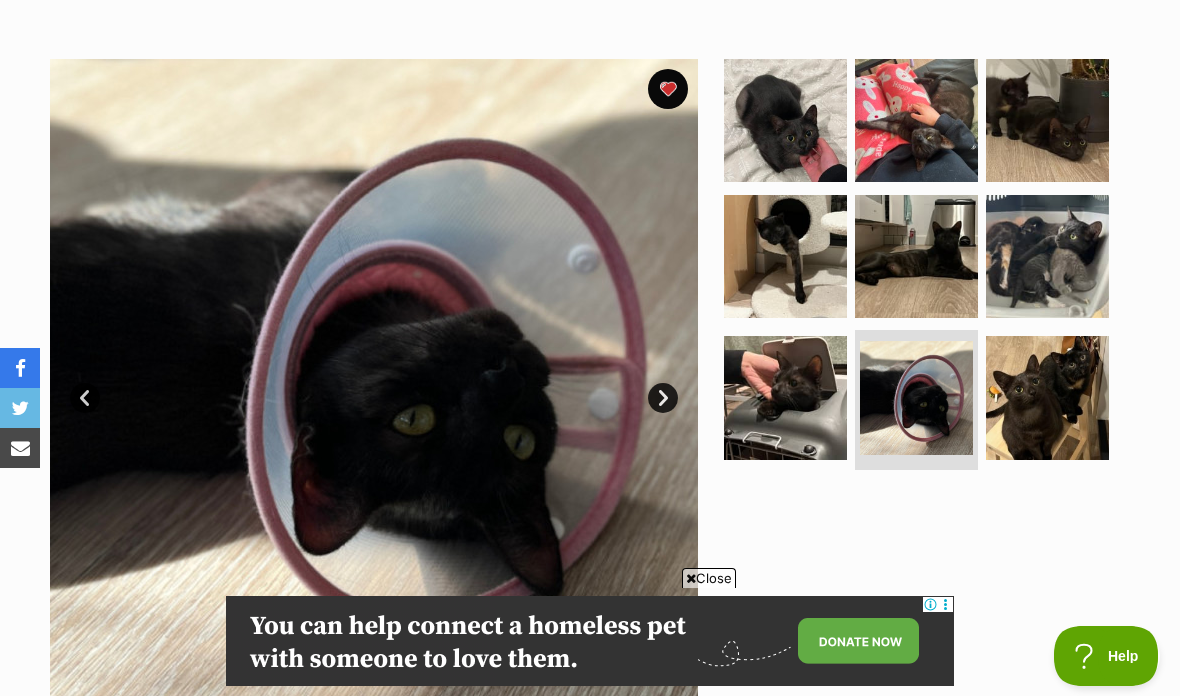 click at bounding box center [1047, 397] 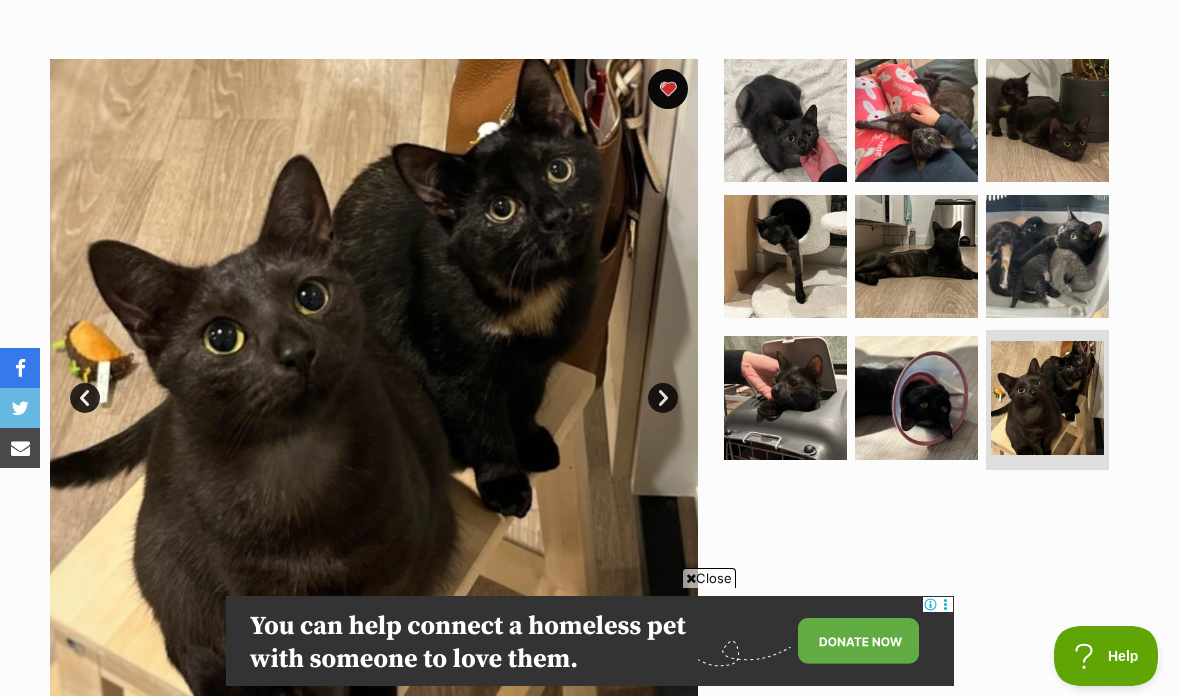 scroll, scrollTop: 0, scrollLeft: 0, axis: both 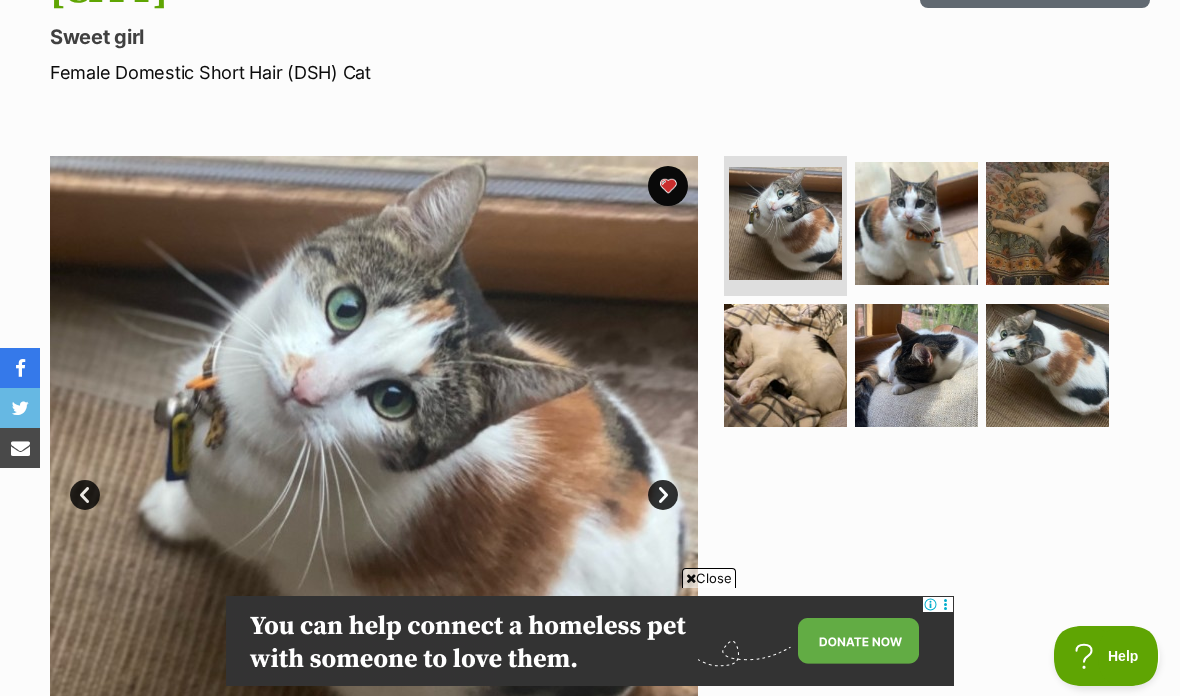 click at bounding box center (916, 223) 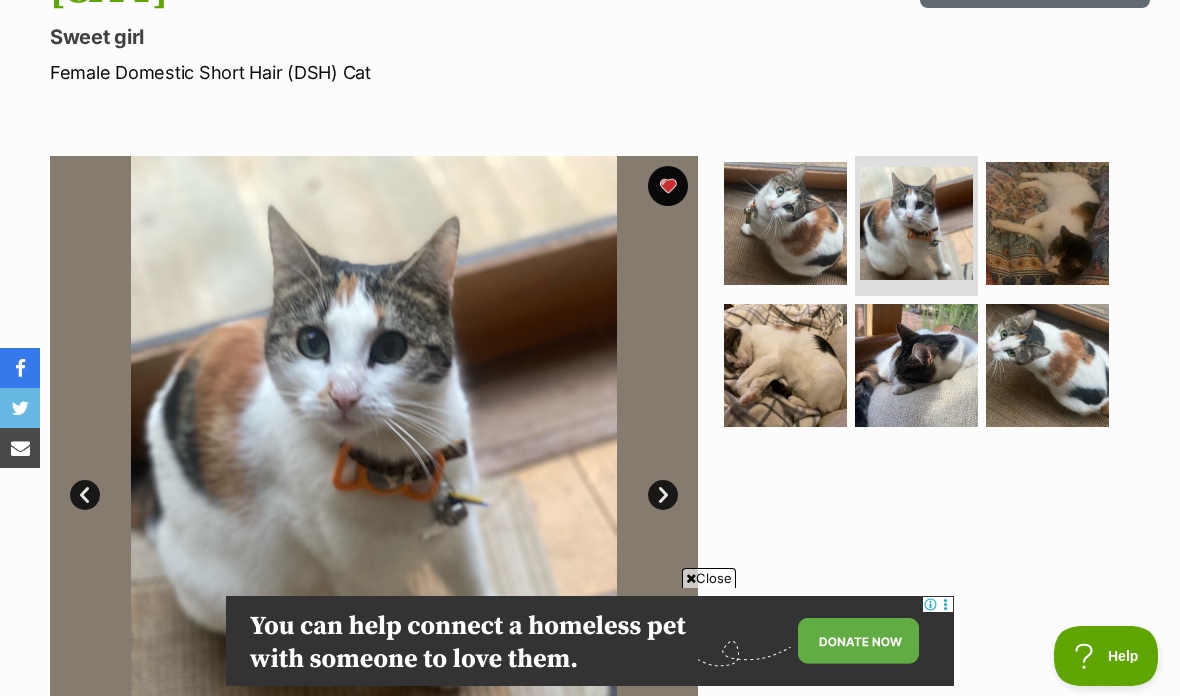 click at bounding box center (1047, 223) 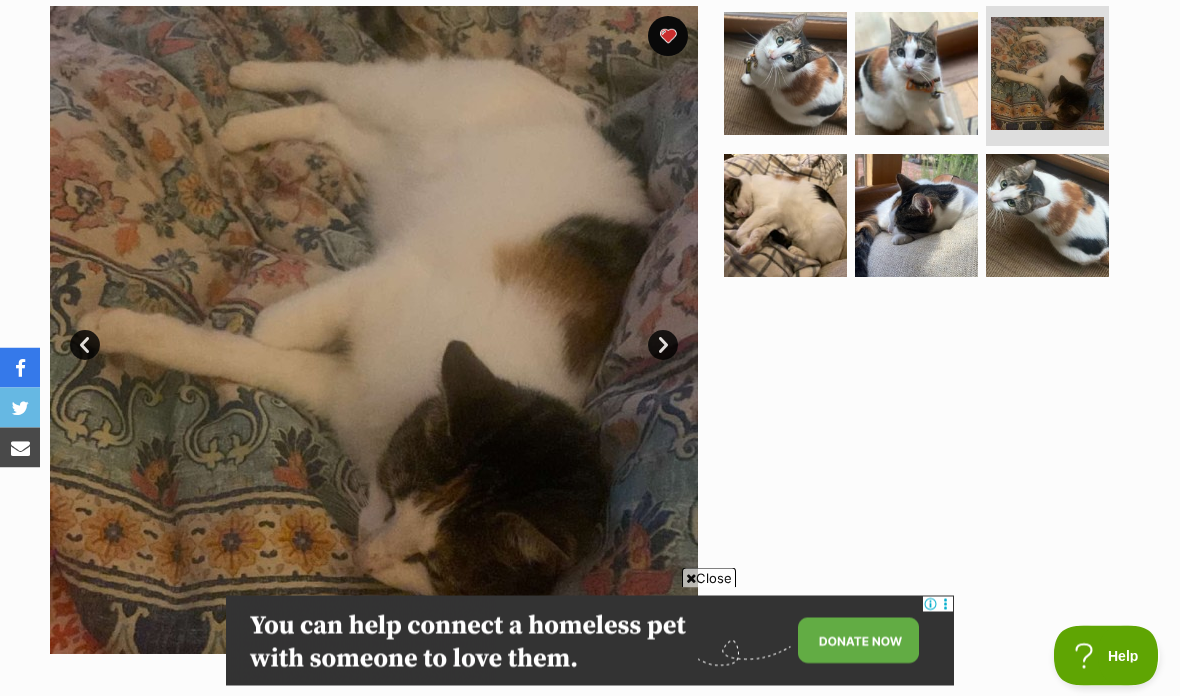 scroll, scrollTop: 416, scrollLeft: 0, axis: vertical 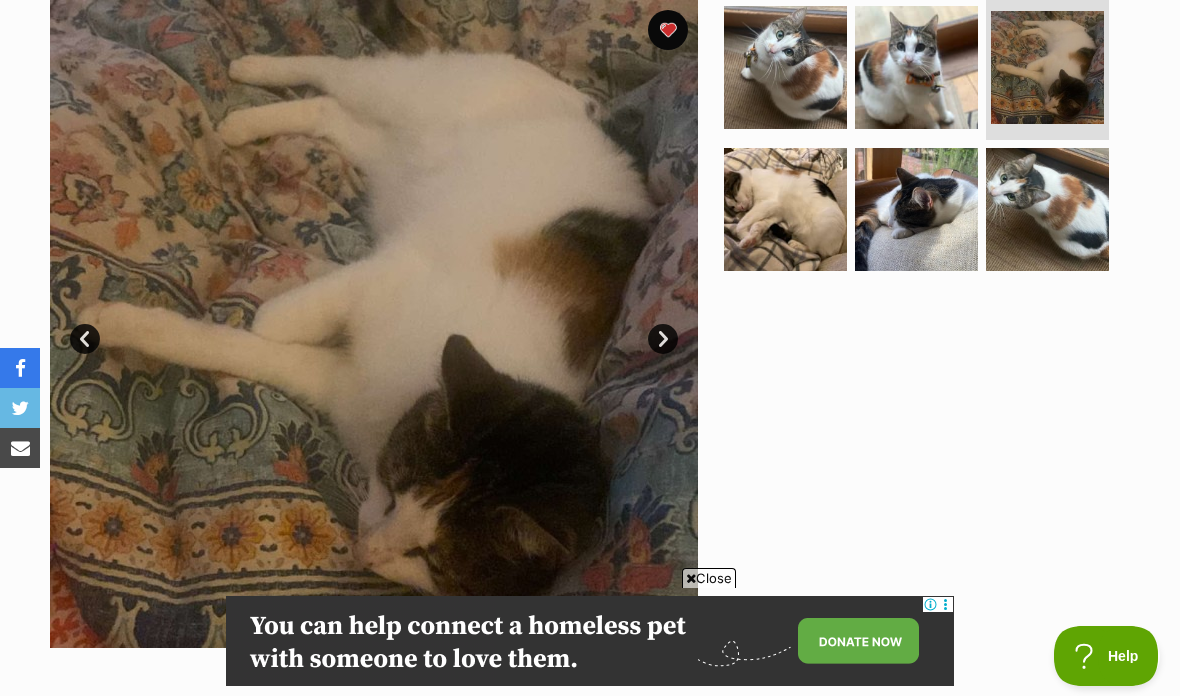click at bounding box center (785, 209) 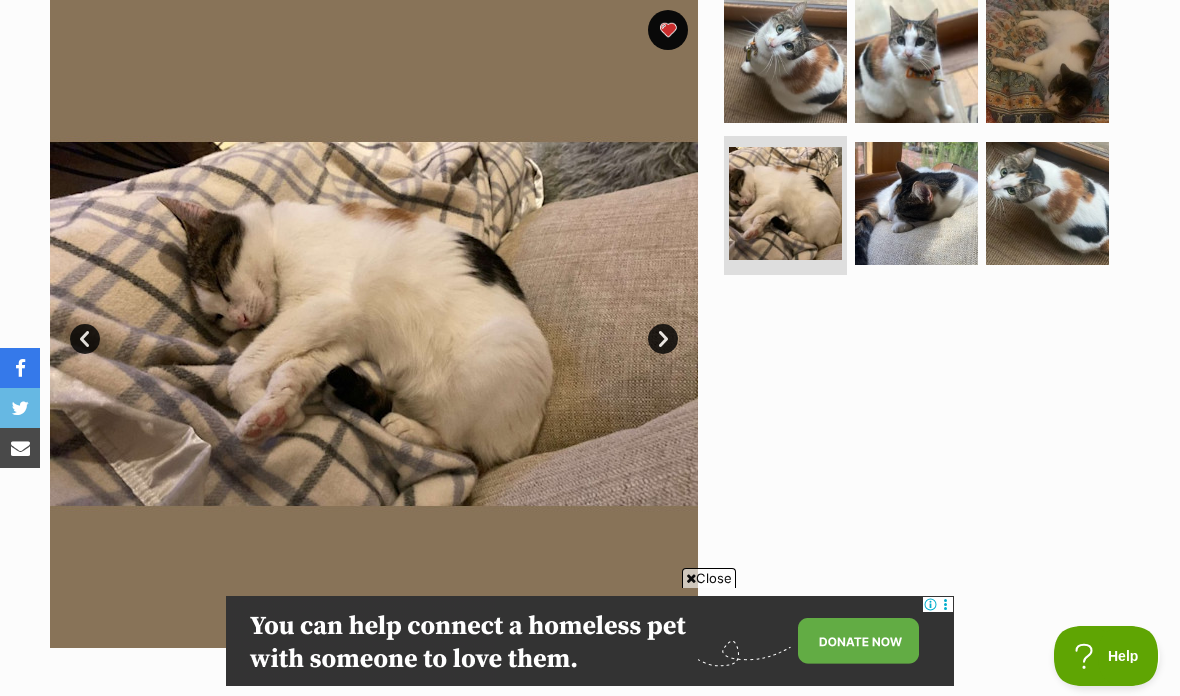 click at bounding box center [916, 203] 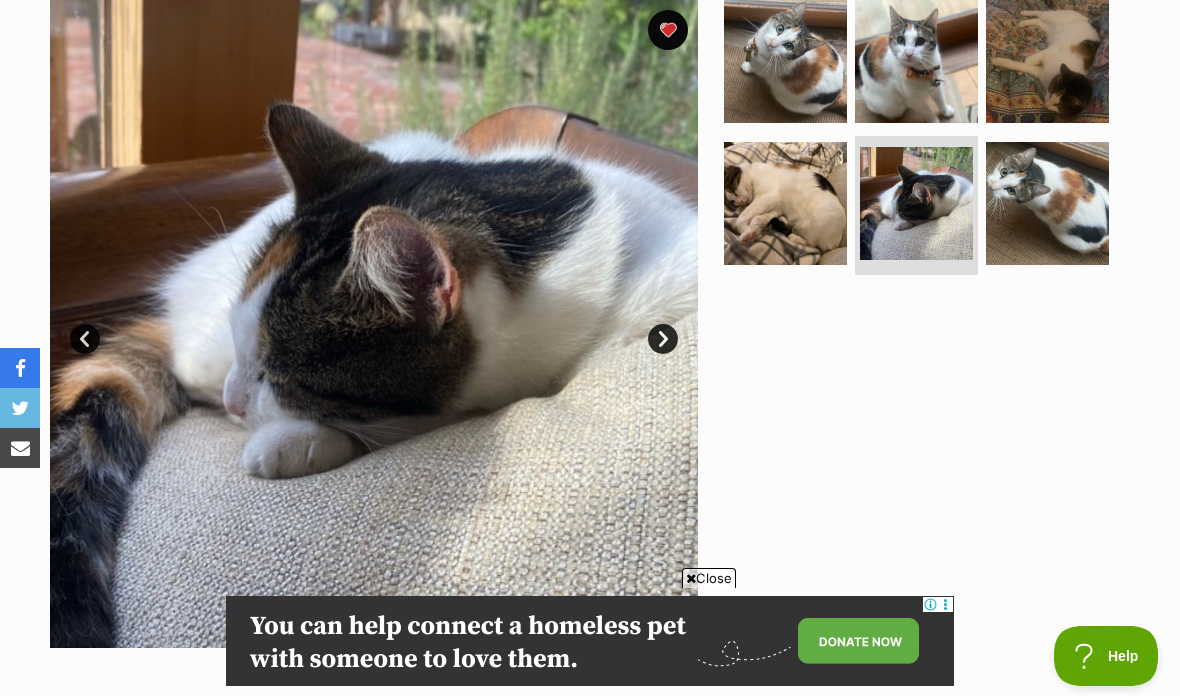 click at bounding box center (1047, 203) 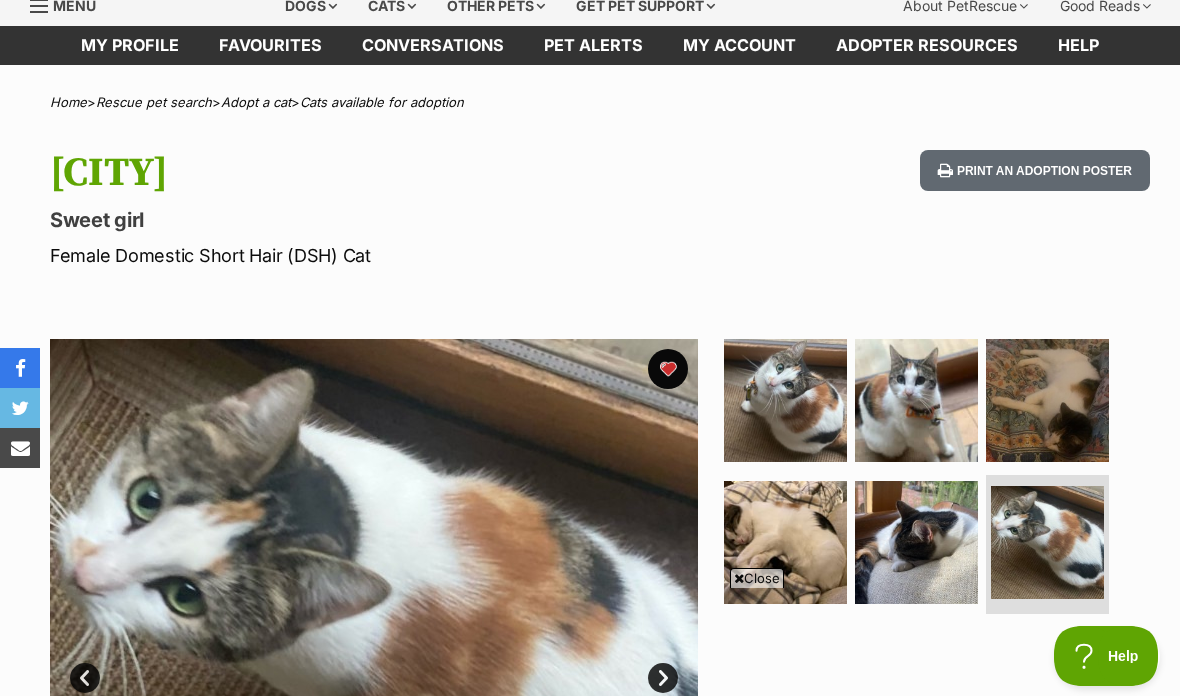scroll, scrollTop: 0, scrollLeft: 0, axis: both 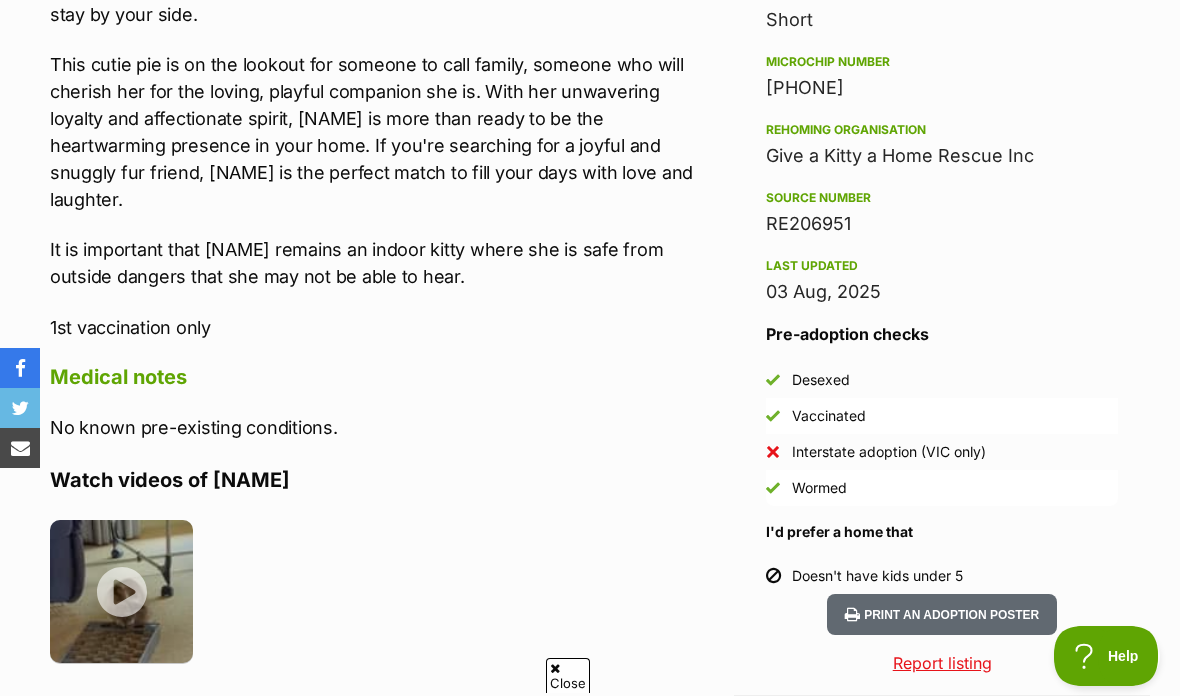 click at bounding box center (121, 591) 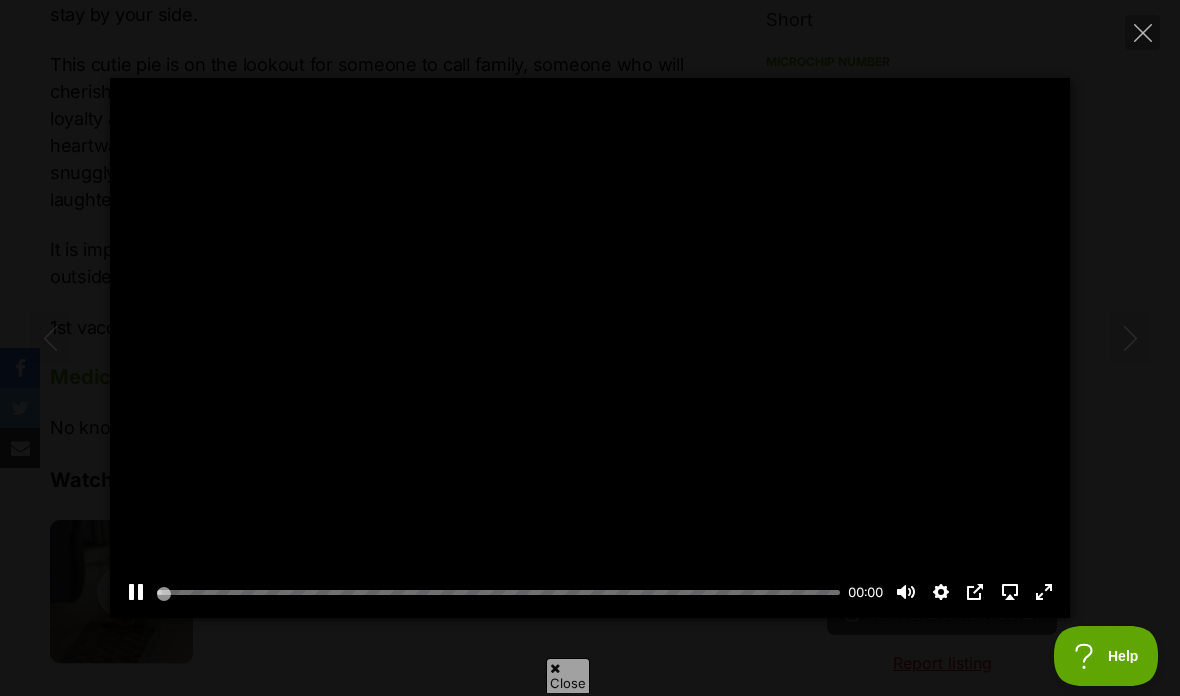 scroll, scrollTop: 0, scrollLeft: 0, axis: both 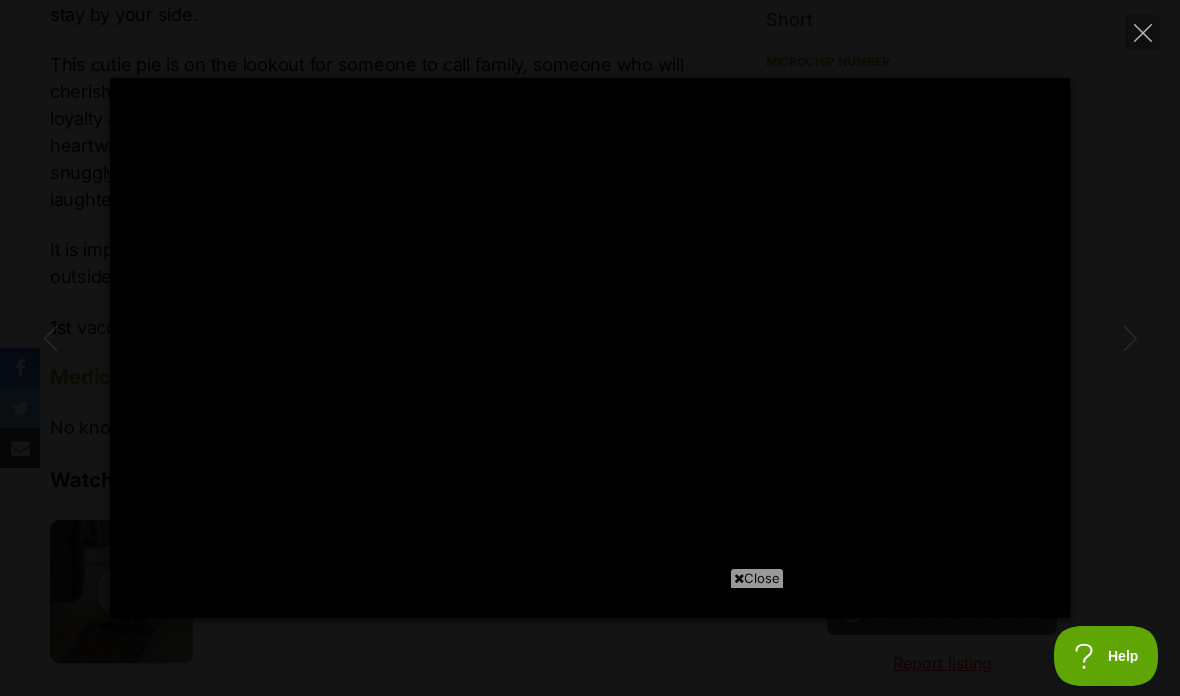 type on "100" 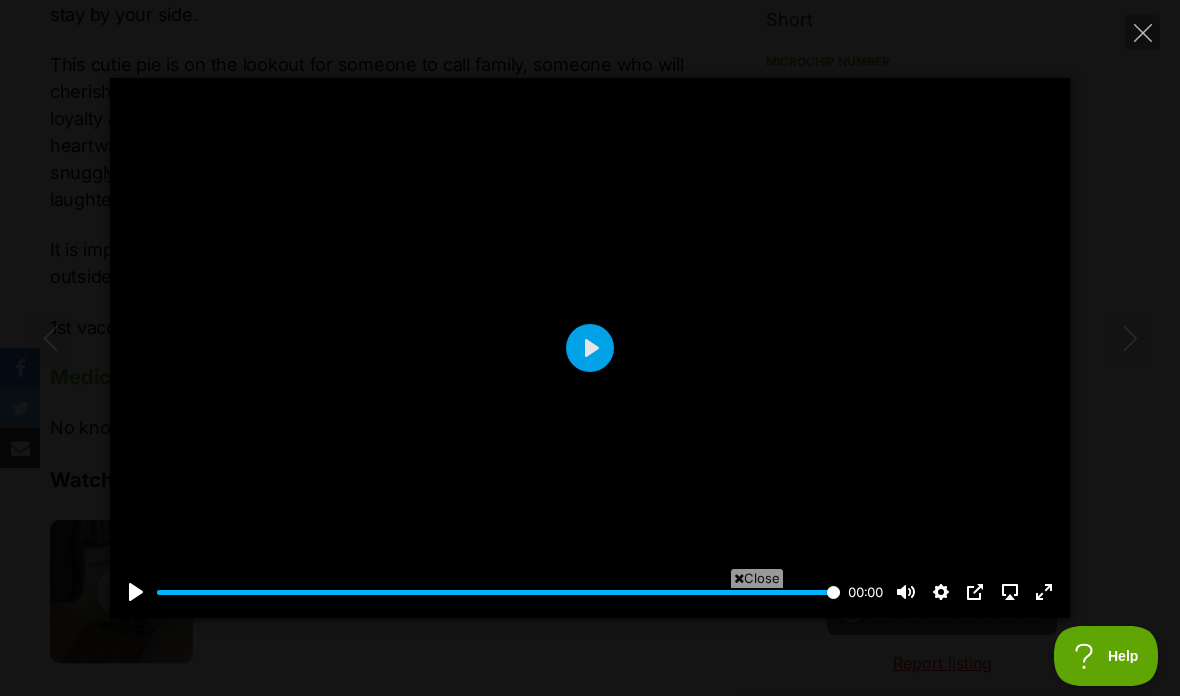 click 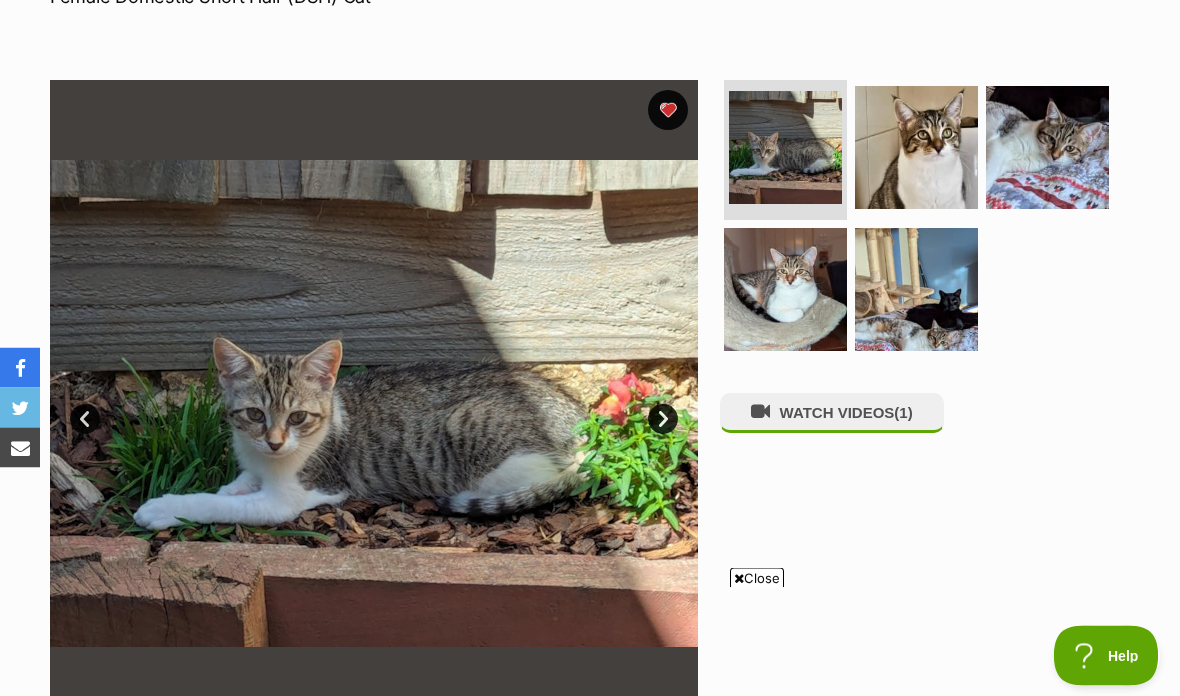 scroll, scrollTop: 336, scrollLeft: 0, axis: vertical 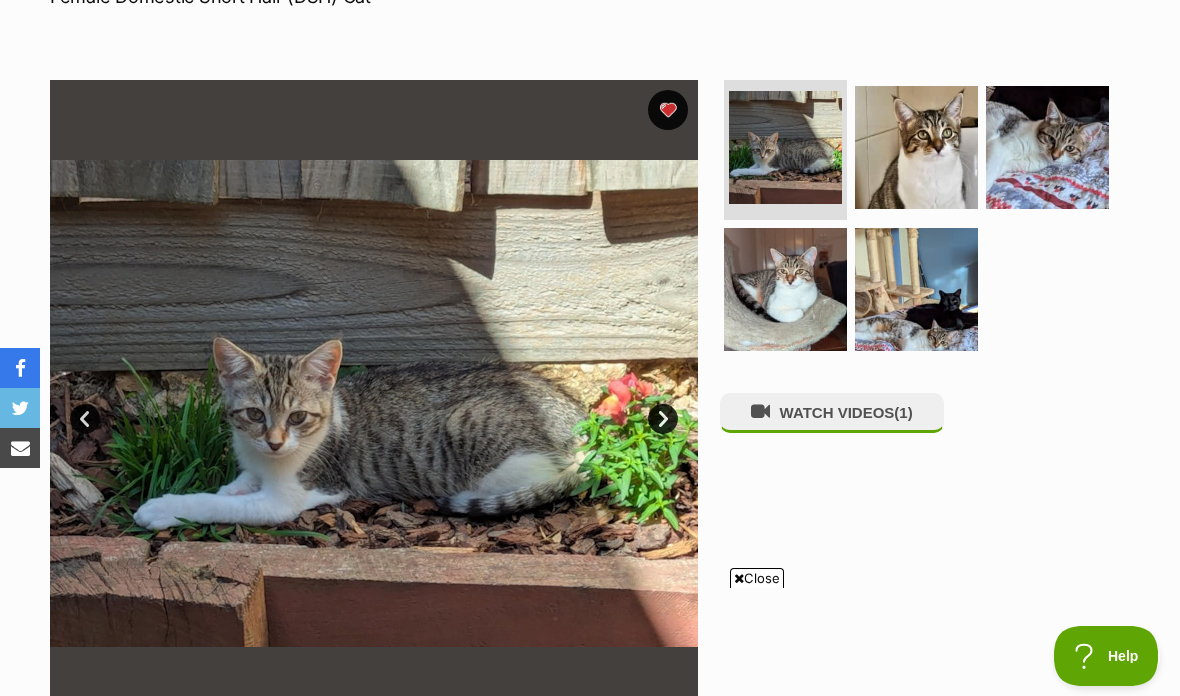 click at bounding box center (785, 289) 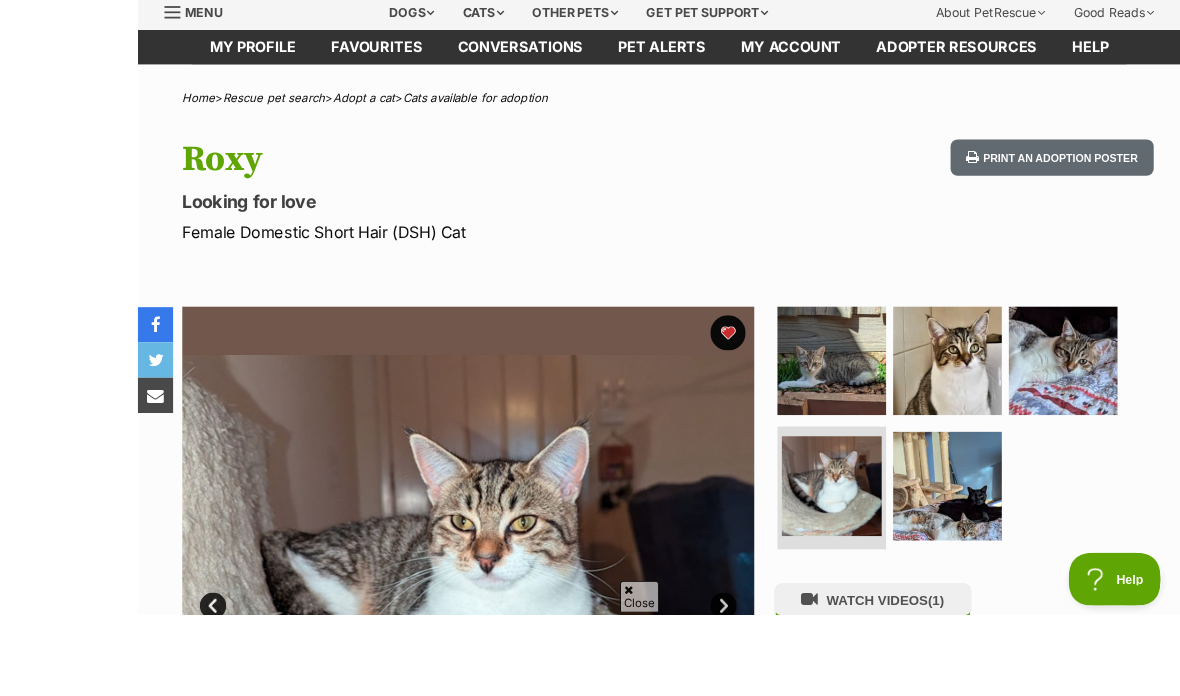 scroll, scrollTop: 255, scrollLeft: 0, axis: vertical 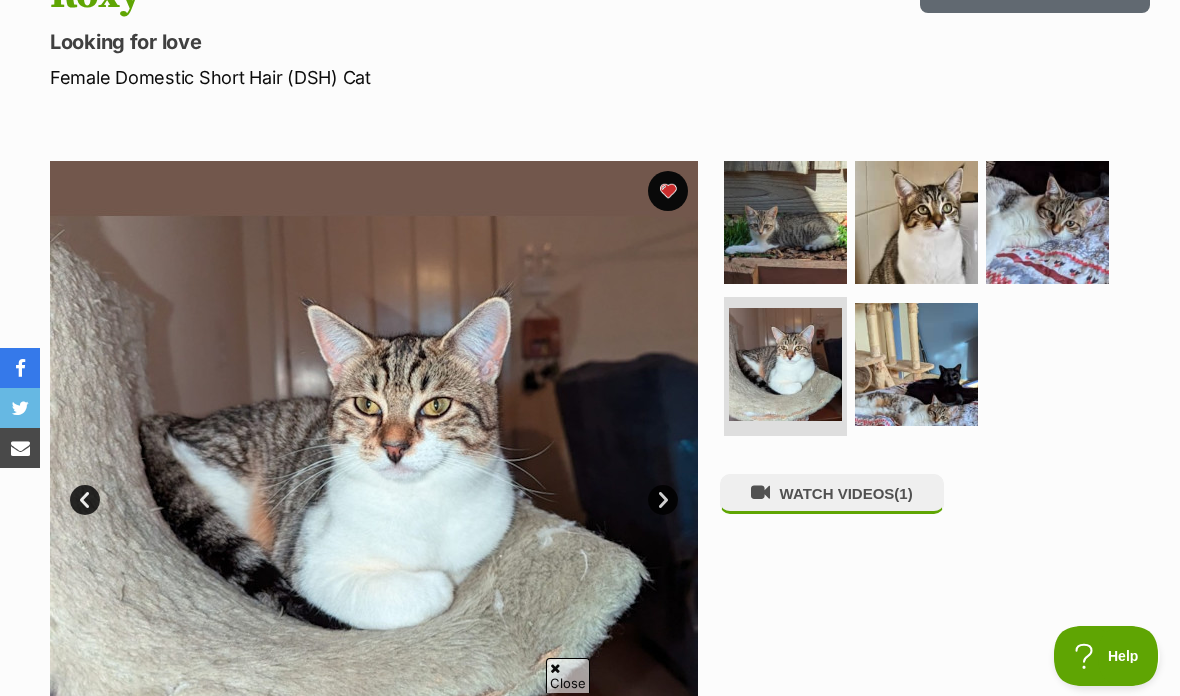click at bounding box center [1047, 222] 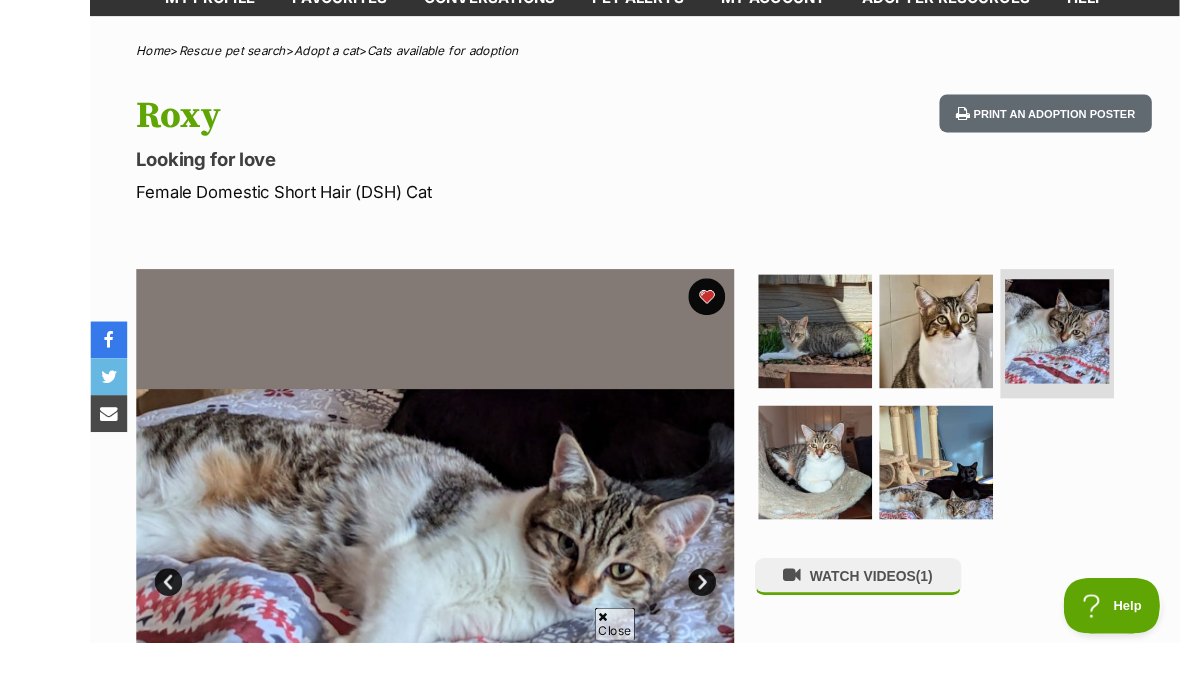 scroll, scrollTop: 267, scrollLeft: 0, axis: vertical 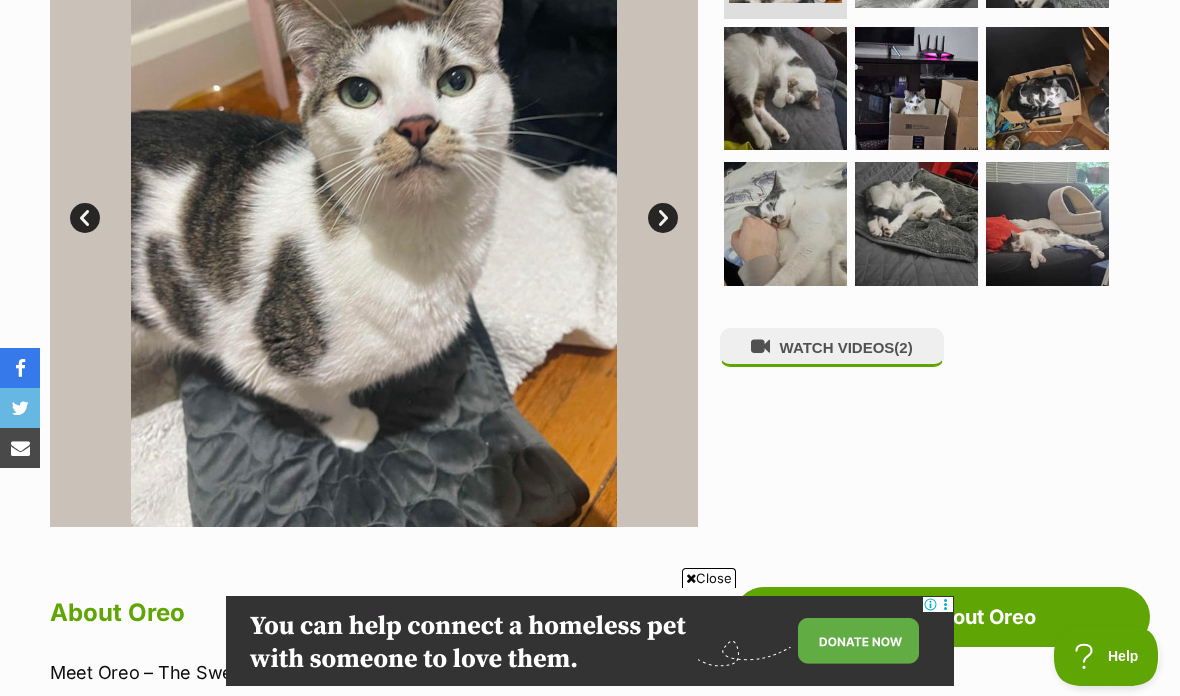 click on "(2)" at bounding box center (903, 347) 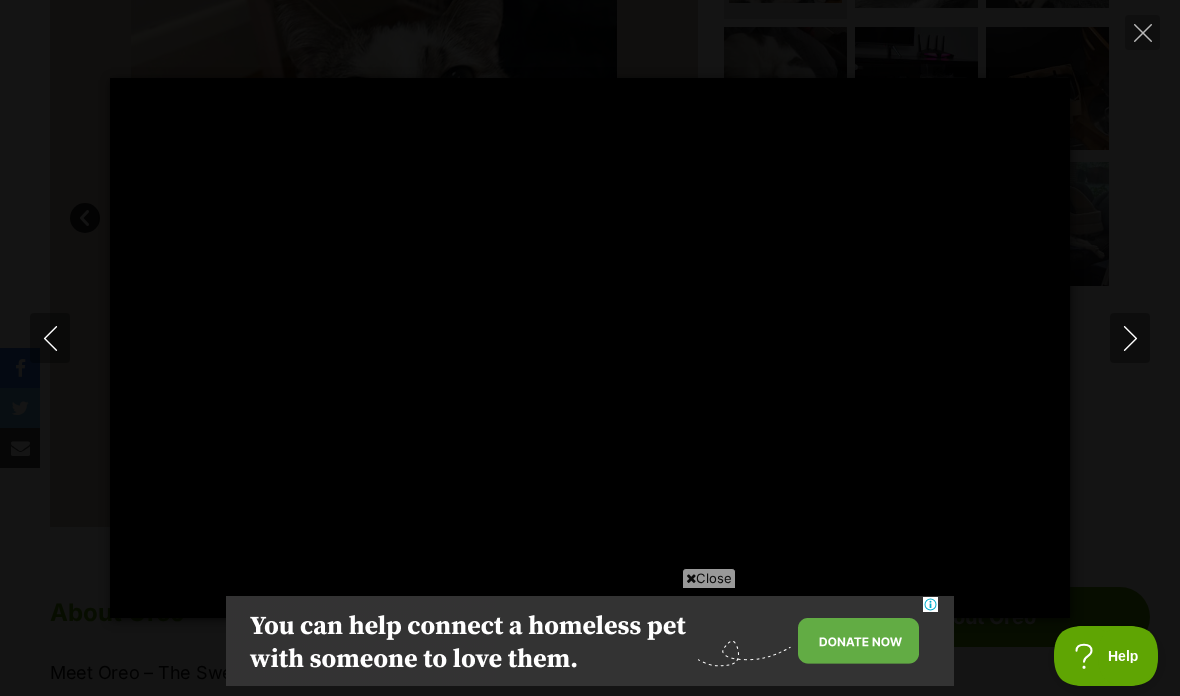 scroll, scrollTop: 0, scrollLeft: 0, axis: both 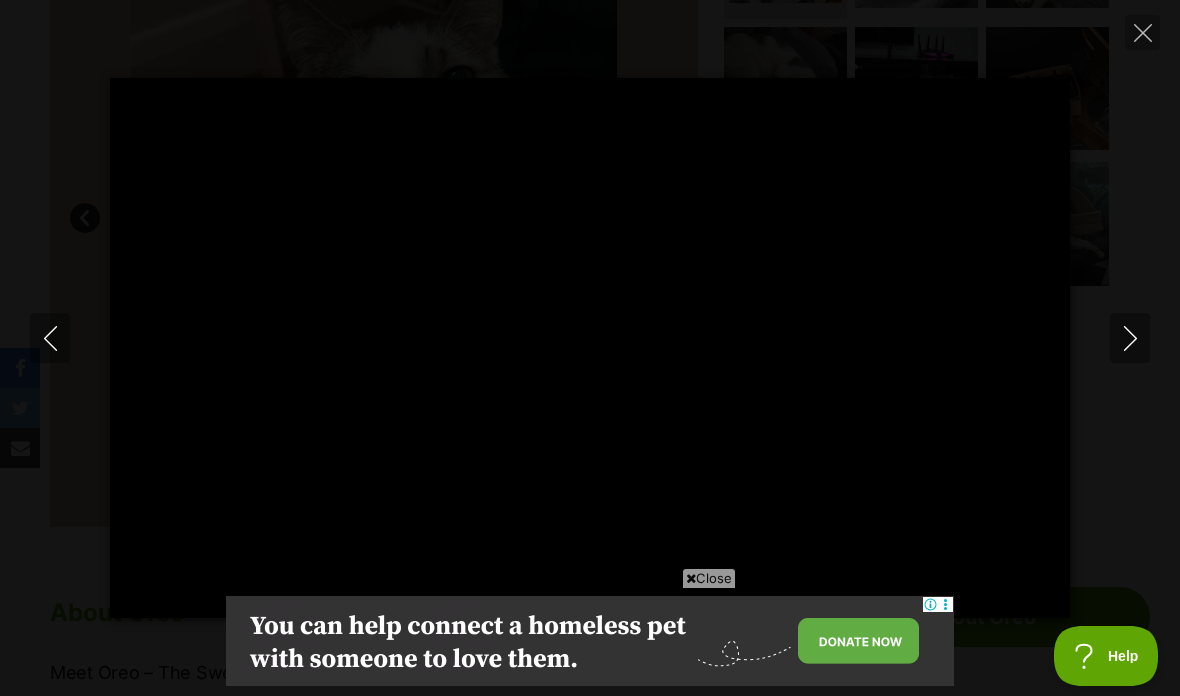 click 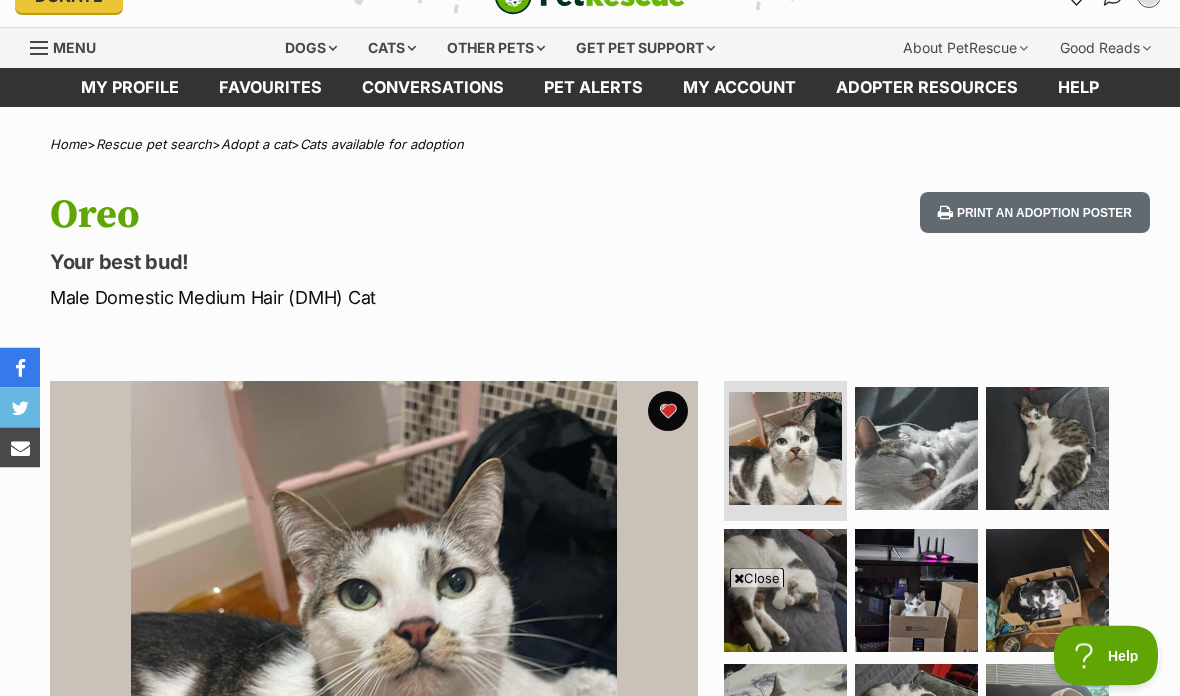 scroll, scrollTop: 0, scrollLeft: 0, axis: both 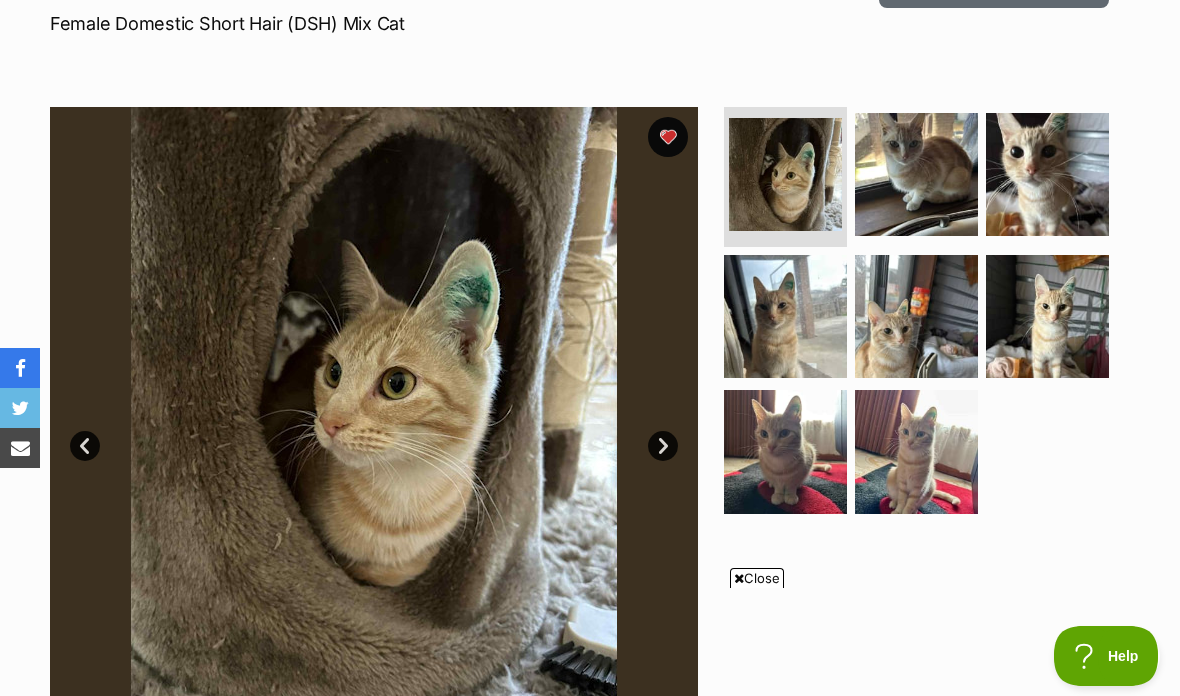 click at bounding box center (785, 316) 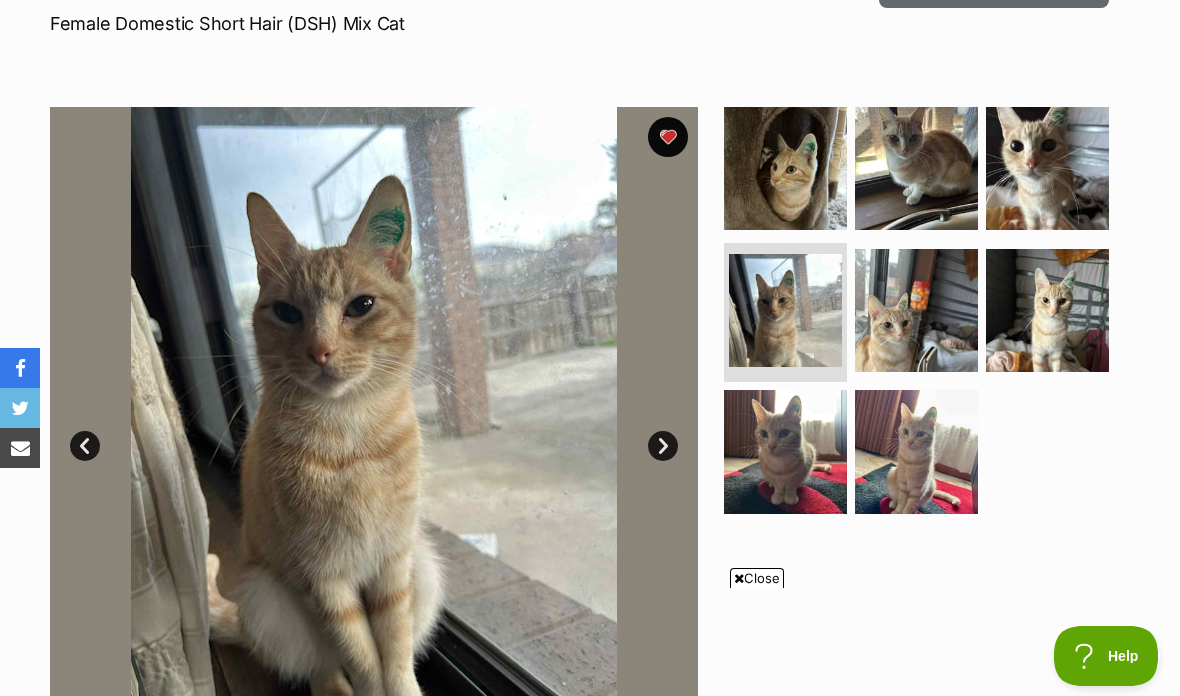 click at bounding box center (1047, 310) 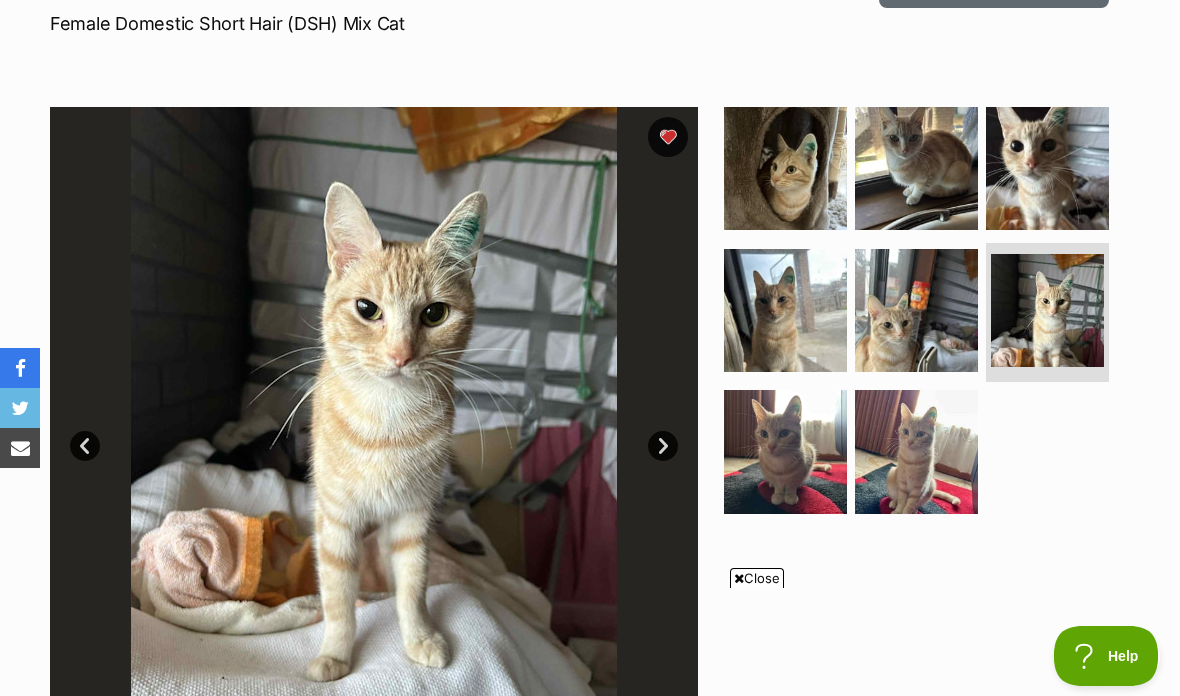 click at bounding box center [785, 451] 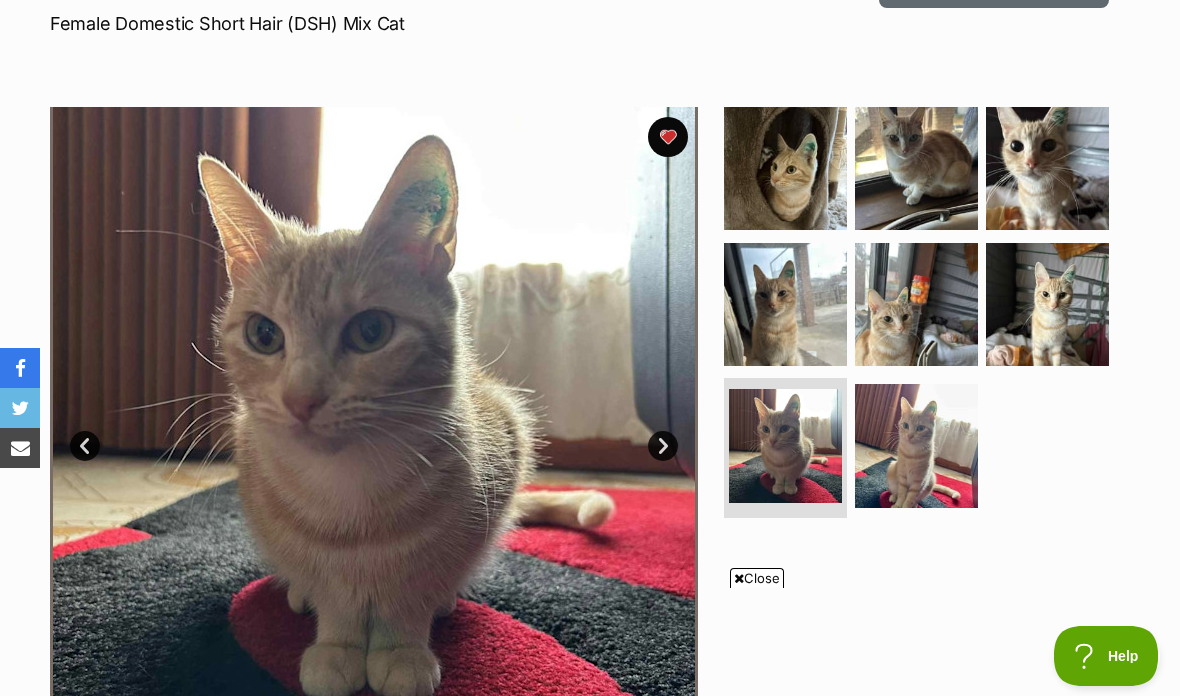 scroll, scrollTop: 0, scrollLeft: 0, axis: both 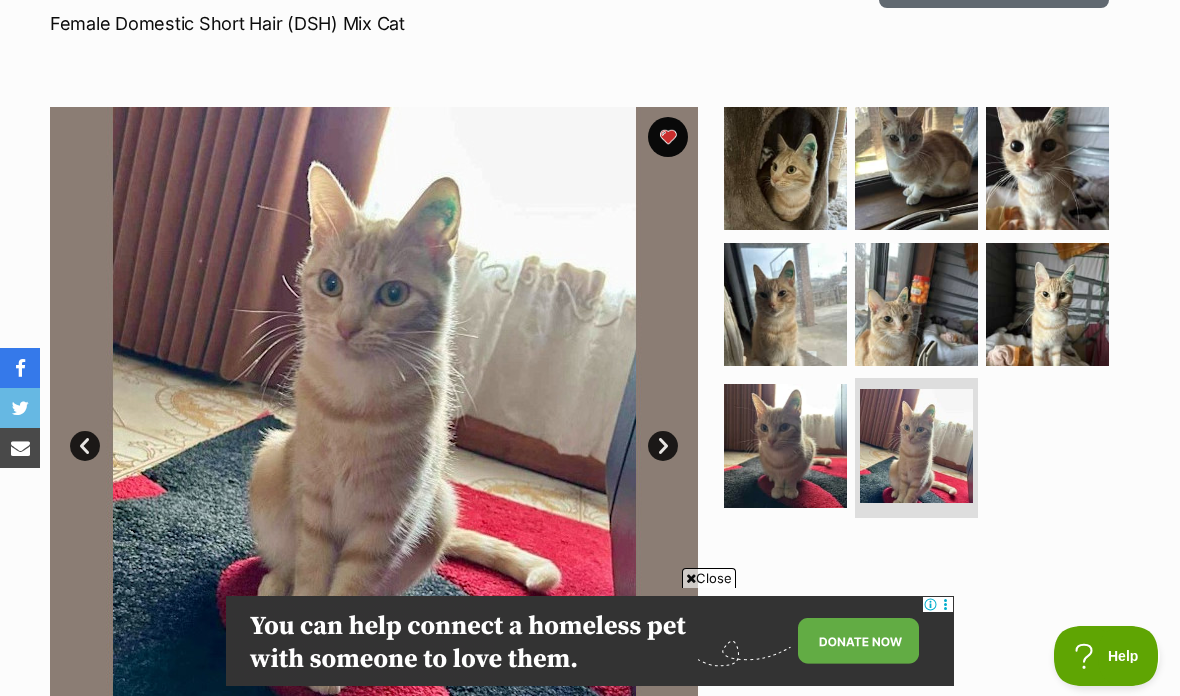 click at bounding box center [1047, 168] 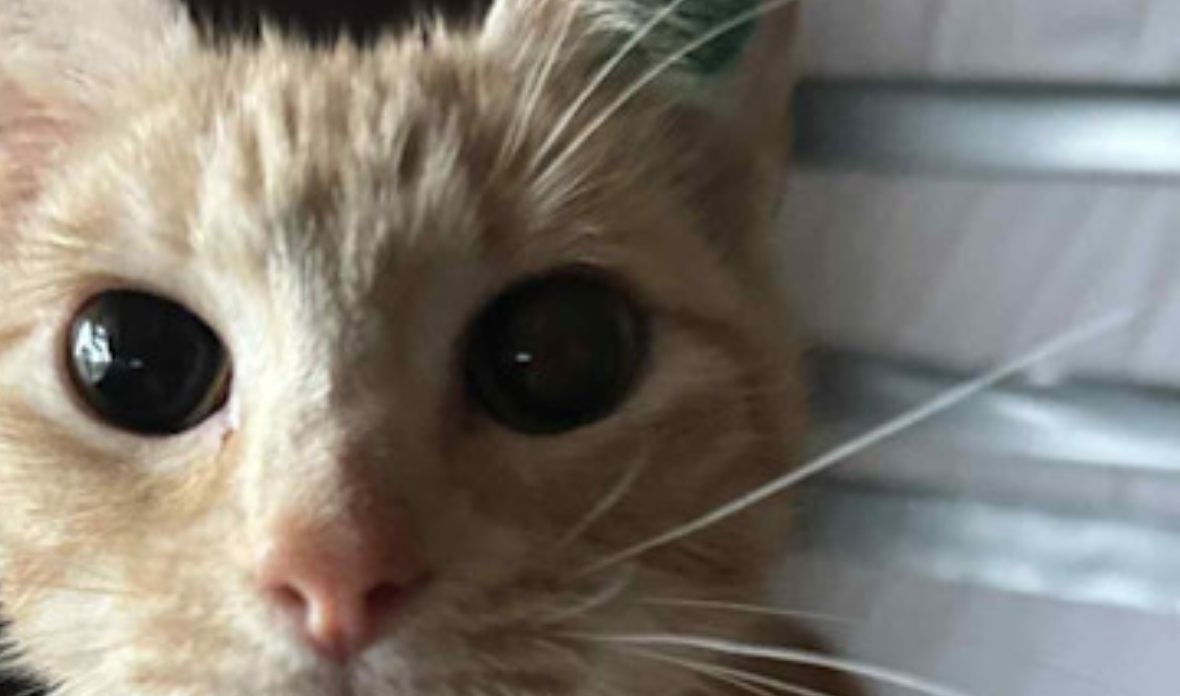 scroll, scrollTop: 0, scrollLeft: 0, axis: both 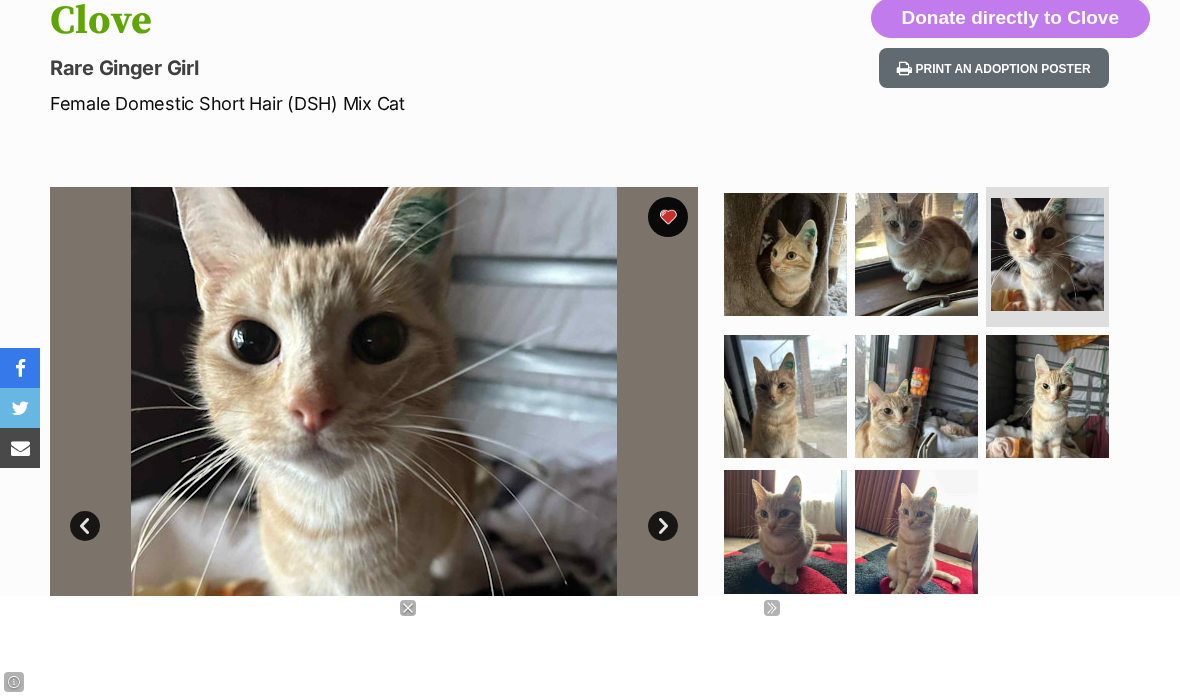 click at bounding box center (785, 396) 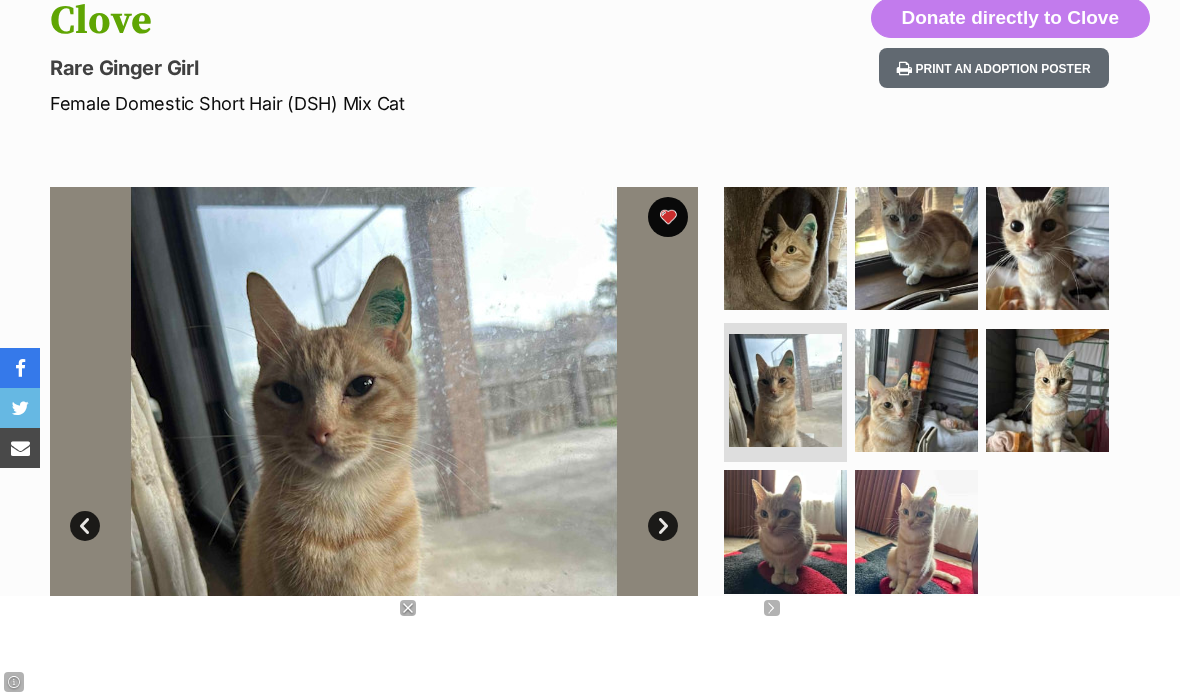 click at bounding box center (916, 390) 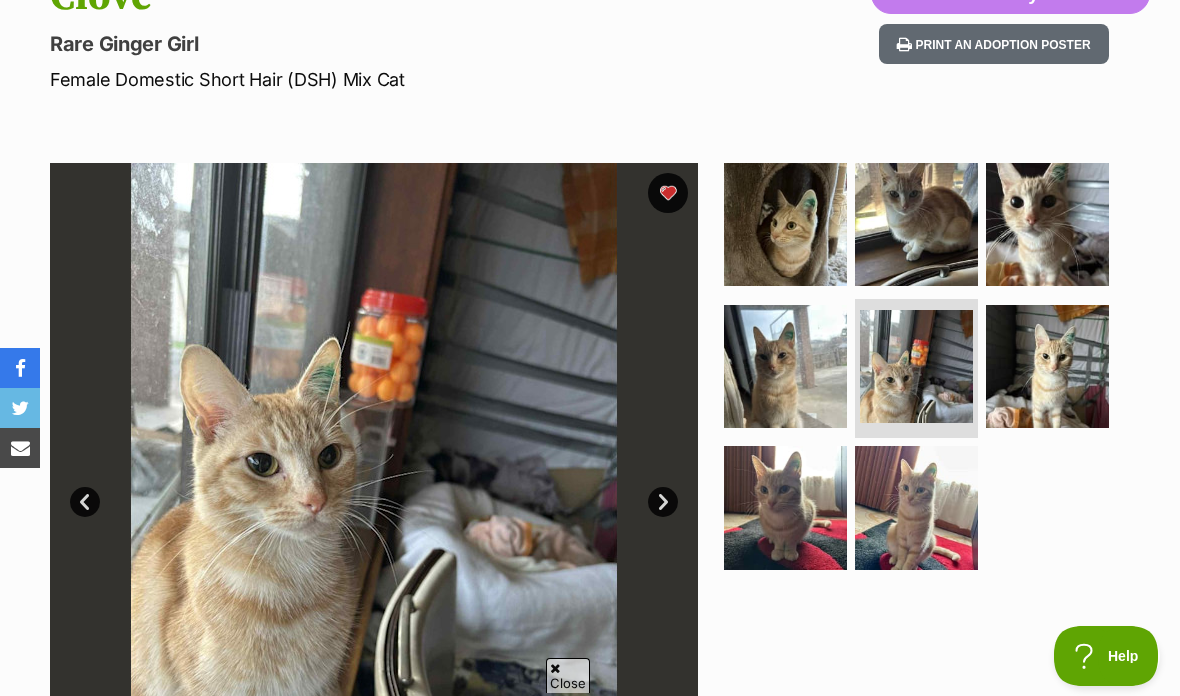 click at bounding box center [785, 224] 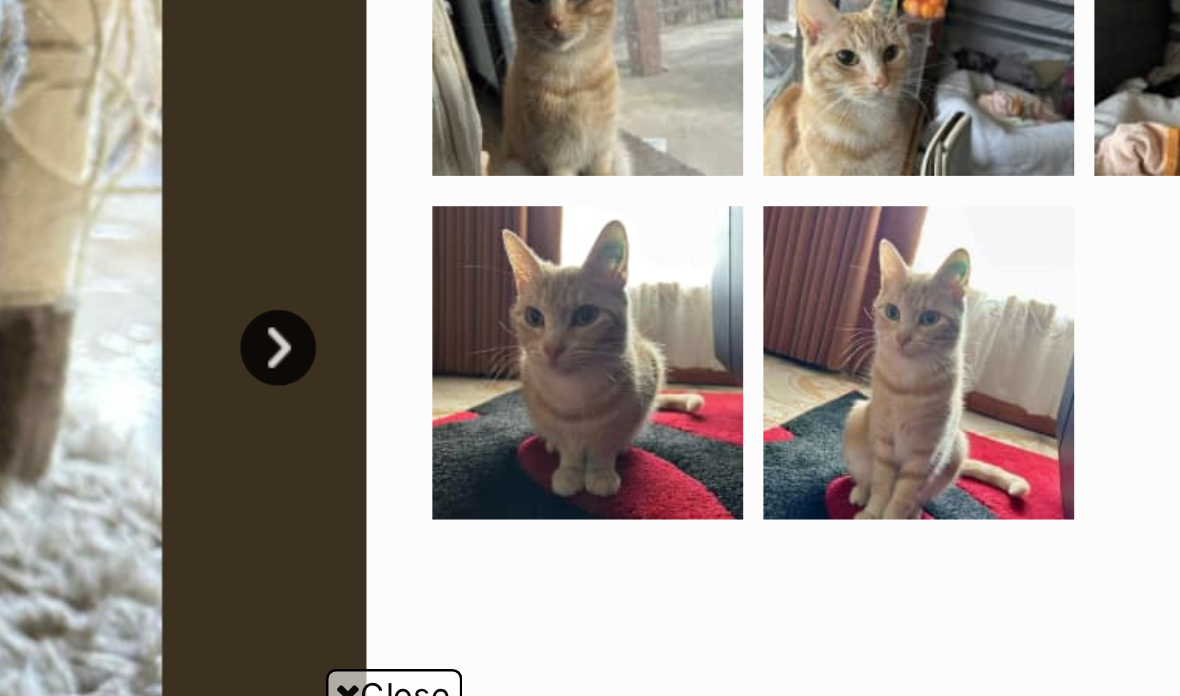 scroll, scrollTop: 0, scrollLeft: 0, axis: both 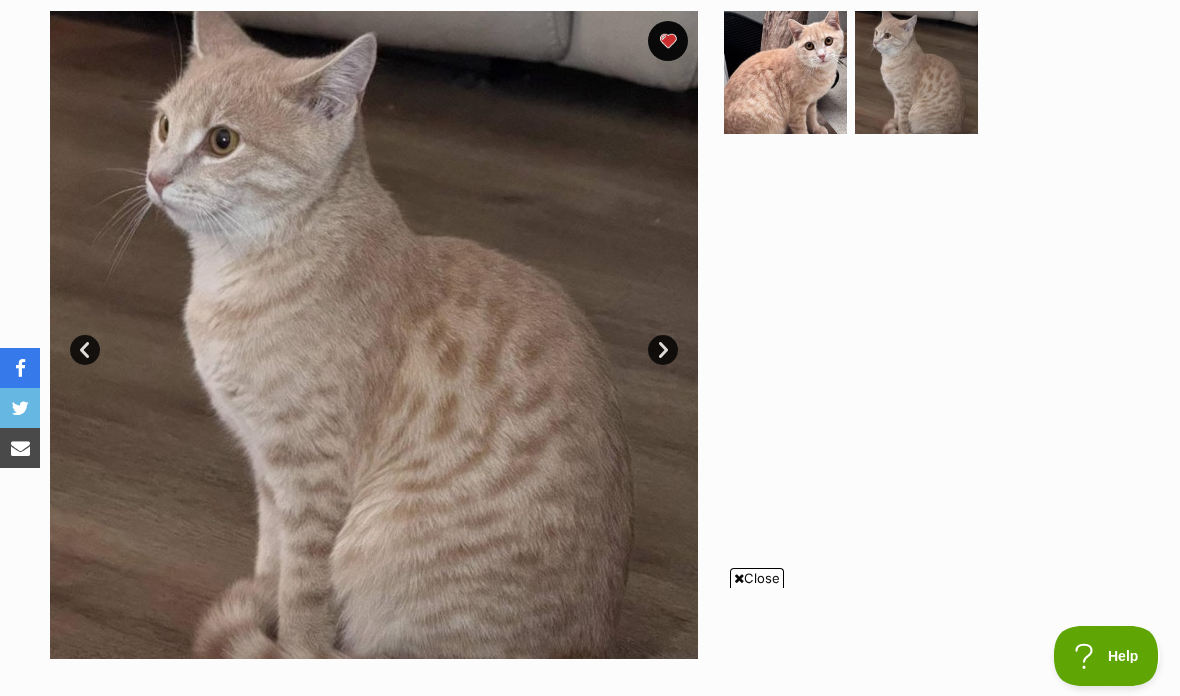 click at bounding box center [785, 72] 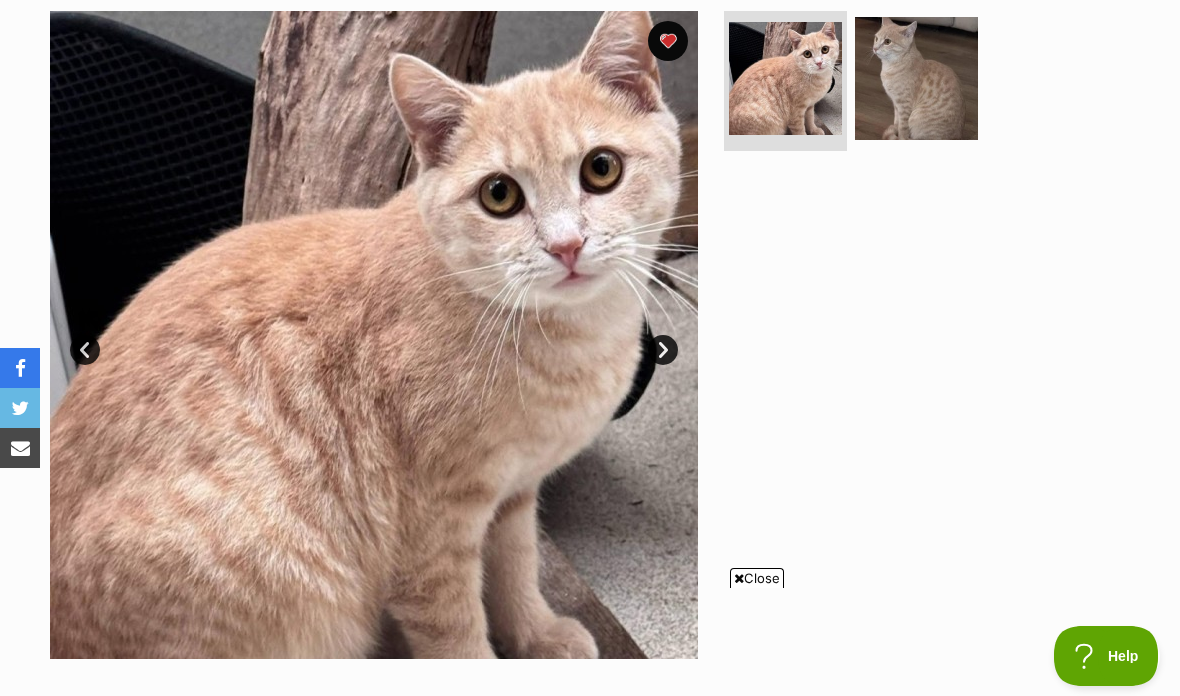 click at bounding box center (916, 78) 